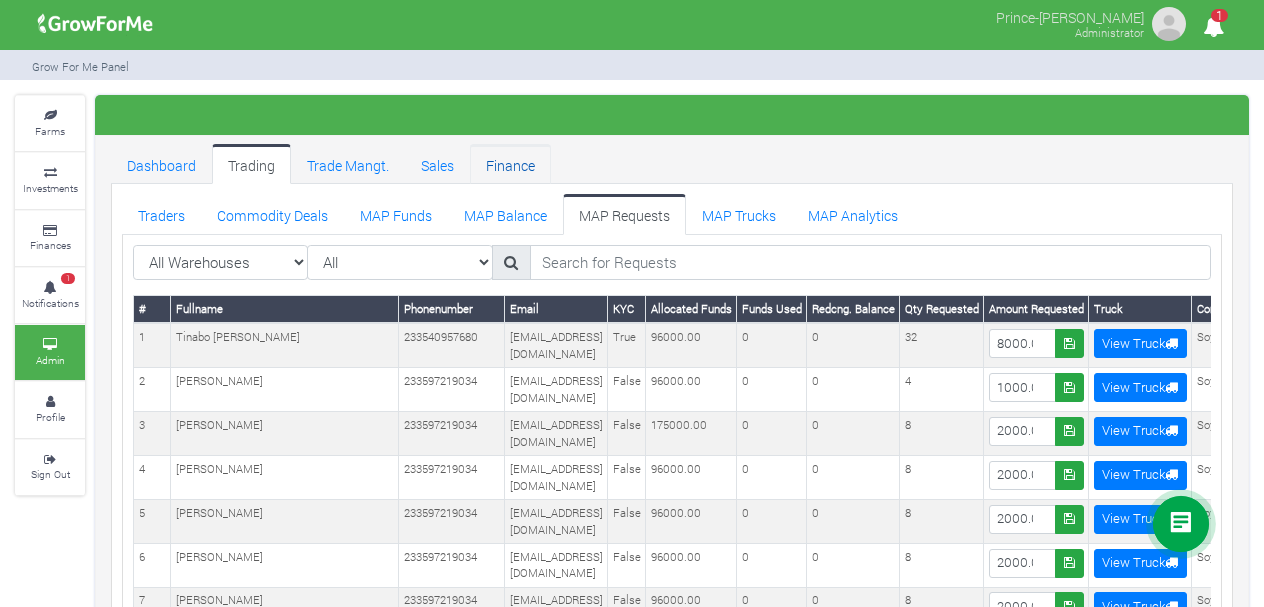 scroll, scrollTop: 0, scrollLeft: 0, axis: both 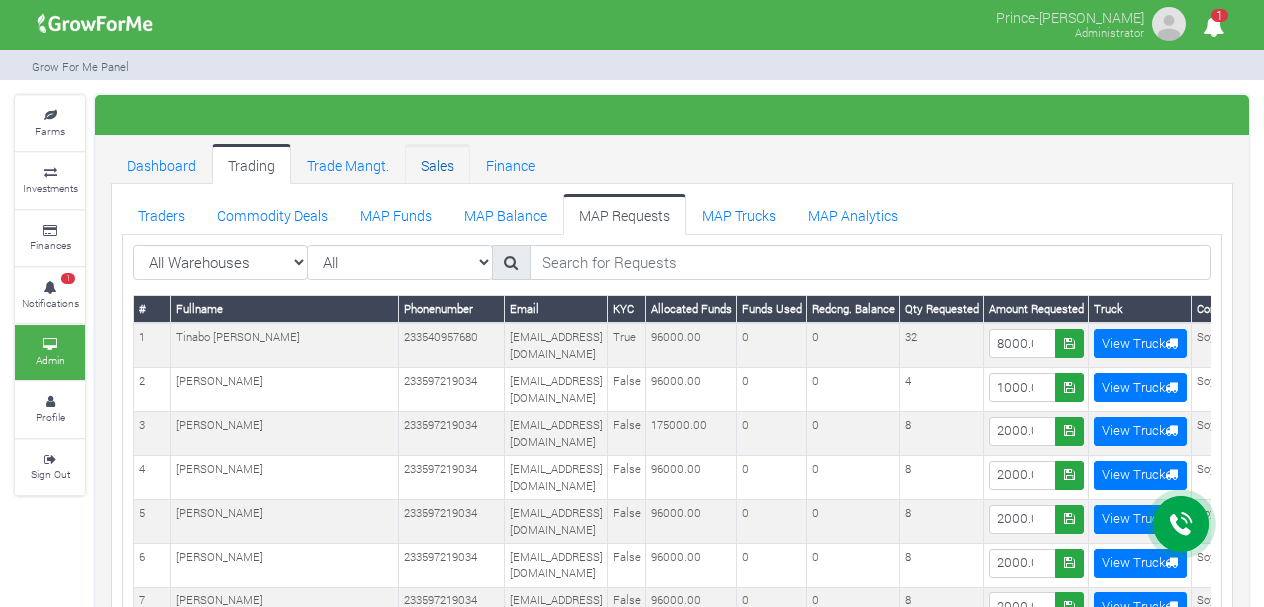 click on "Sales" at bounding box center [437, 164] 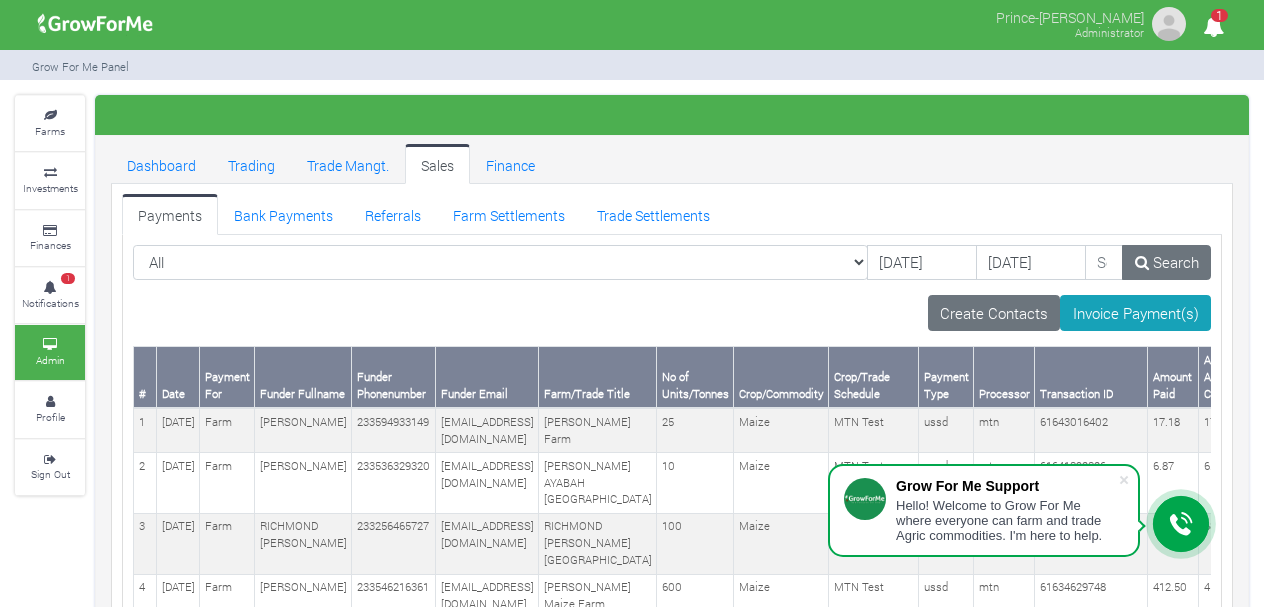 scroll, scrollTop: 0, scrollLeft: 0, axis: both 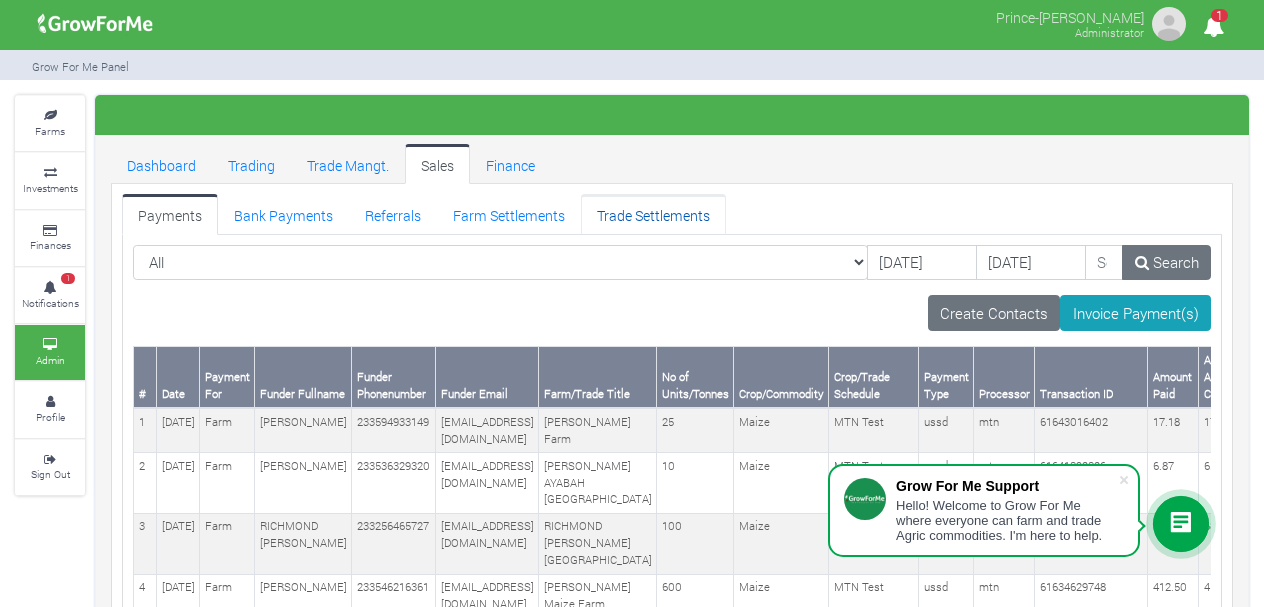 click on "Trade Settlements" at bounding box center [653, 214] 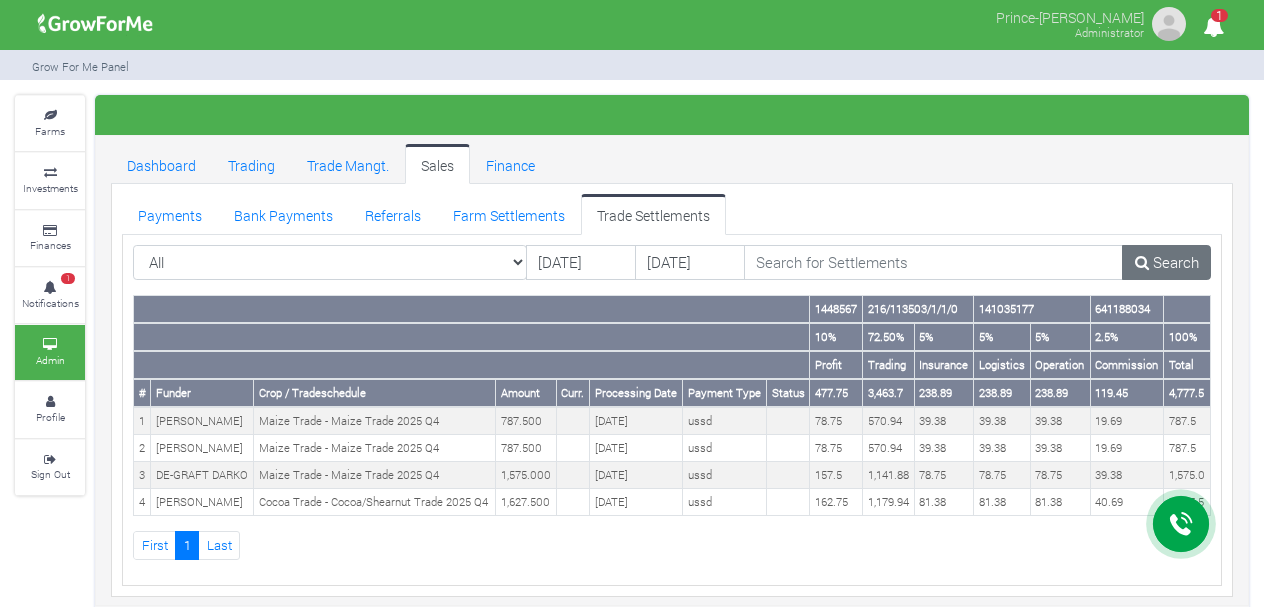 scroll, scrollTop: 0, scrollLeft: 0, axis: both 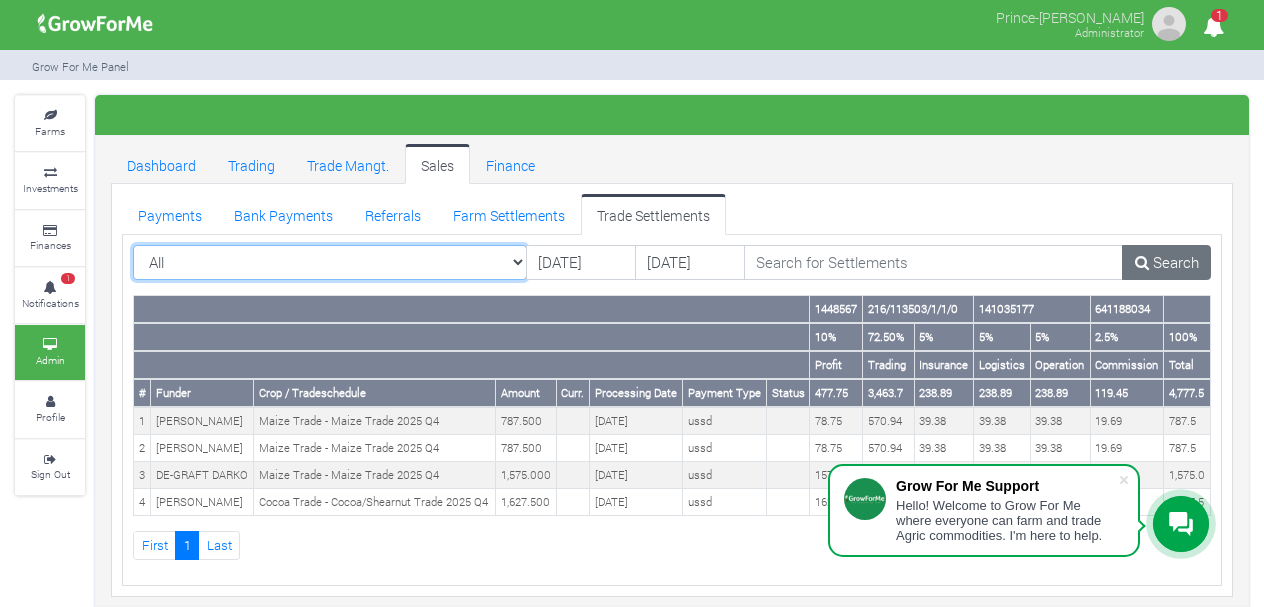 click on "All
All
AcresNano Soybean Trading - 2024
- (Soybean Trade)" at bounding box center (330, 263) 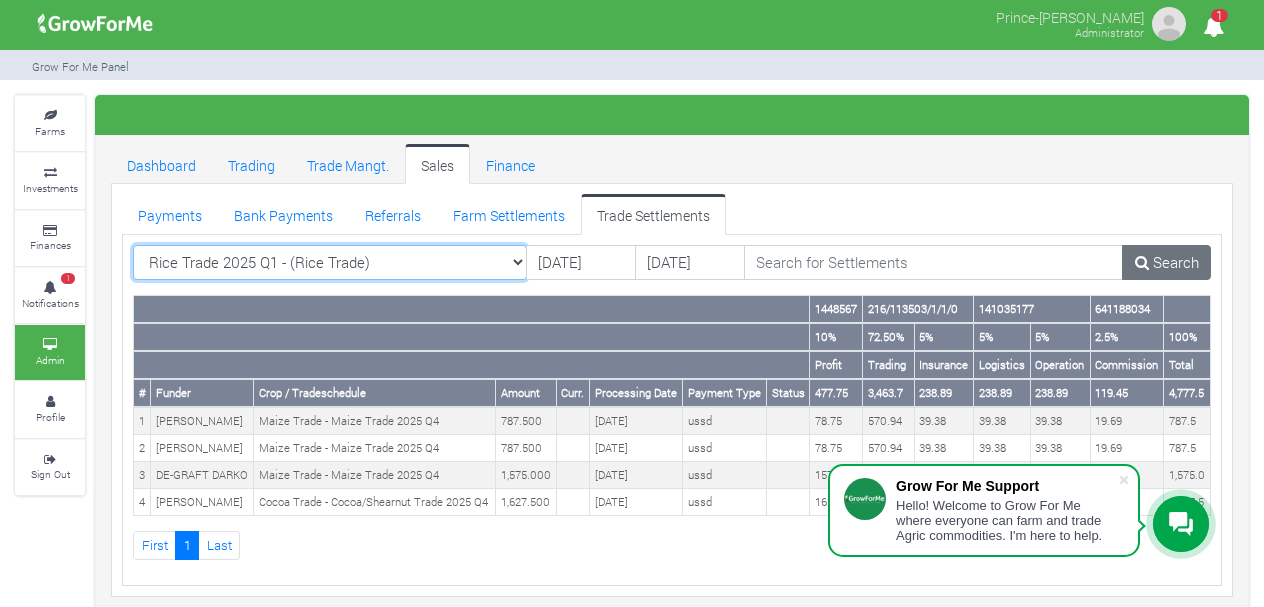 click on "All
All
AcresNano Soybean Trading - 2024
- (Soybean Trade)" at bounding box center (330, 263) 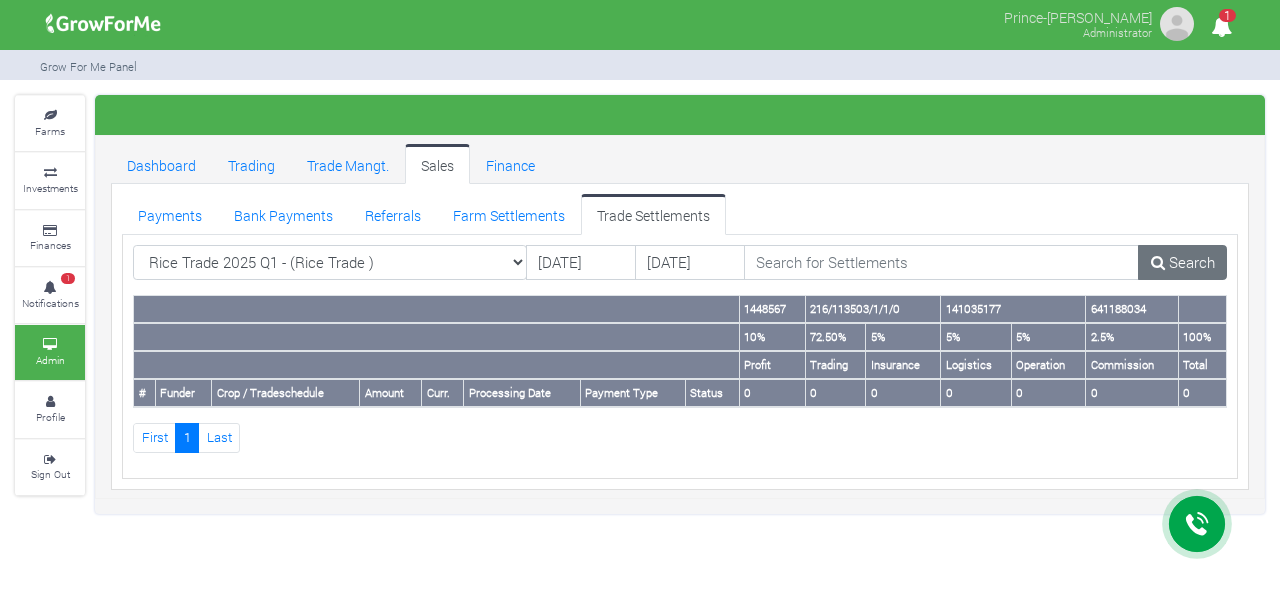 scroll, scrollTop: 0, scrollLeft: 0, axis: both 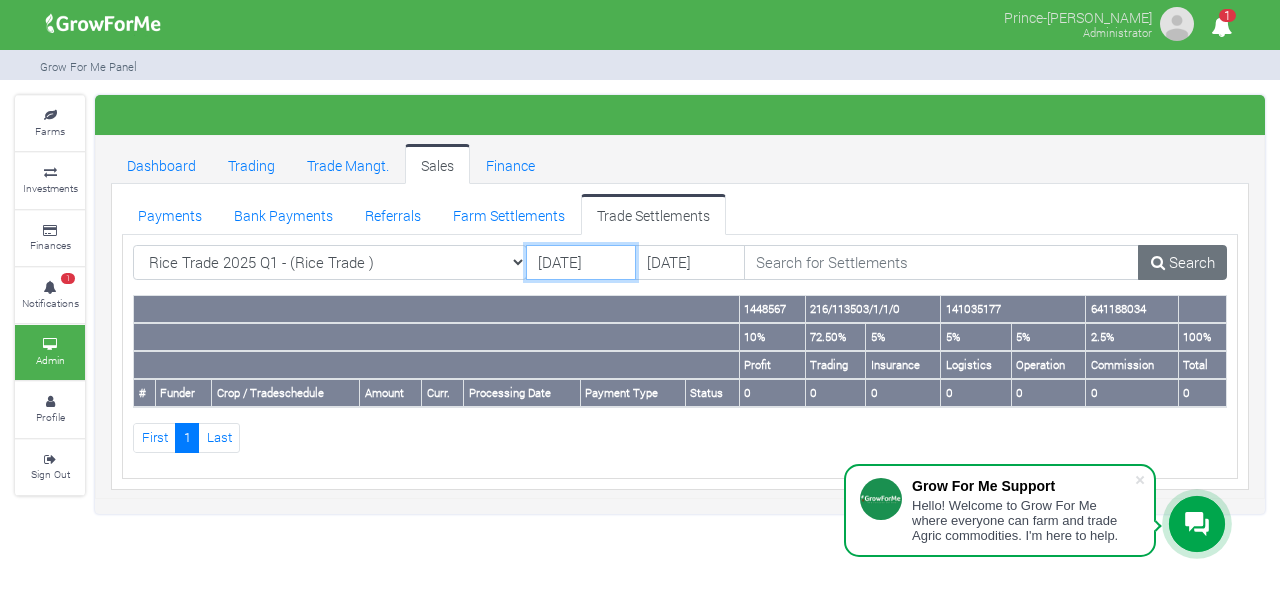 click on "23/07/2025" at bounding box center [581, 263] 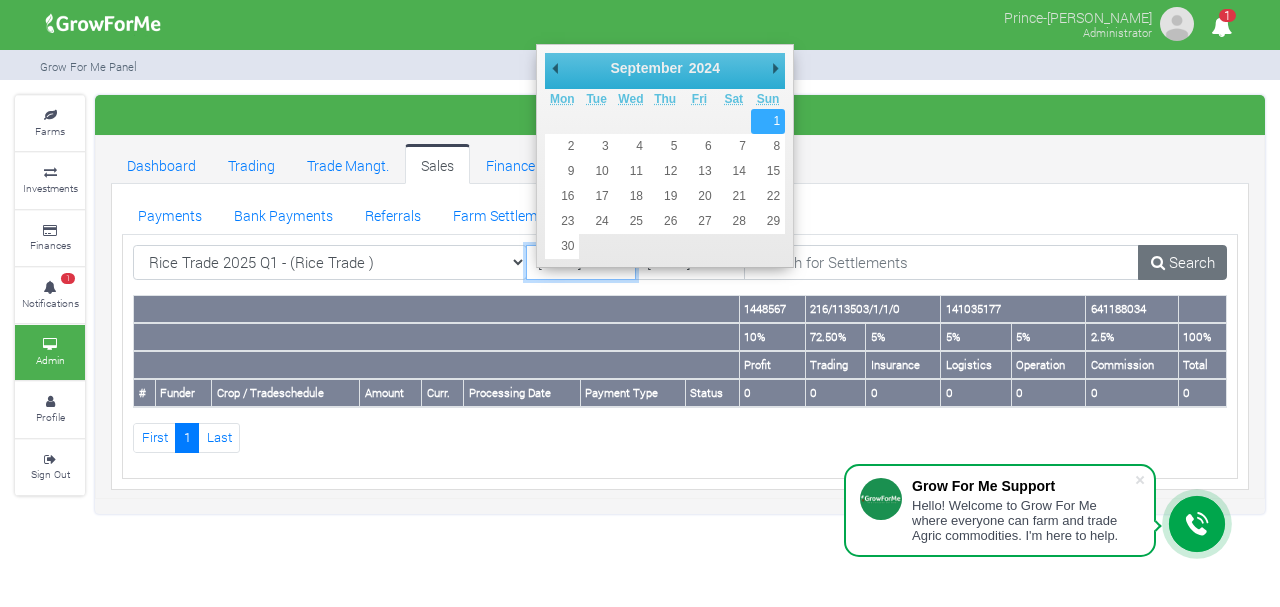 type on "01/09/2024" 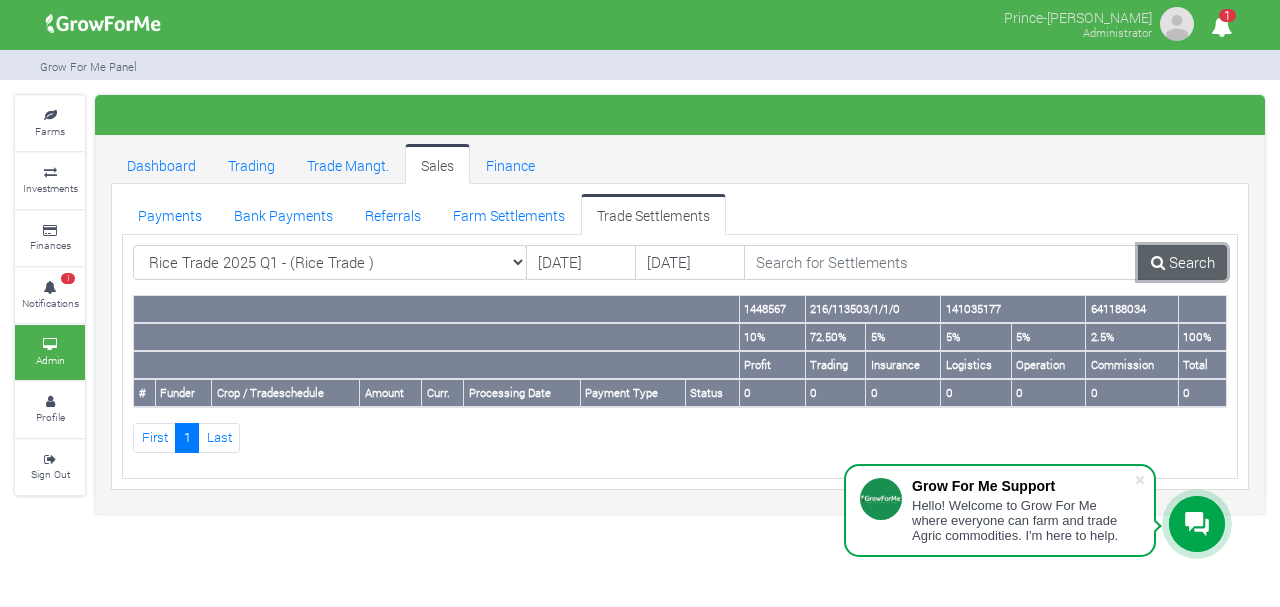 click on "Search" at bounding box center (1182, 263) 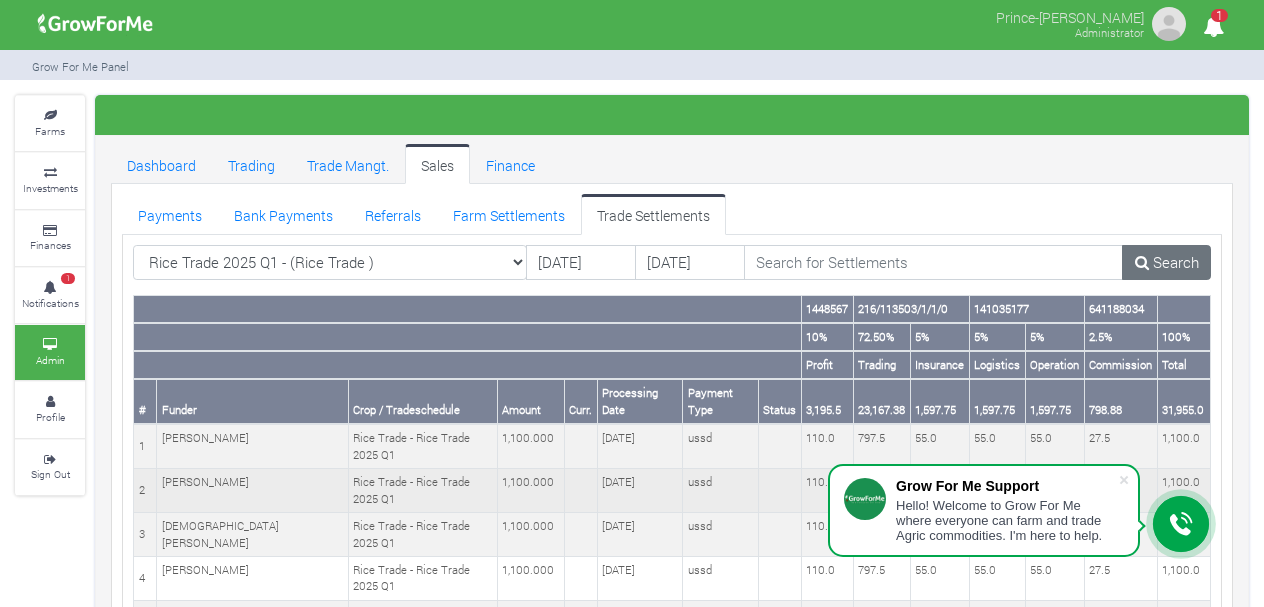 scroll, scrollTop: 0, scrollLeft: 0, axis: both 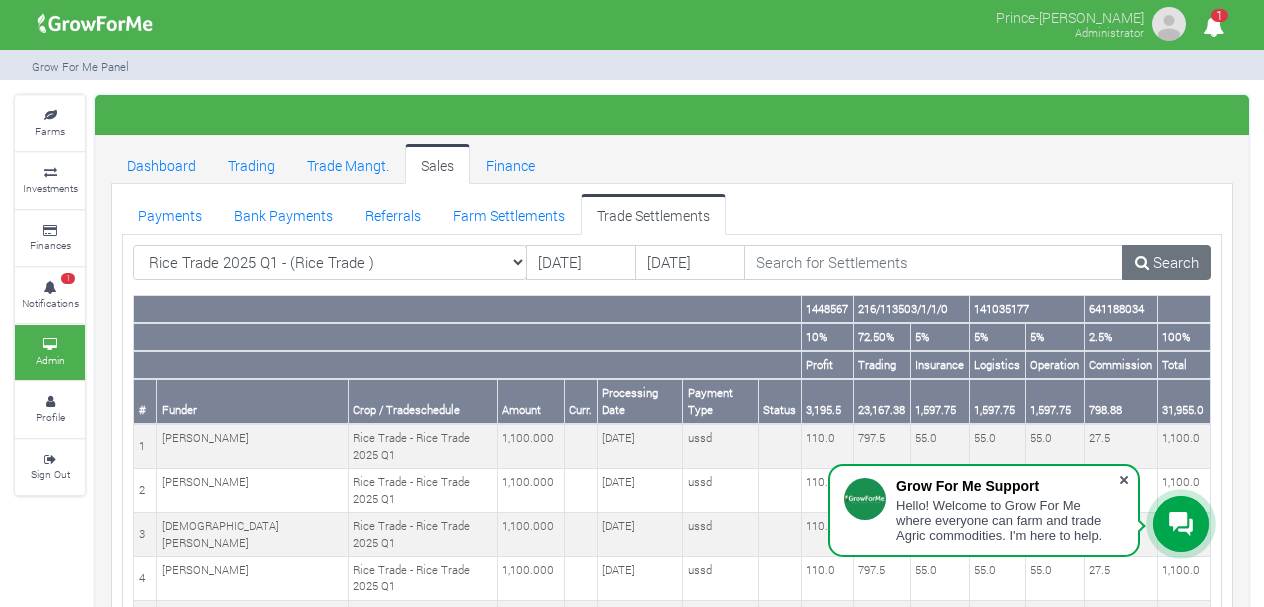 click at bounding box center [1124, 480] 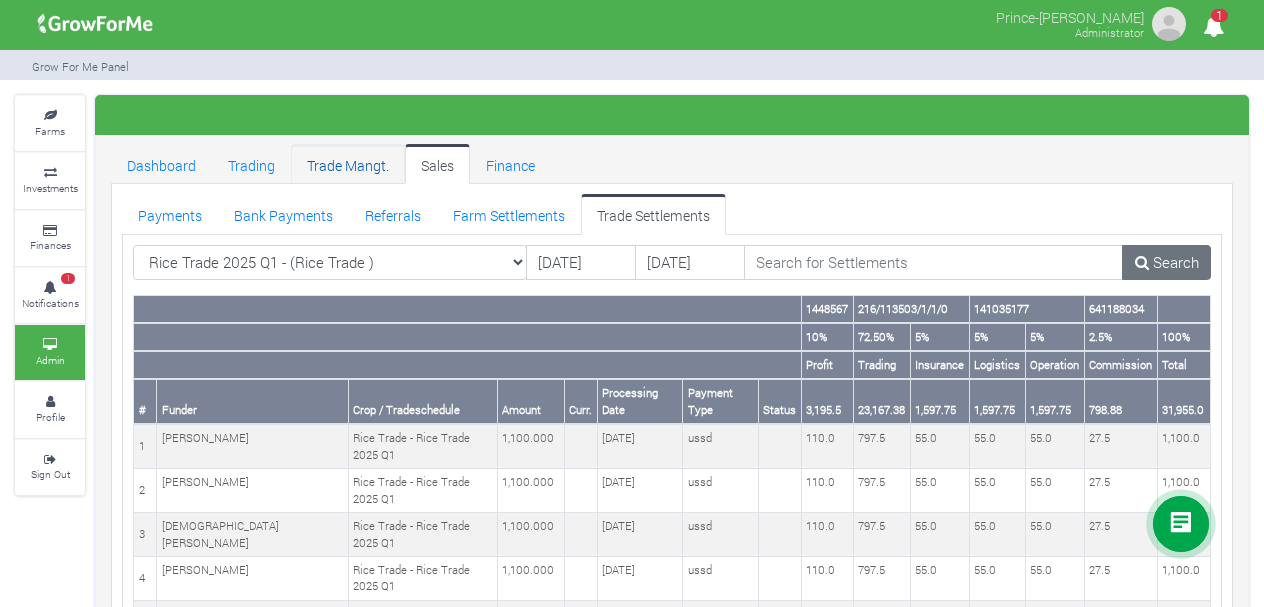 click on "Trade Mangt." at bounding box center [348, 164] 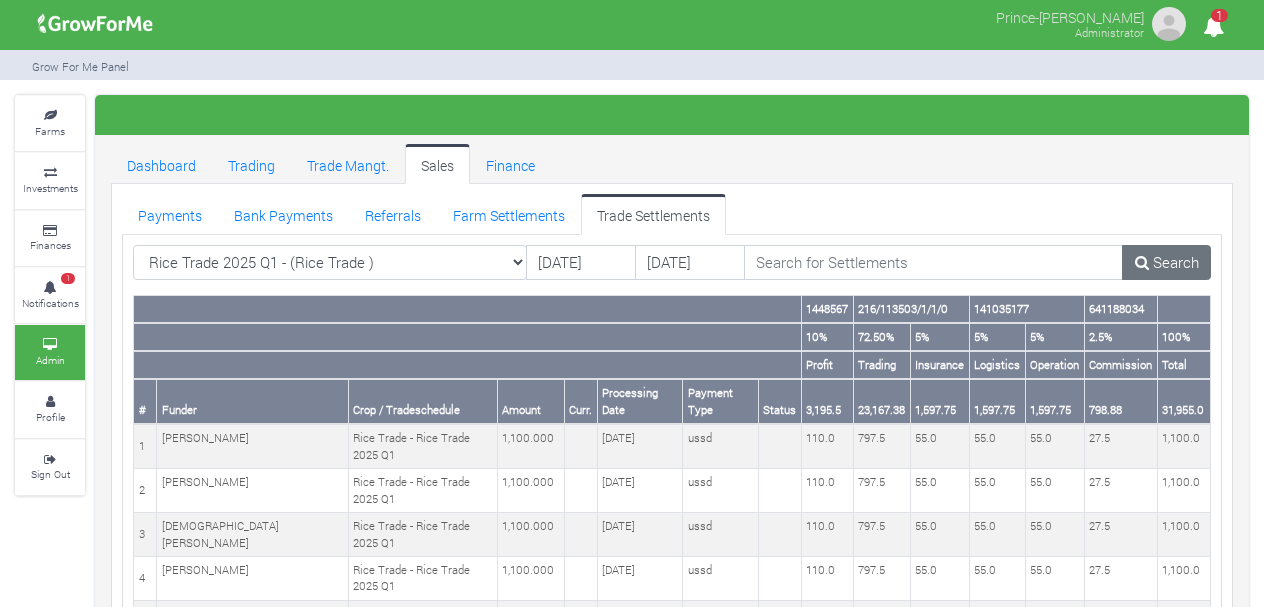 scroll, scrollTop: 0, scrollLeft: 0, axis: both 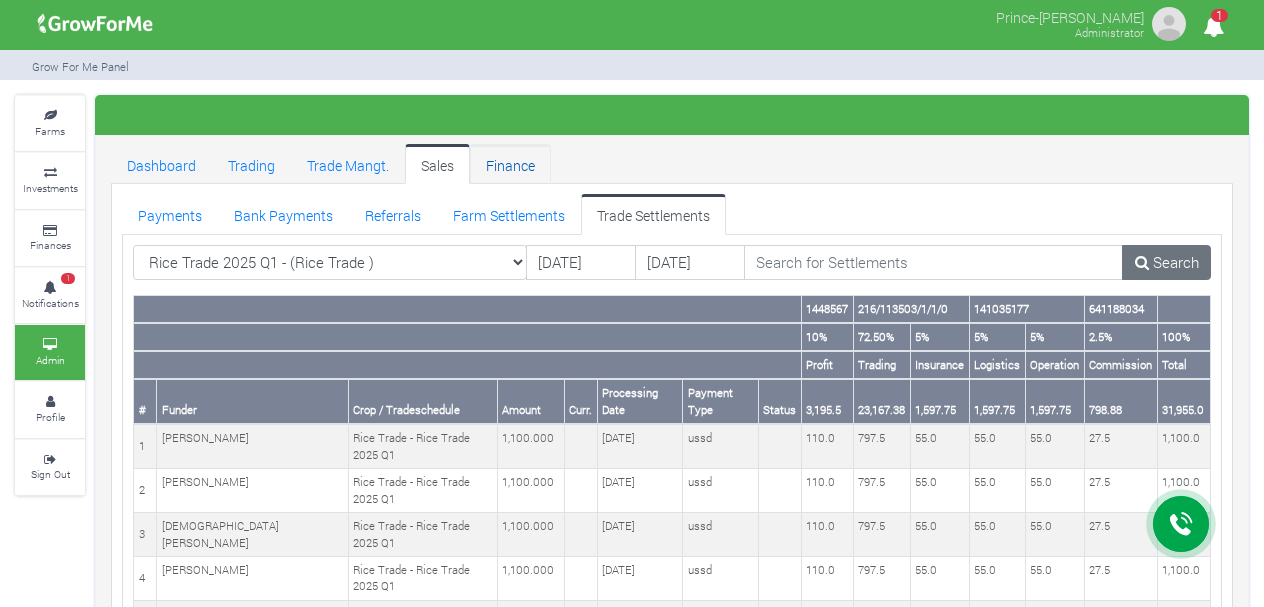 click on "Finance" at bounding box center [510, 164] 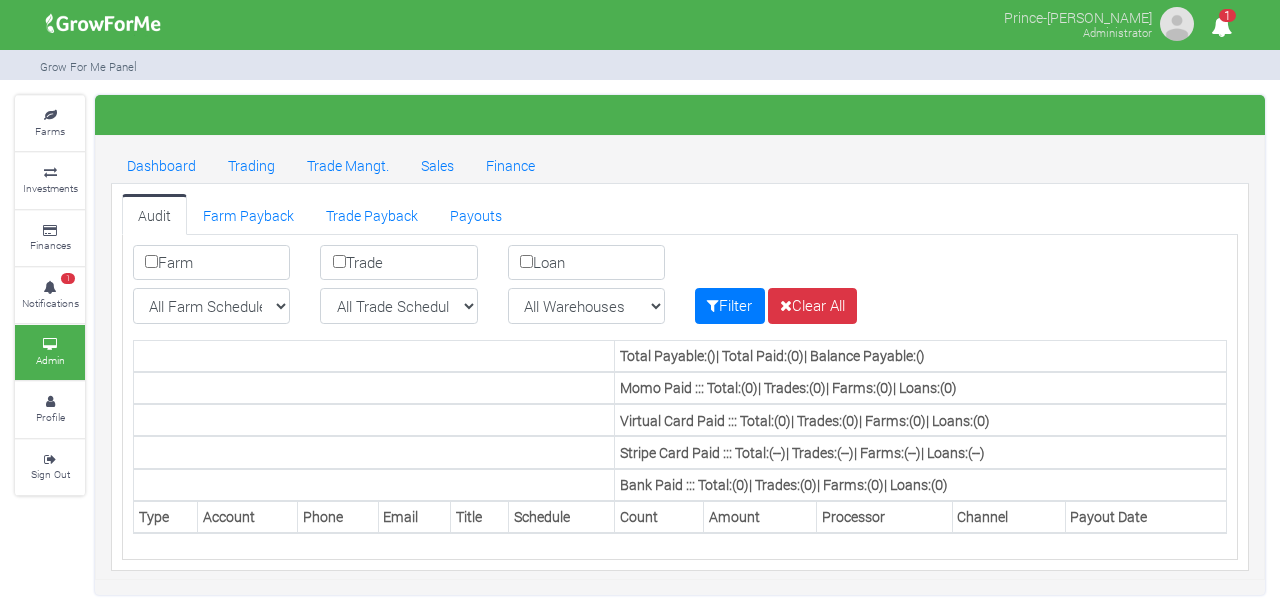 scroll, scrollTop: 0, scrollLeft: 0, axis: both 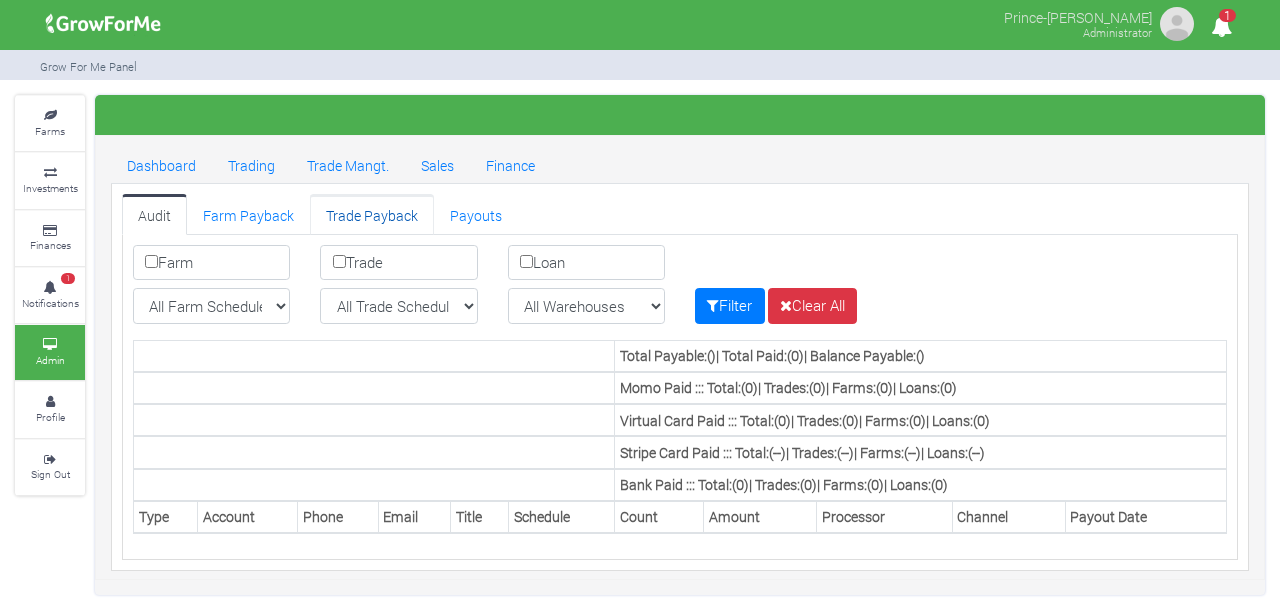 click on "Trade Payback" at bounding box center [372, 214] 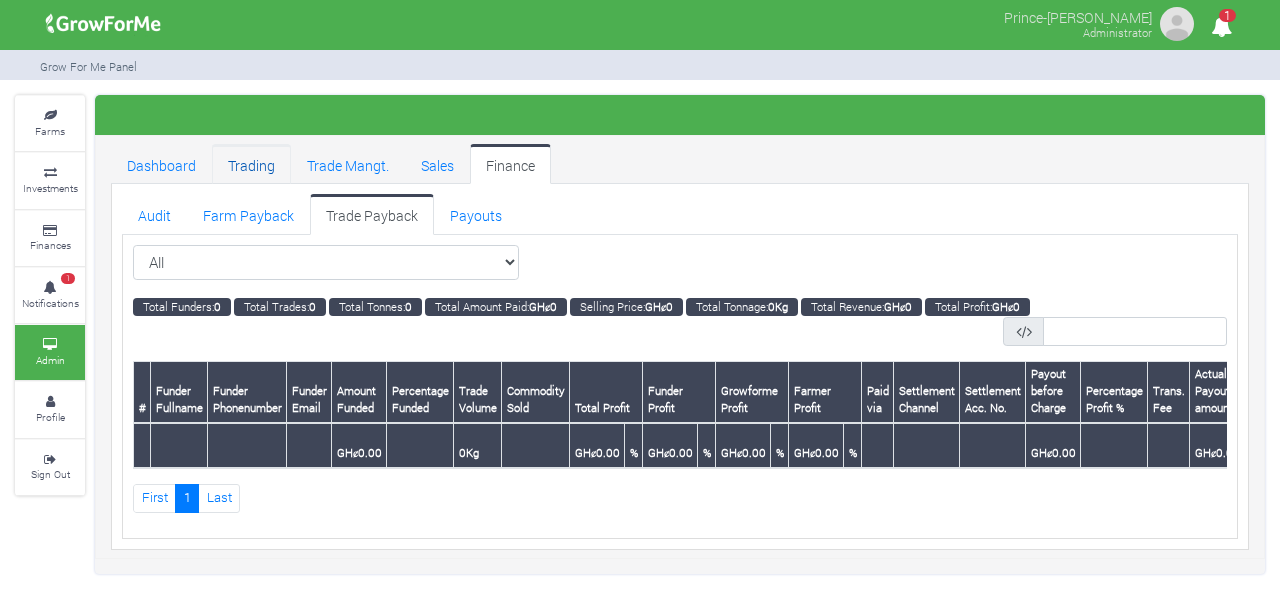 scroll, scrollTop: 0, scrollLeft: 0, axis: both 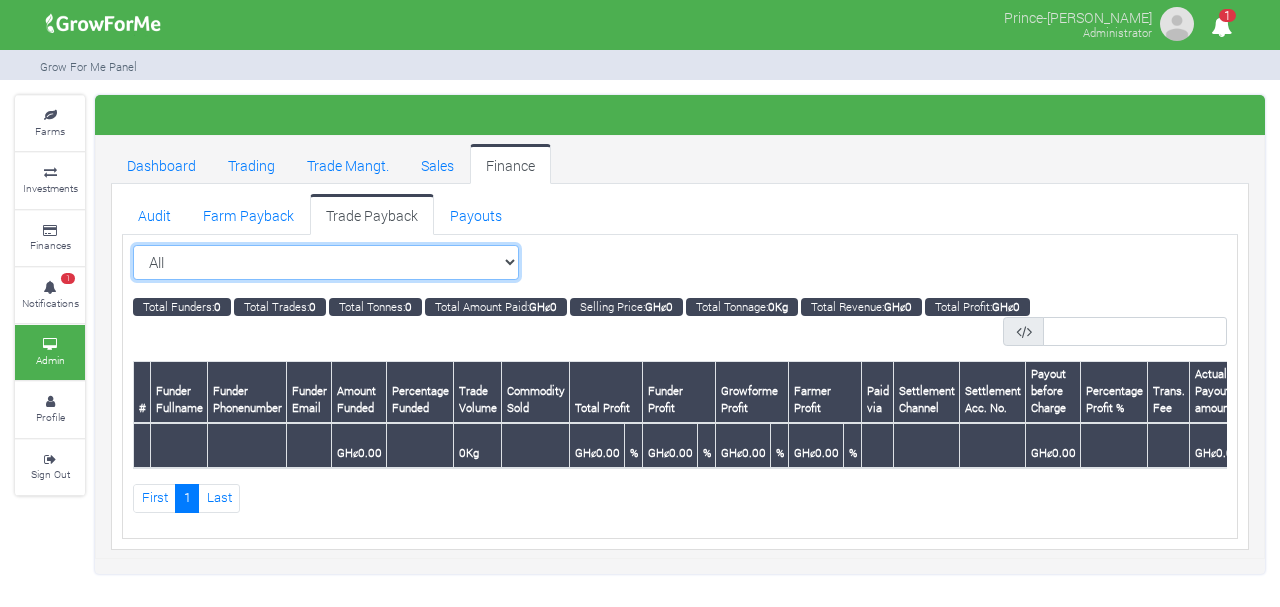 click on "All
All
Sorghum Trade 2025 Q4
()" at bounding box center [326, 263] 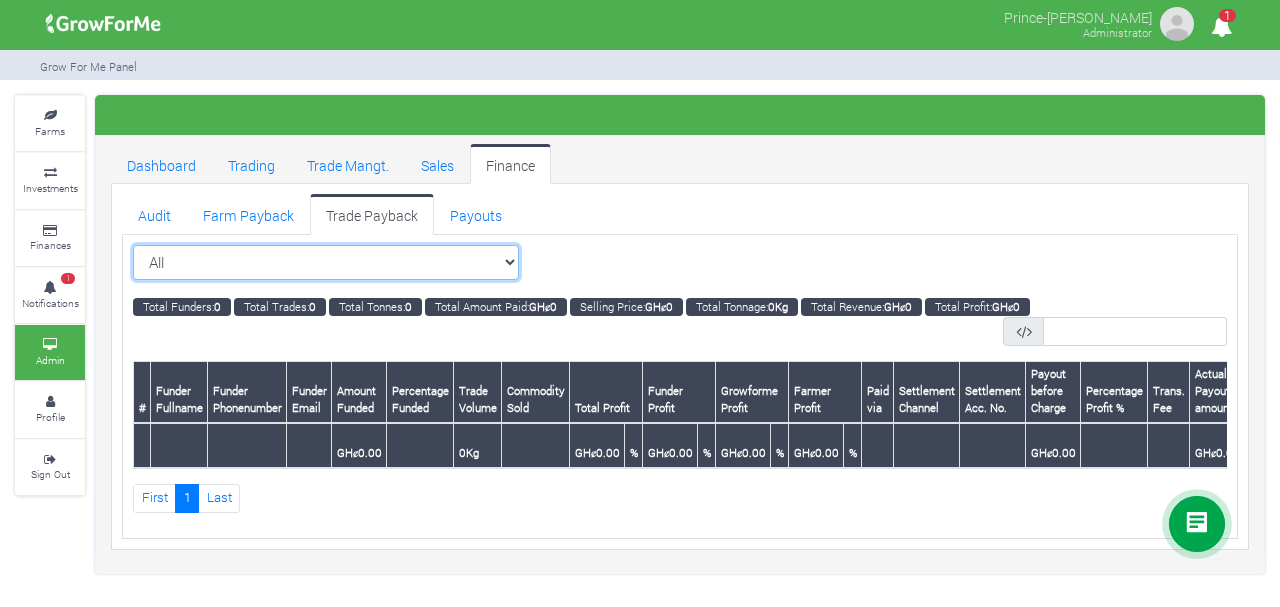 select on "?tradeschedule=30" 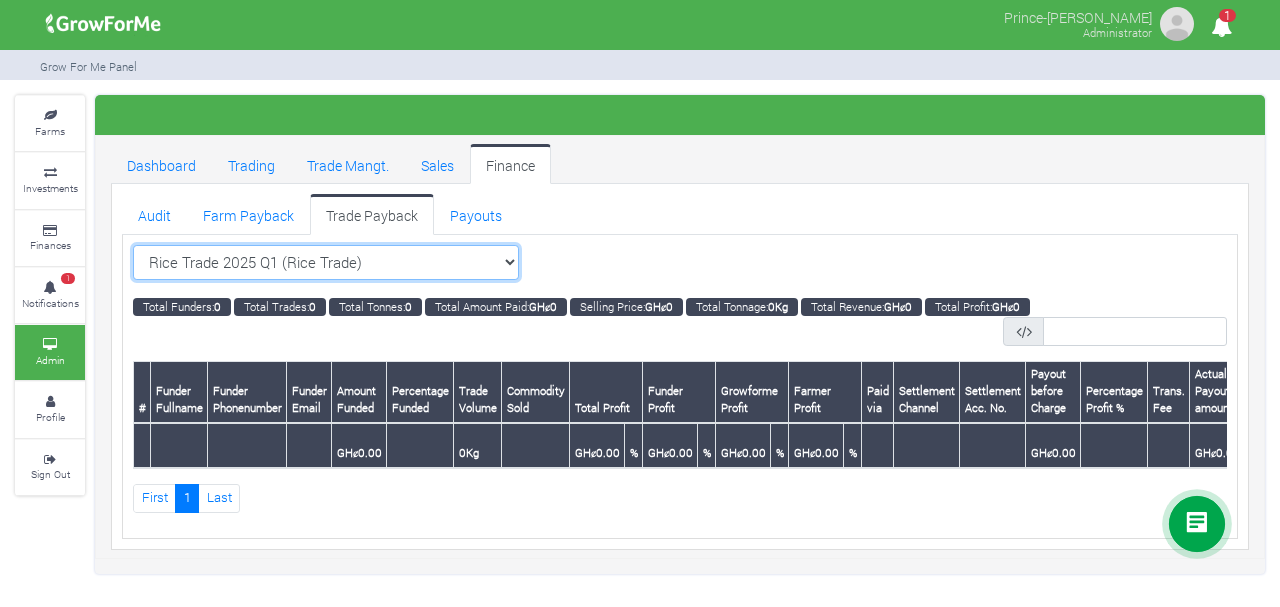 click on "All
All
Sorghum Trade 2025 Q4
()" at bounding box center [326, 263] 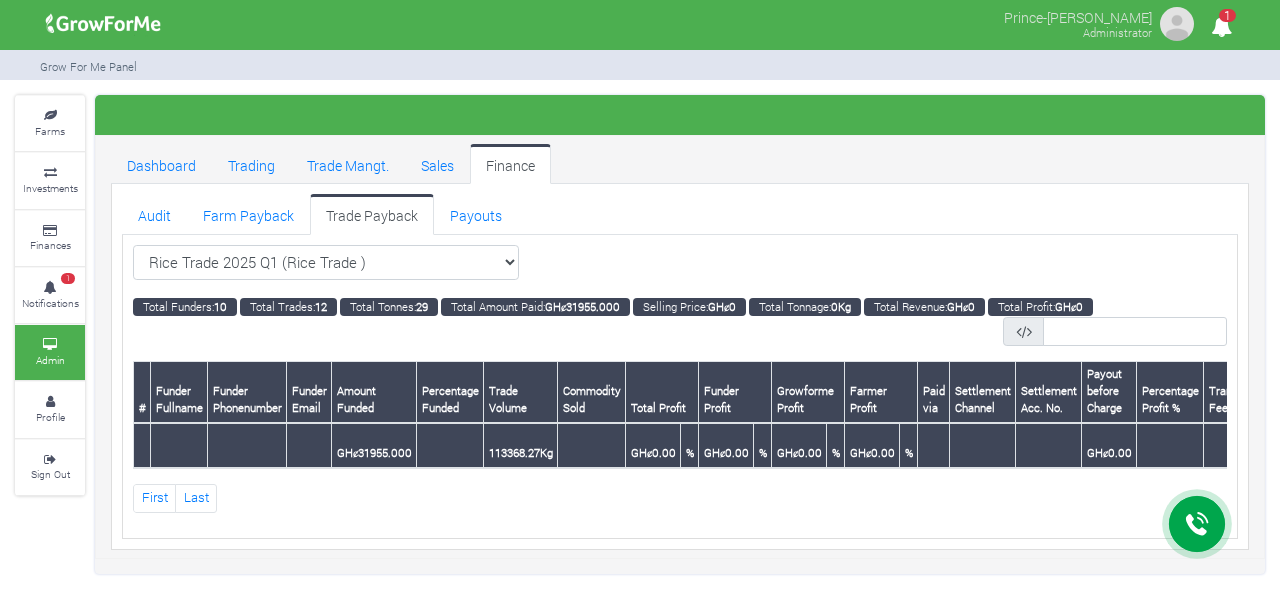 scroll, scrollTop: 0, scrollLeft: 0, axis: both 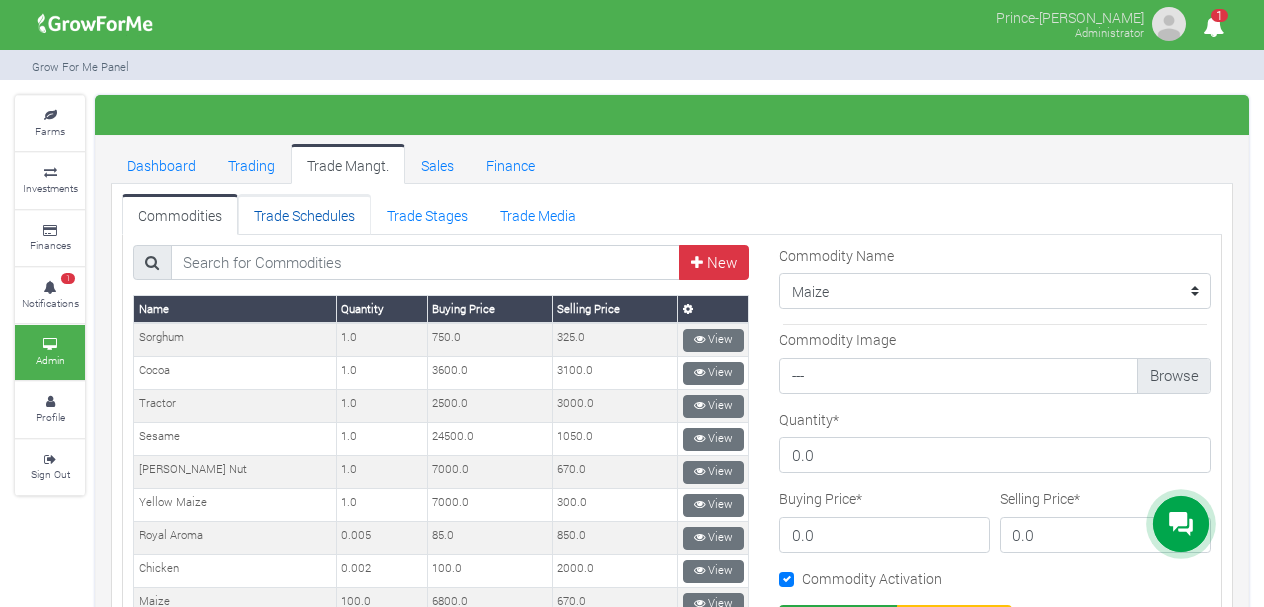 click on "Trade Schedules" at bounding box center [304, 214] 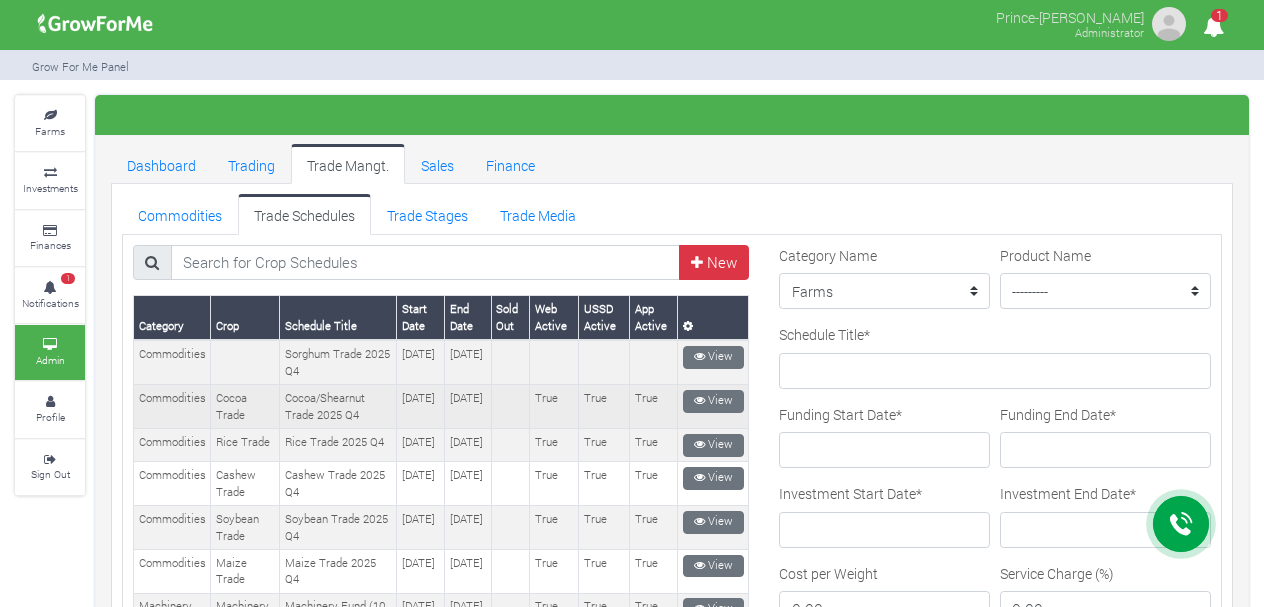 scroll, scrollTop: 0, scrollLeft: 0, axis: both 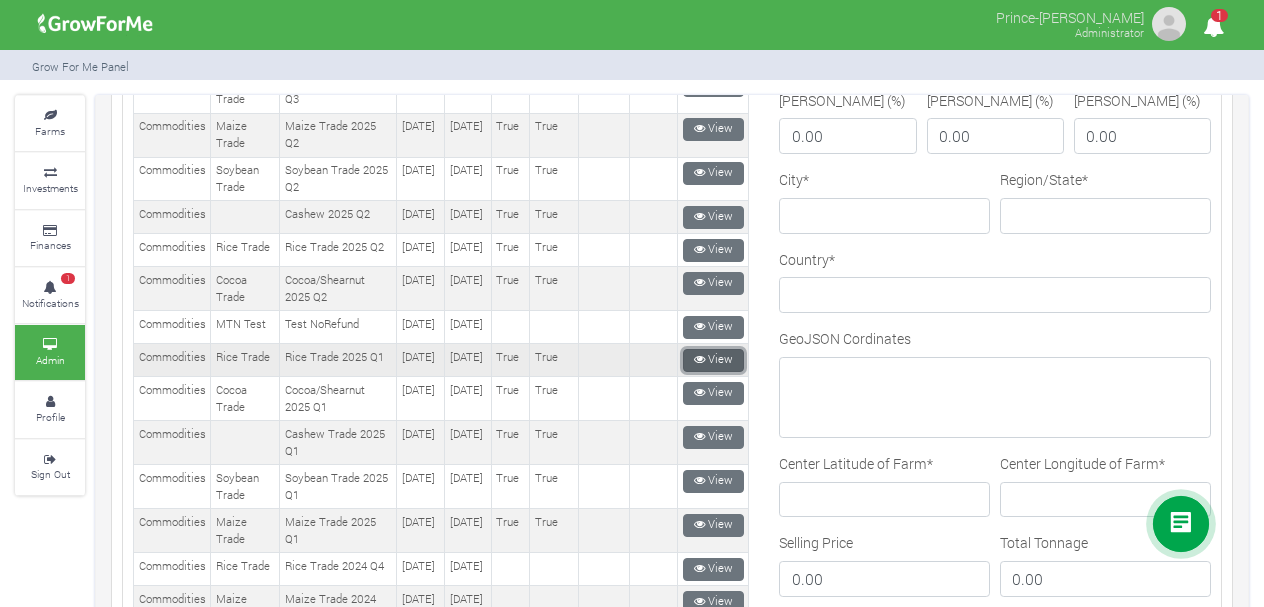 click at bounding box center [699, 359] 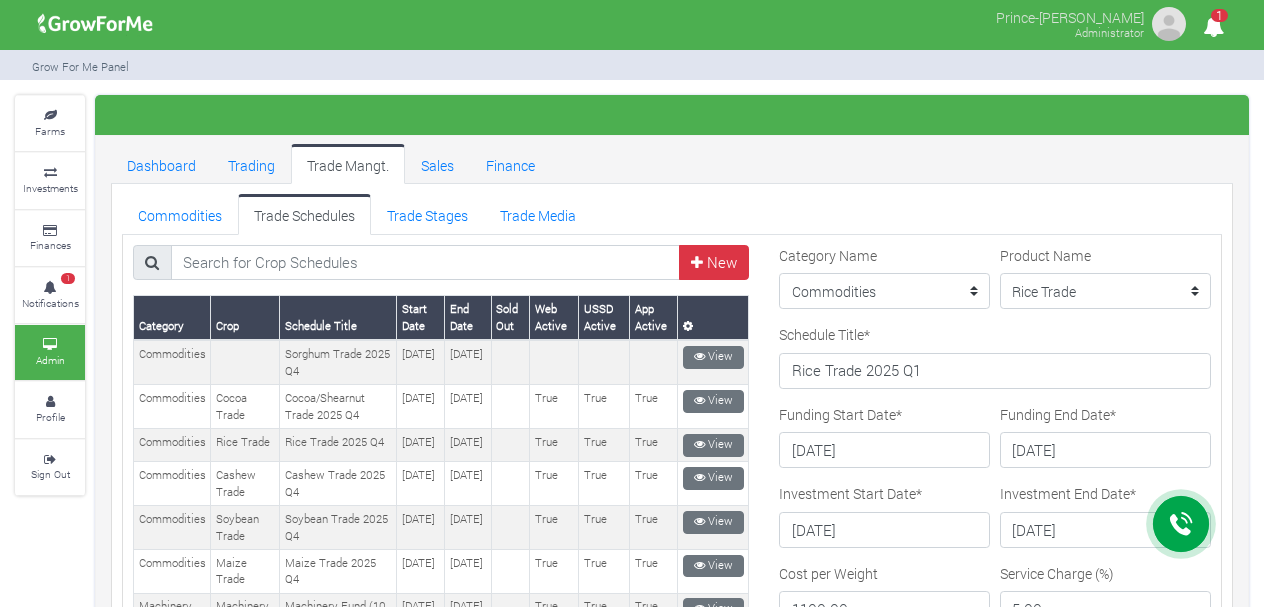 scroll, scrollTop: 0, scrollLeft: 0, axis: both 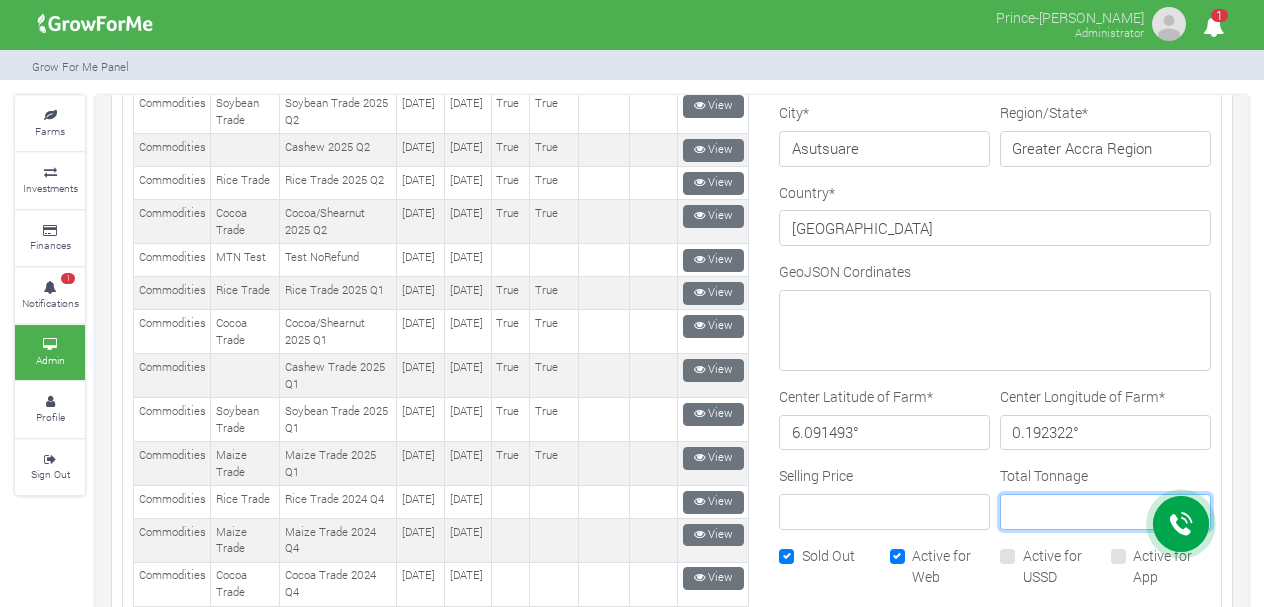click on "Total Tonnage" at bounding box center (1105, 512) 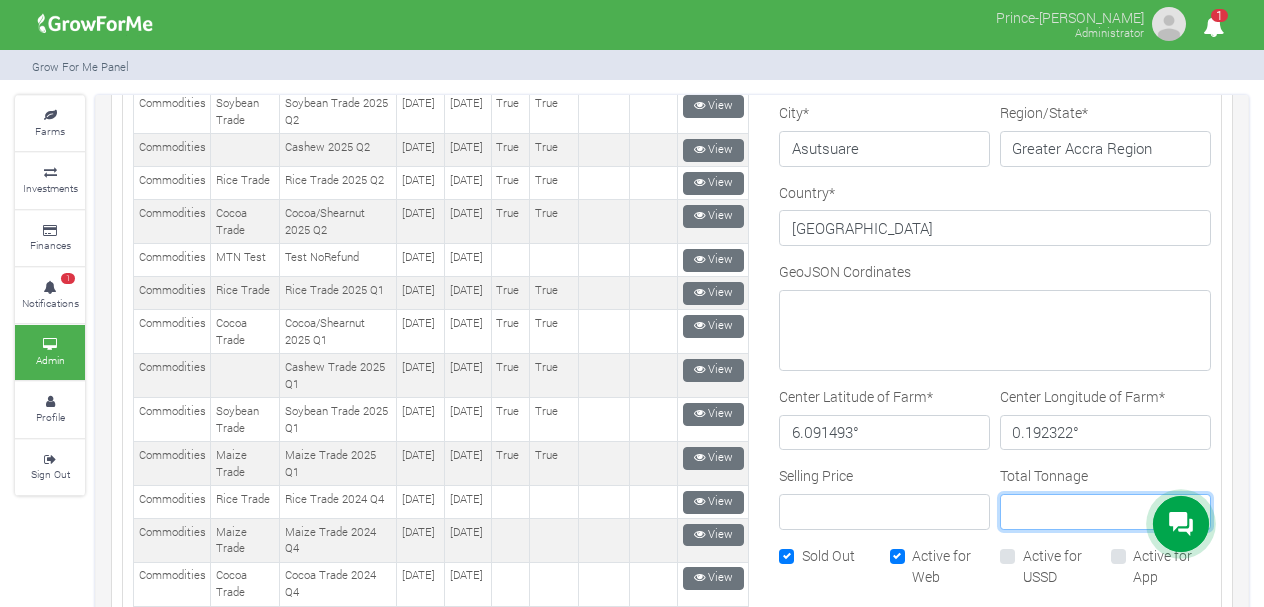 paste on "113368.30" 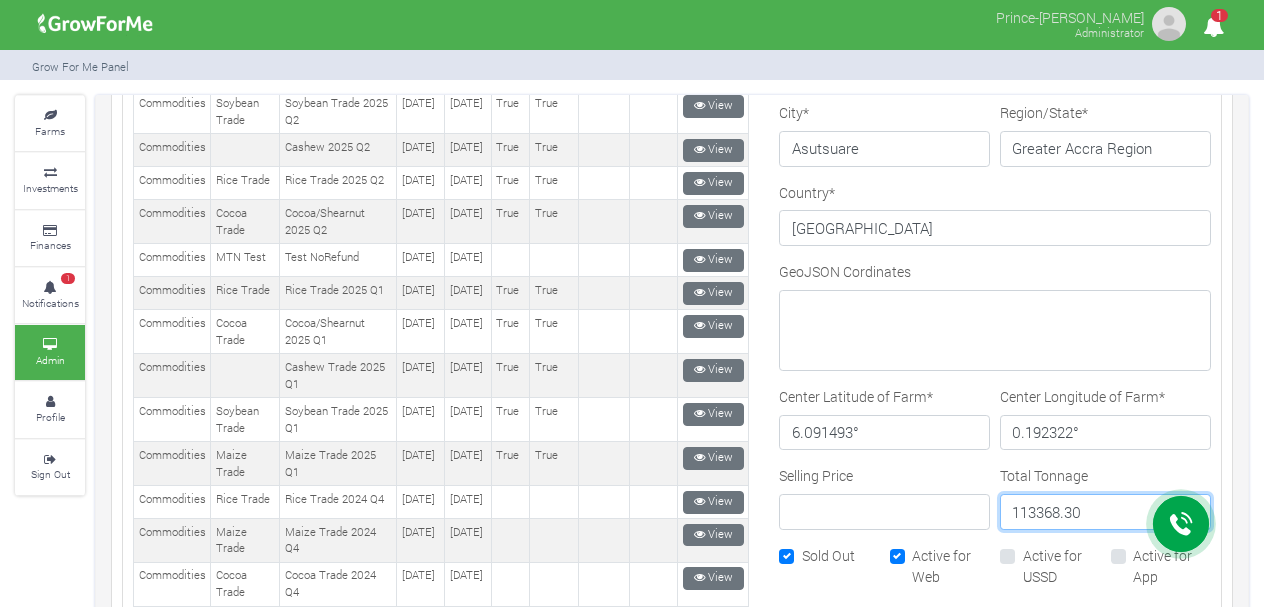 type on "113368.30" 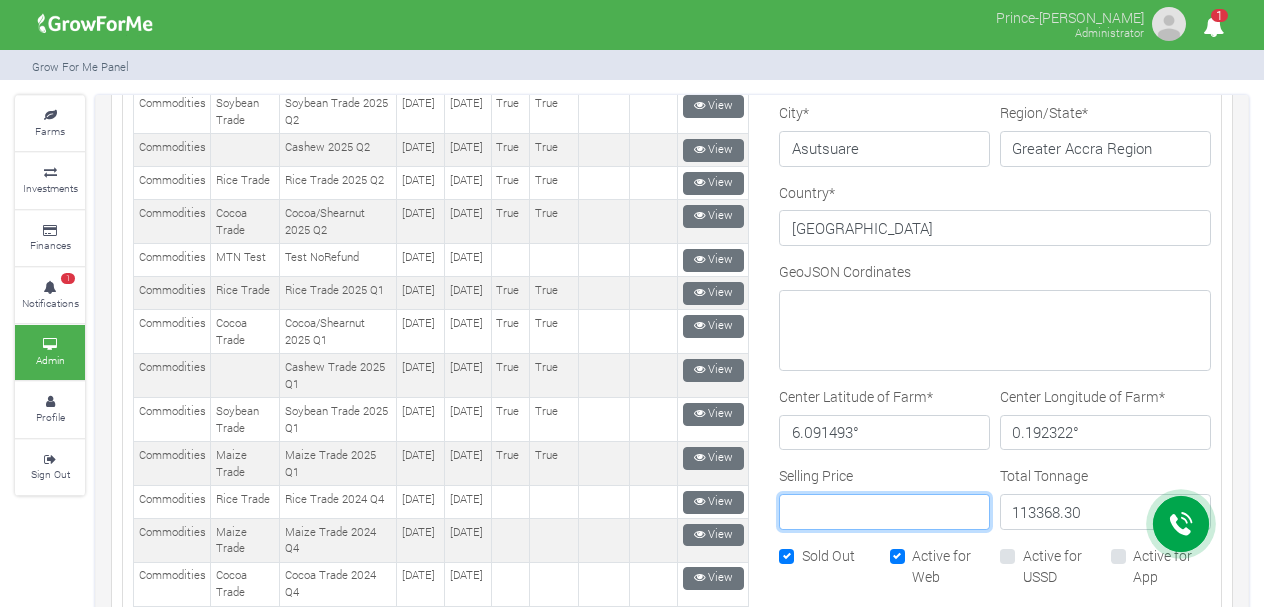 click on "Selling Price" at bounding box center [884, 512] 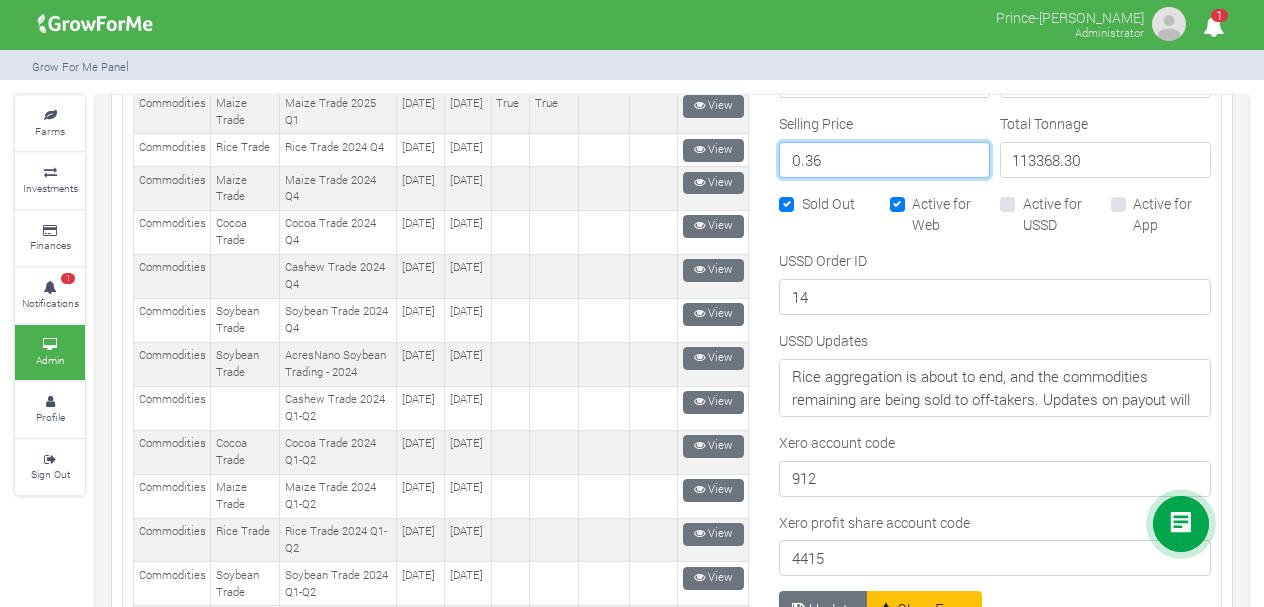 scroll, scrollTop: 1200, scrollLeft: 0, axis: vertical 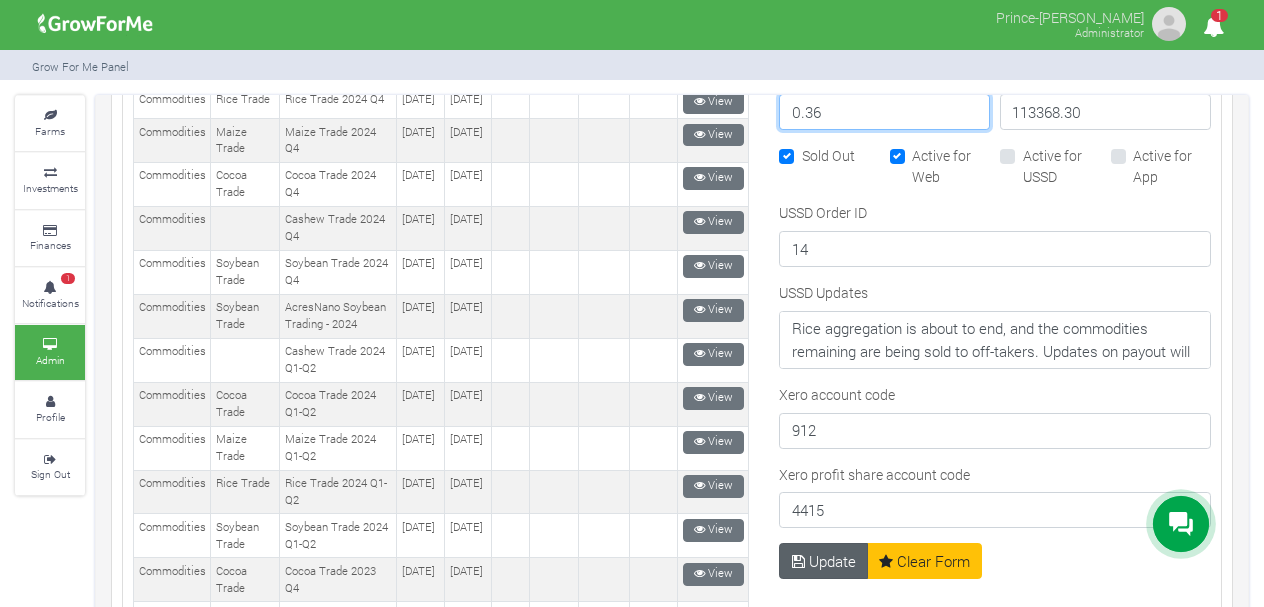 type on "0.36" 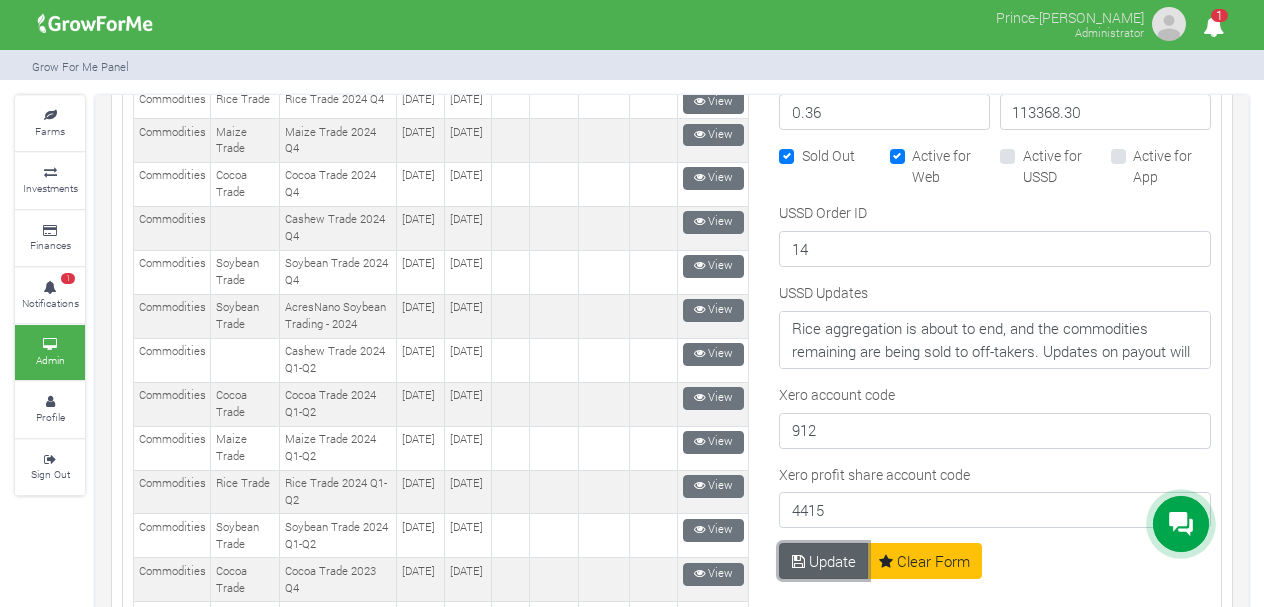 click on "Update" at bounding box center [823, 561] 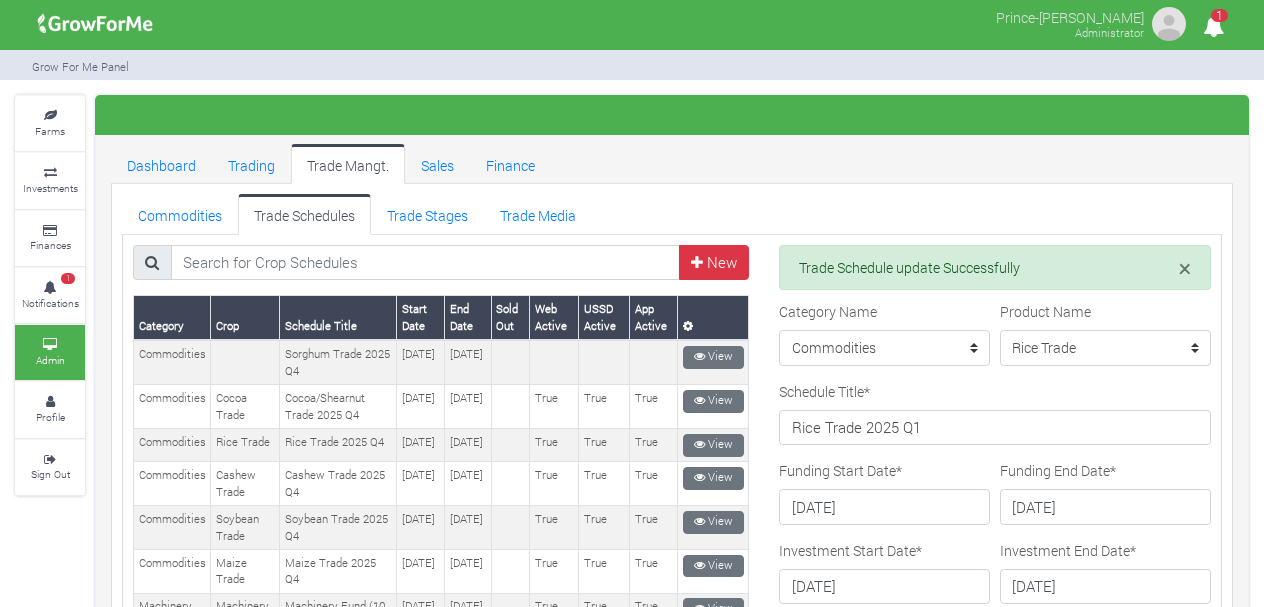 scroll, scrollTop: 0, scrollLeft: 0, axis: both 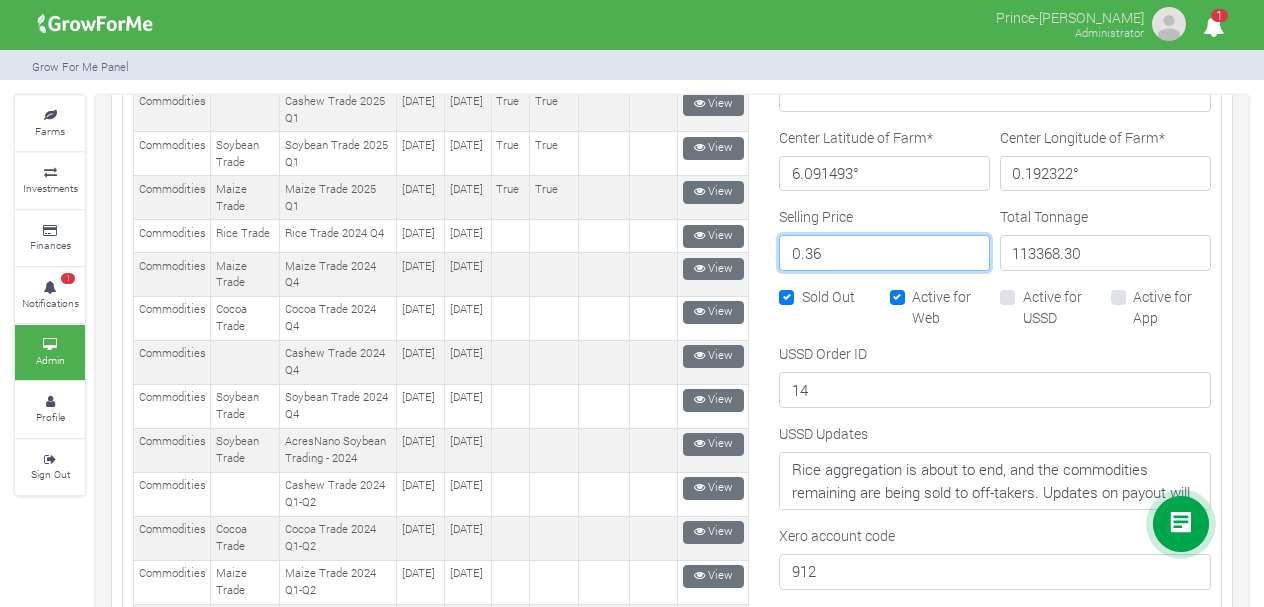 click on "0.36" at bounding box center [884, 253] 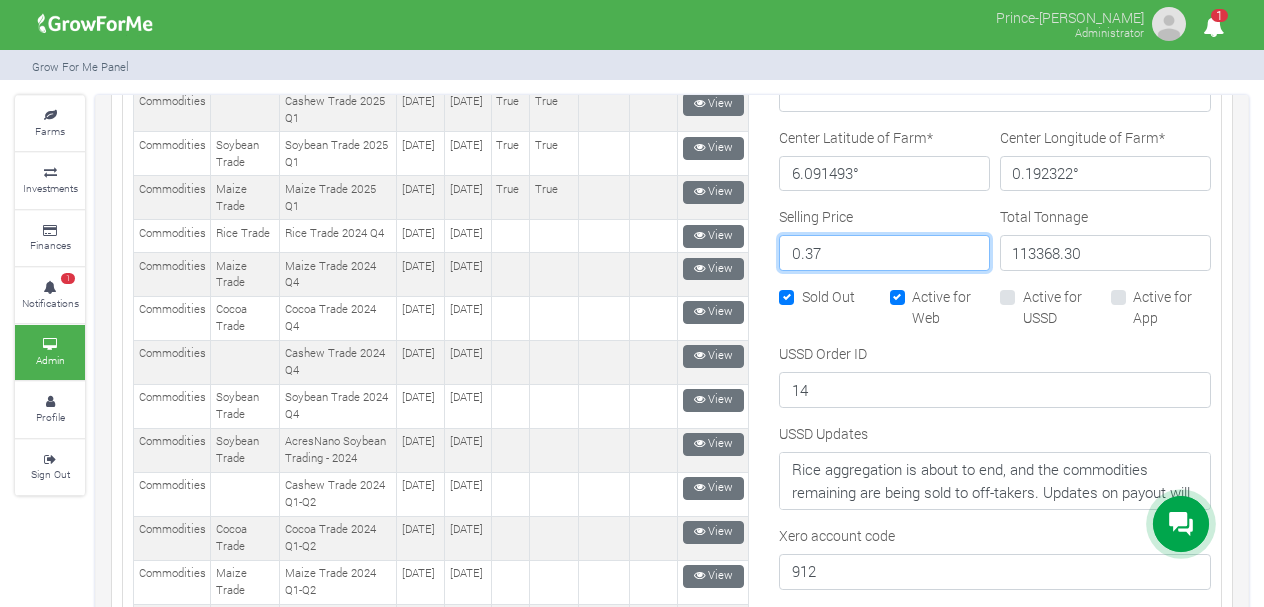 type on "0.37" 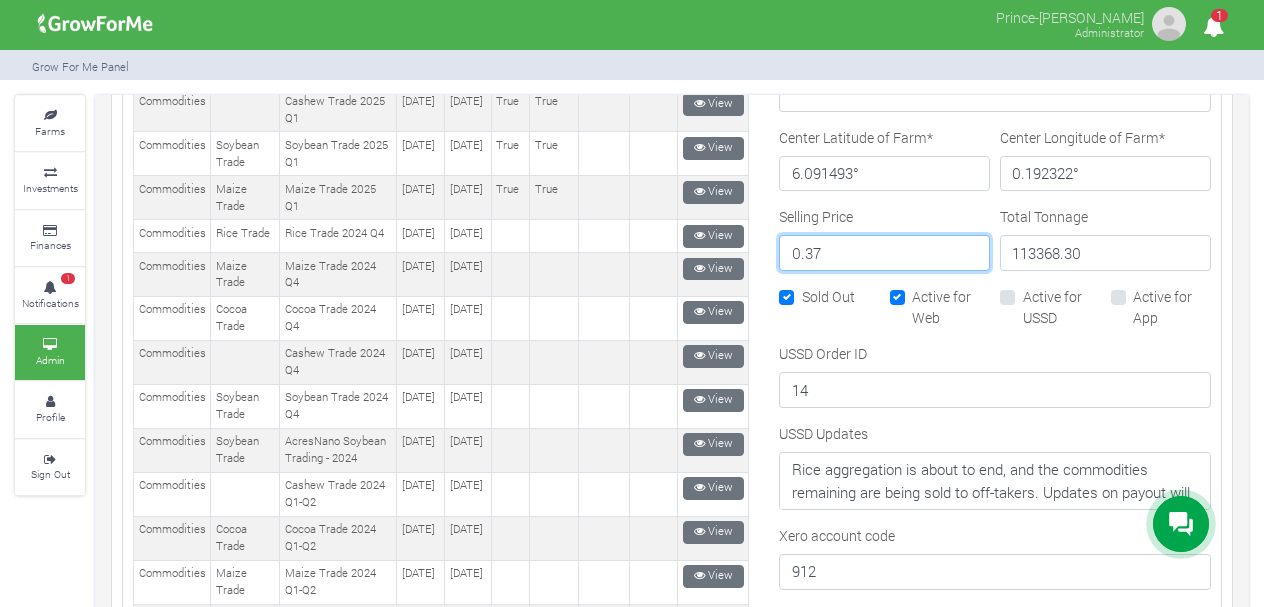click on "Update" at bounding box center [823, 702] 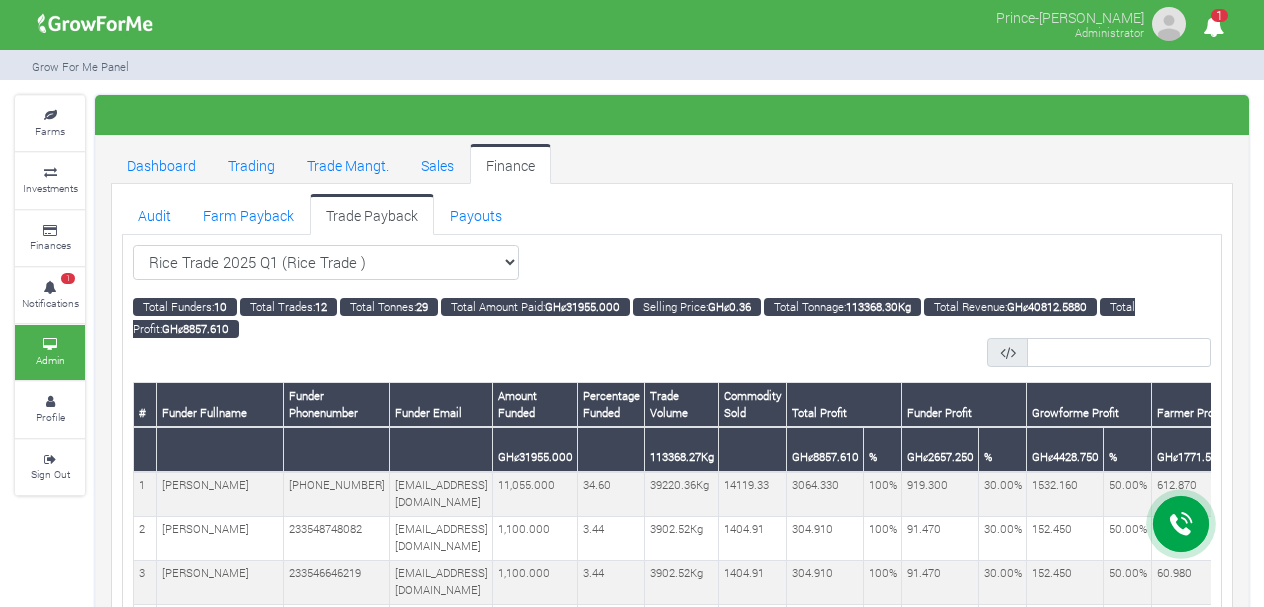 scroll, scrollTop: 0, scrollLeft: 0, axis: both 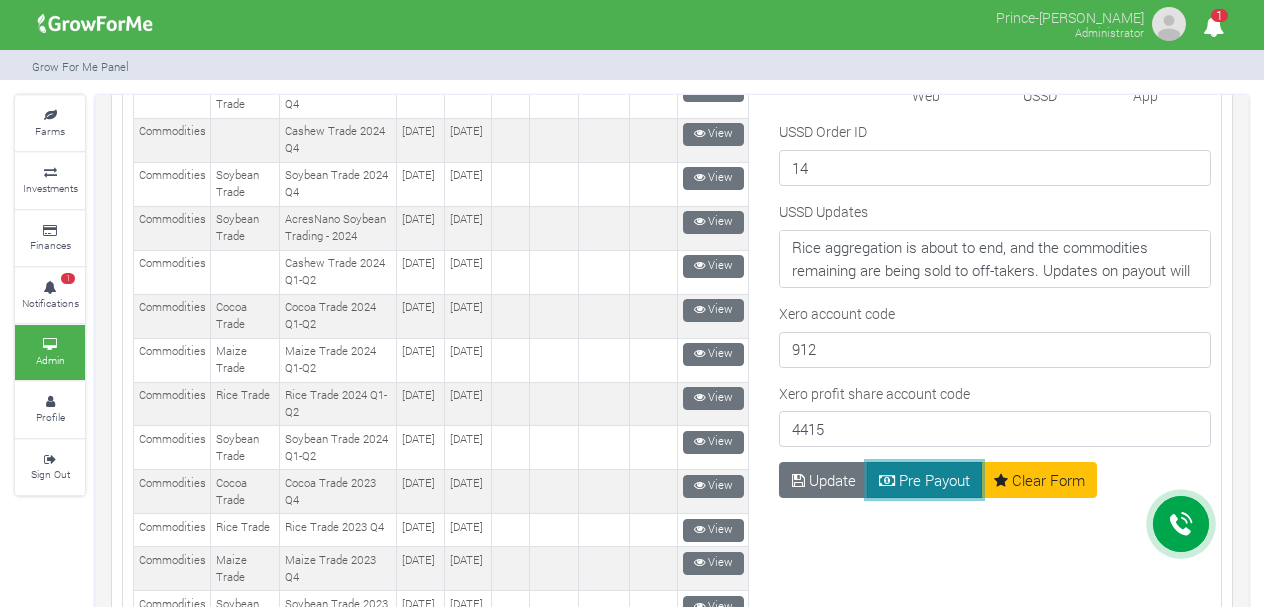 click on "Pre Payout" at bounding box center [925, 480] 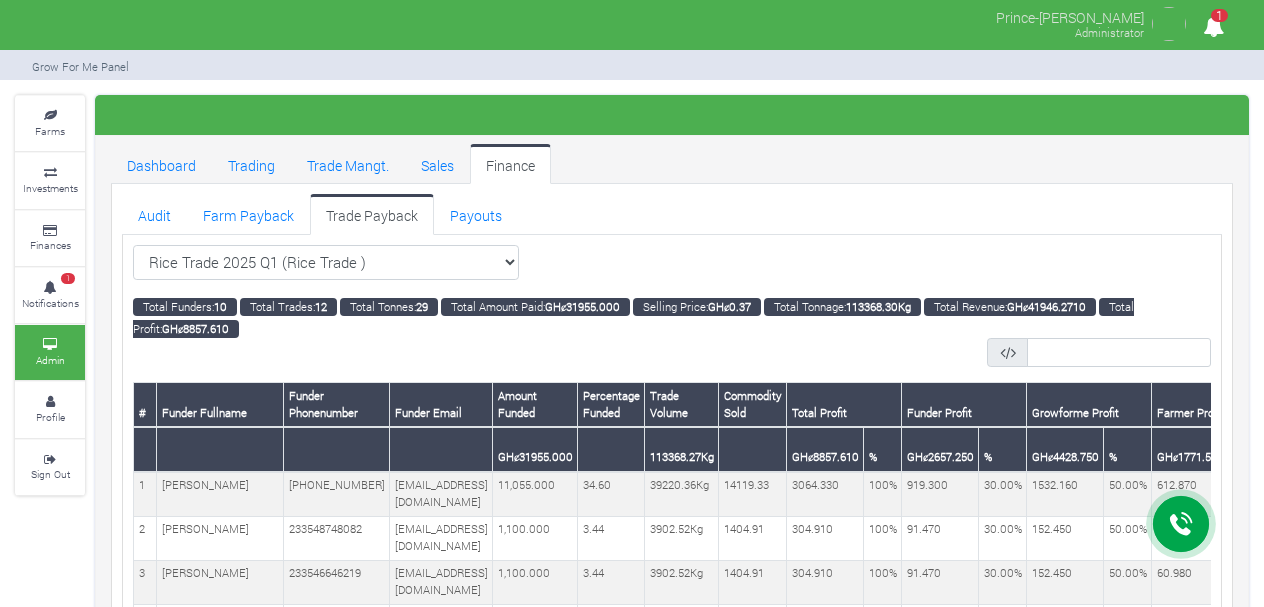 scroll, scrollTop: 155, scrollLeft: 0, axis: vertical 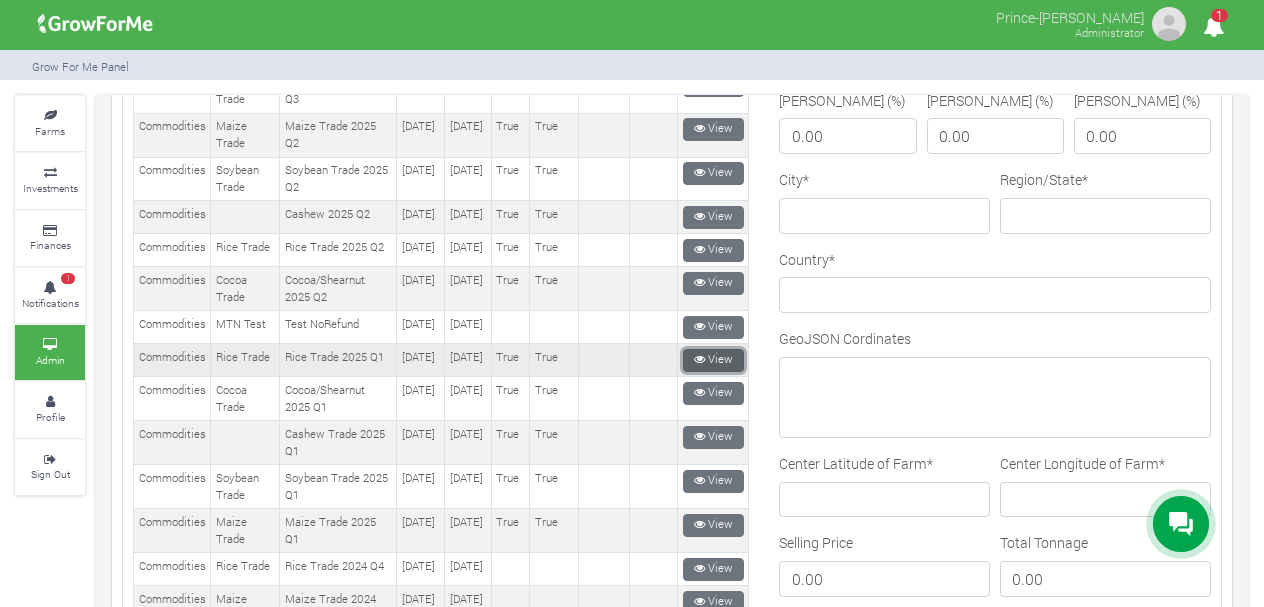 click on "View" at bounding box center (713, 360) 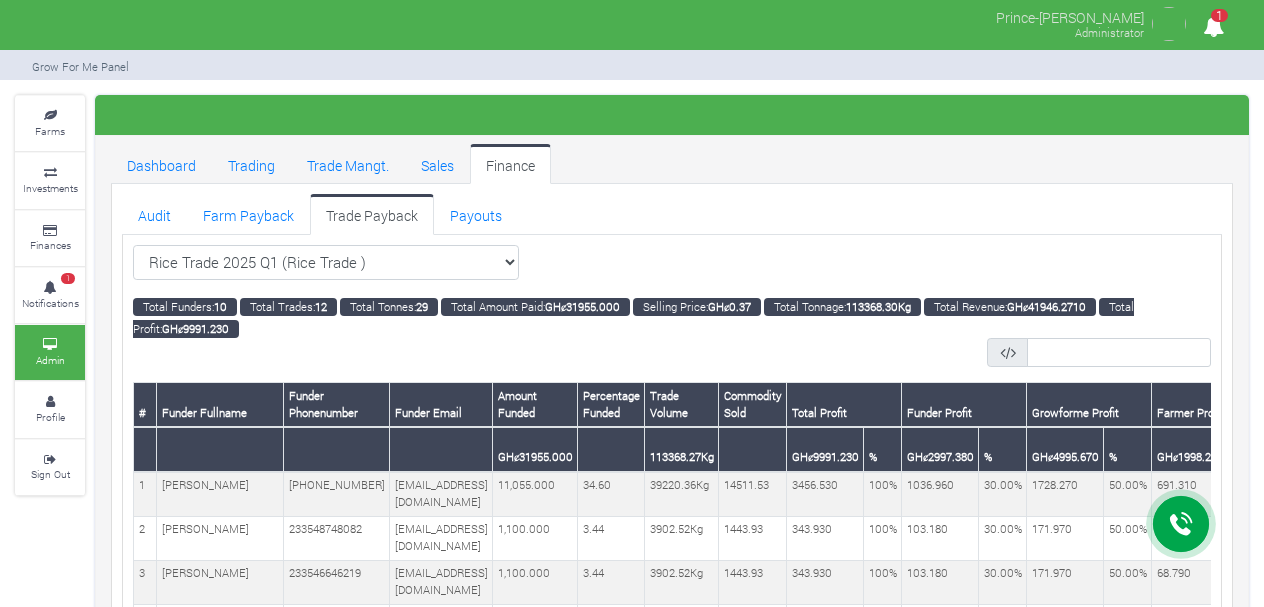 scroll, scrollTop: 155, scrollLeft: 0, axis: vertical 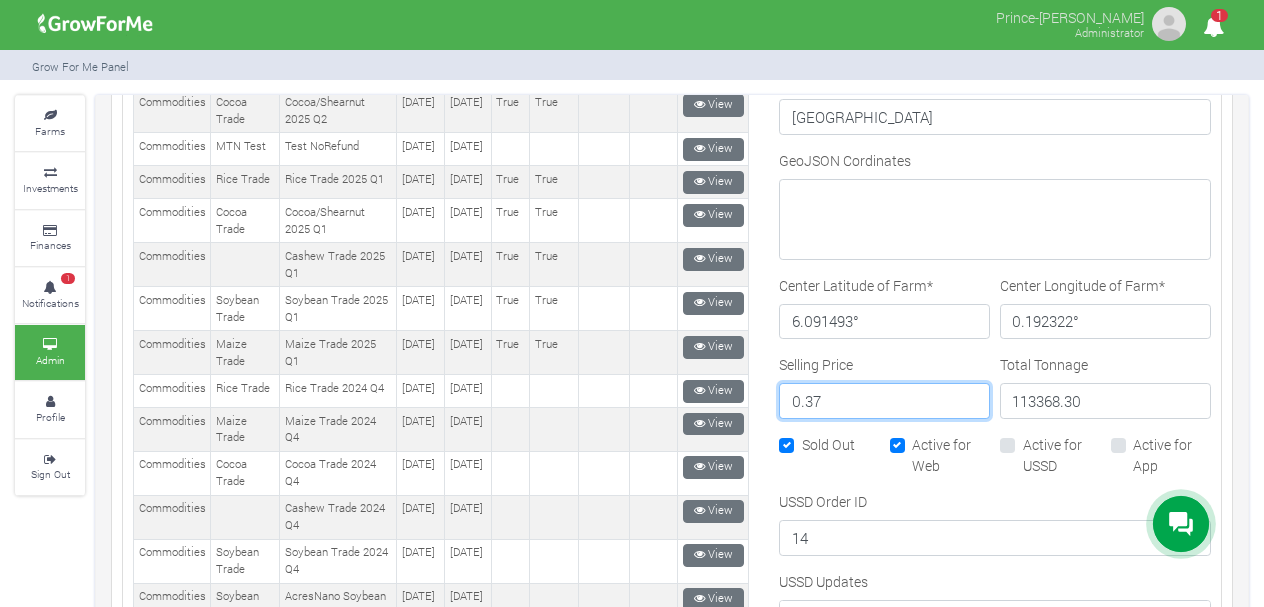 click on "0.37" at bounding box center (884, 401) 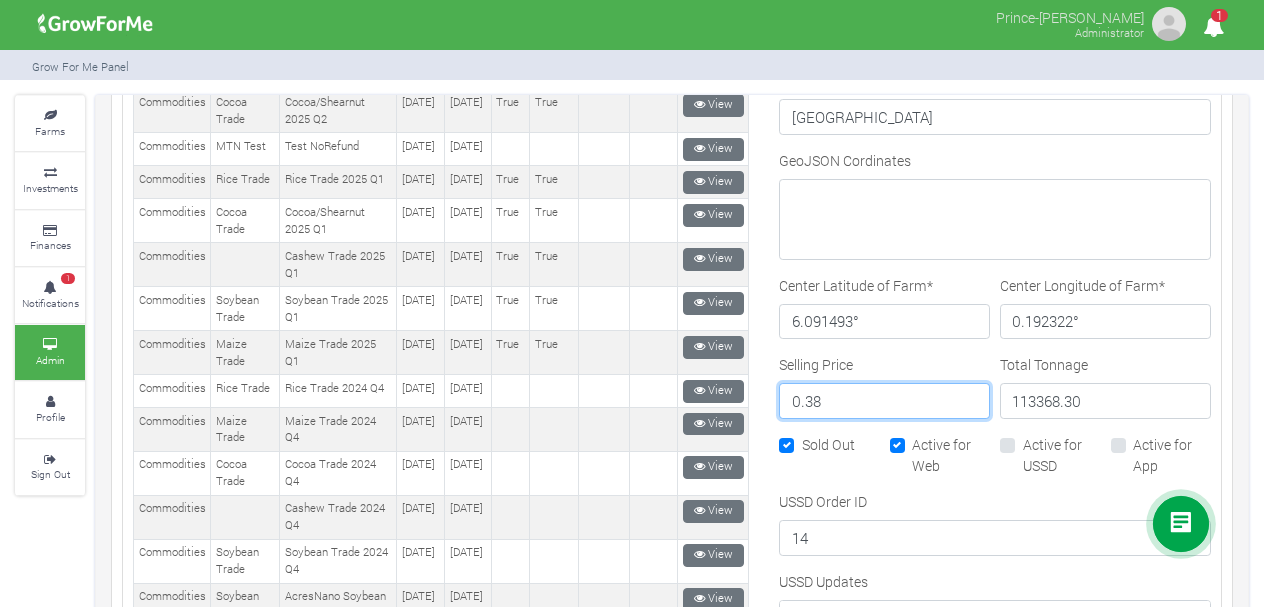 type on "0.38" 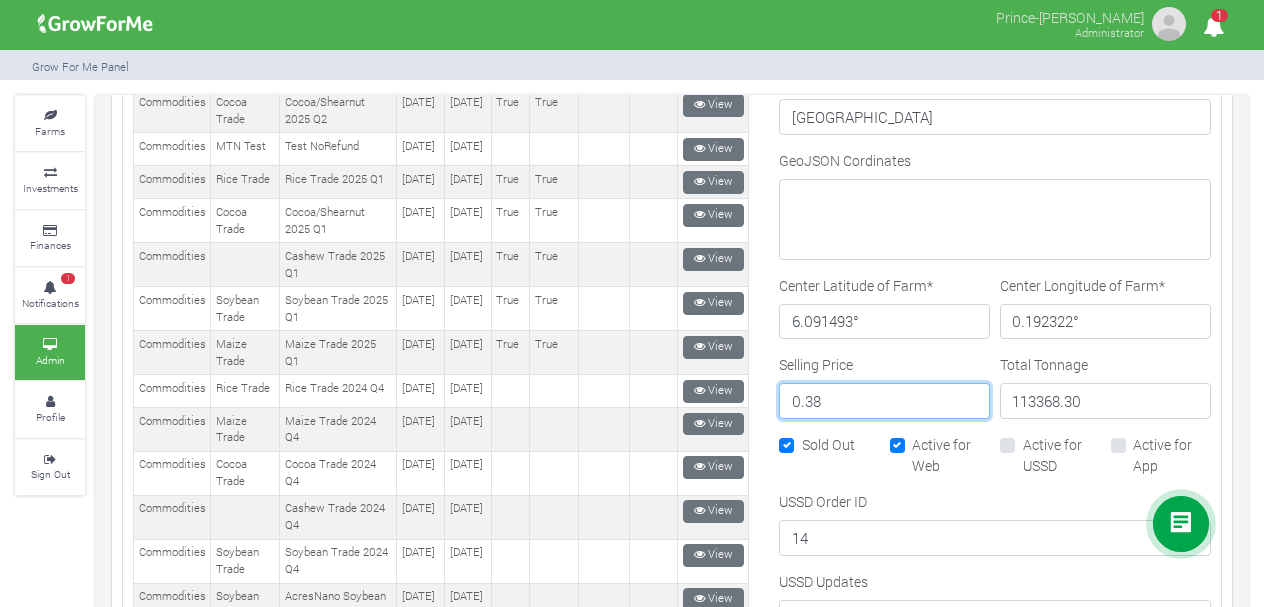 click on "Update" at bounding box center [823, 850] 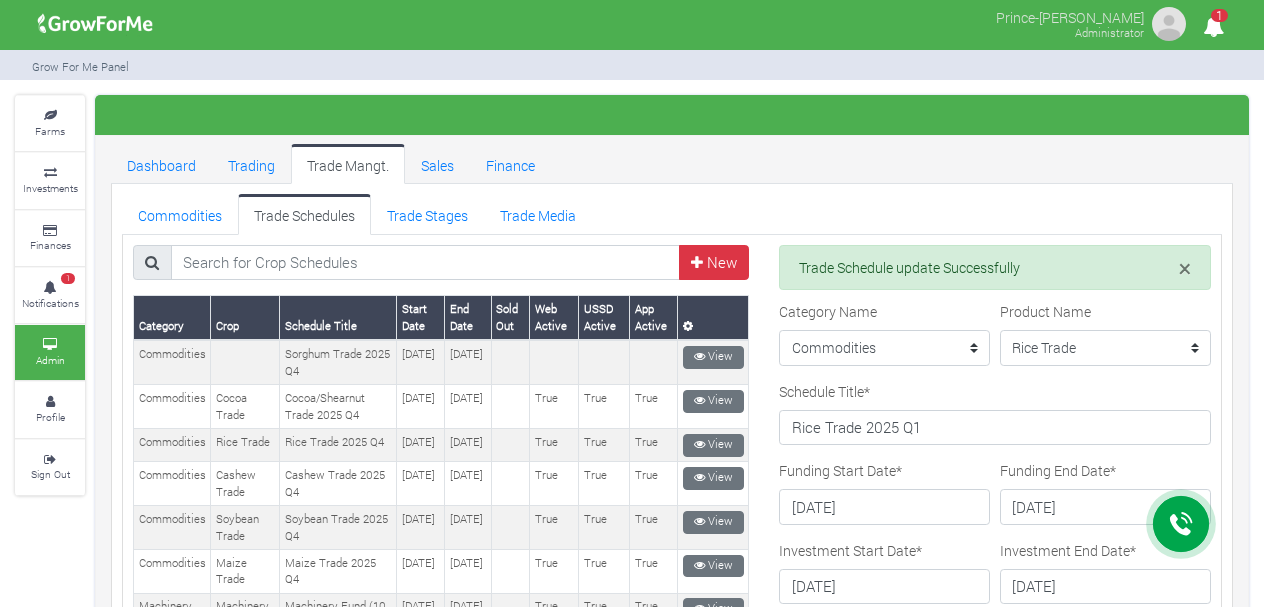 scroll, scrollTop: 0, scrollLeft: 0, axis: both 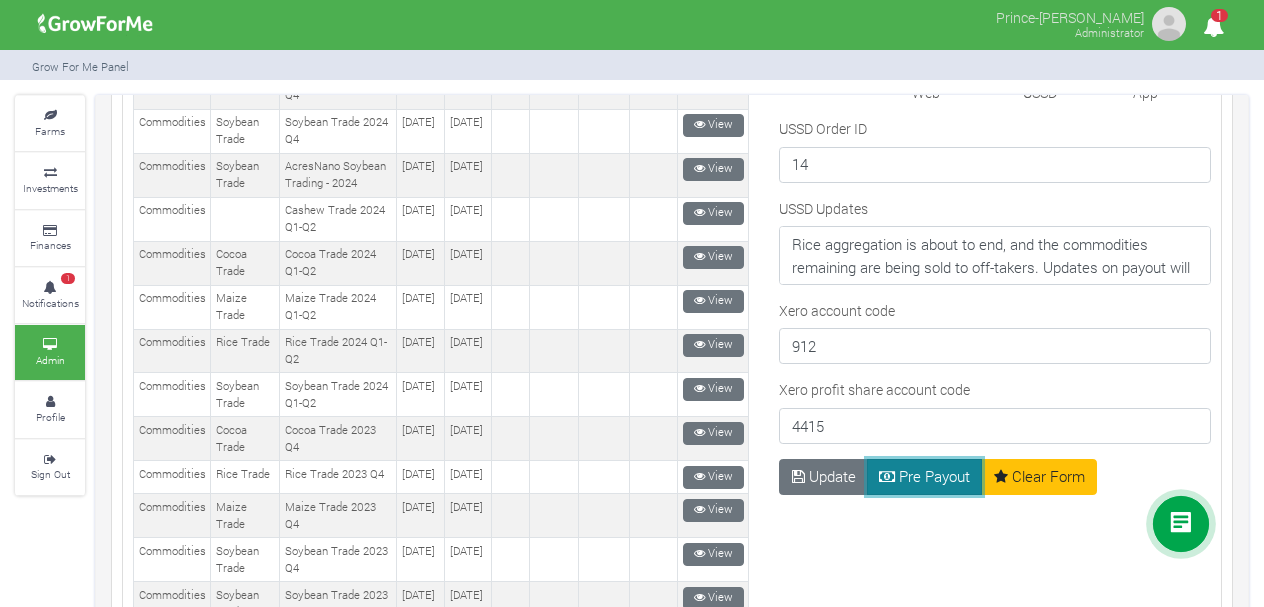 click on "Pre Payout" at bounding box center (925, 477) 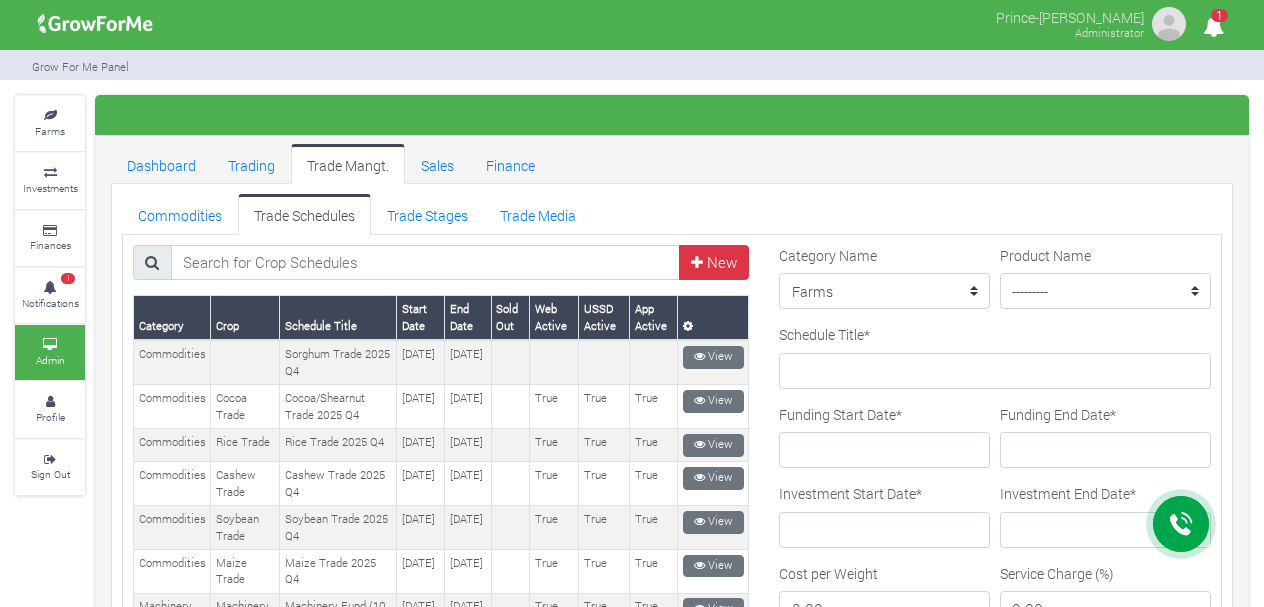 scroll, scrollTop: 0, scrollLeft: 0, axis: both 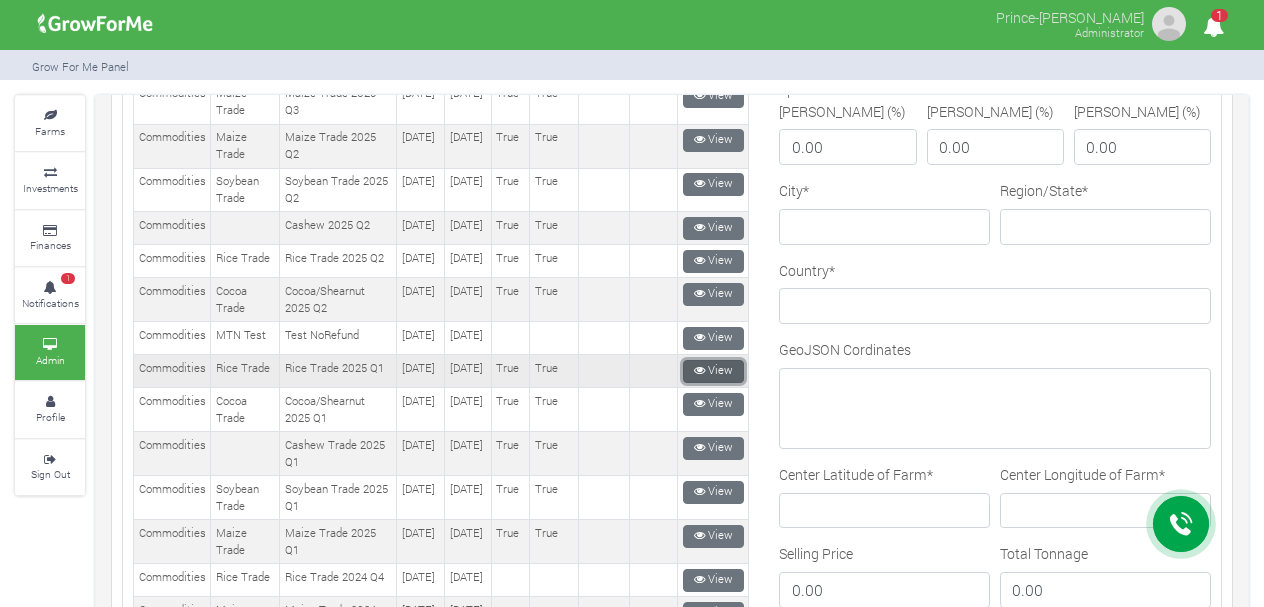 click on "View" at bounding box center [713, 371] 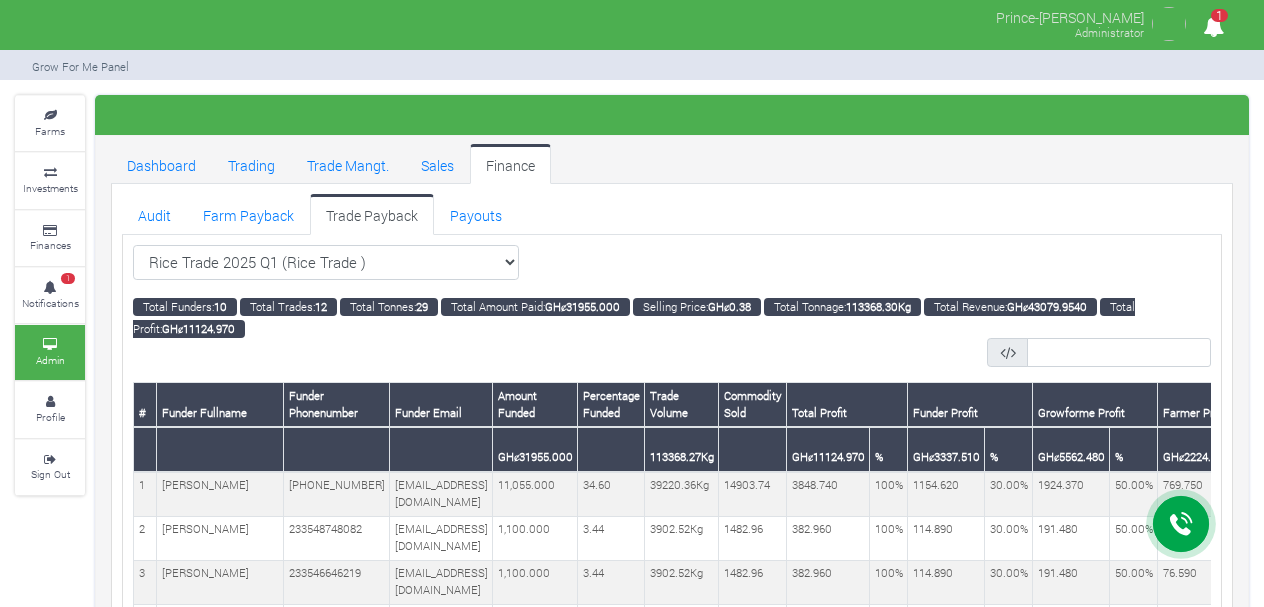 scroll, scrollTop: 155, scrollLeft: 0, axis: vertical 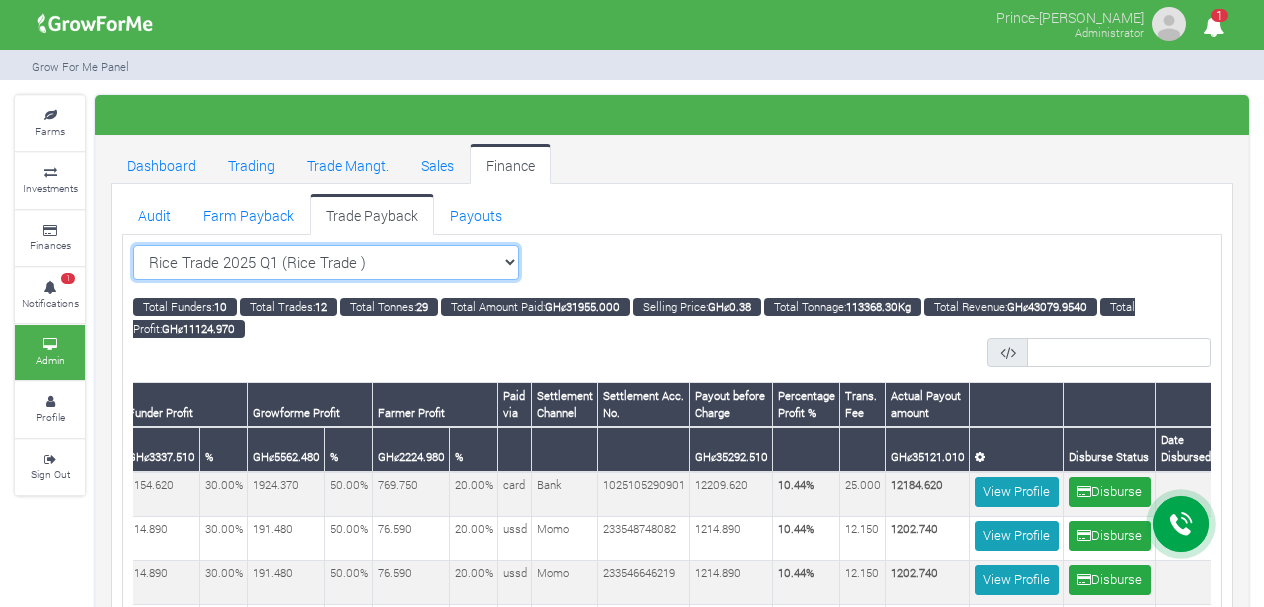 click on "Rice Trade 2025 Q1
(Rice Trade
)
All
Sorghum Trade 2025 Q4
()" at bounding box center [326, 263] 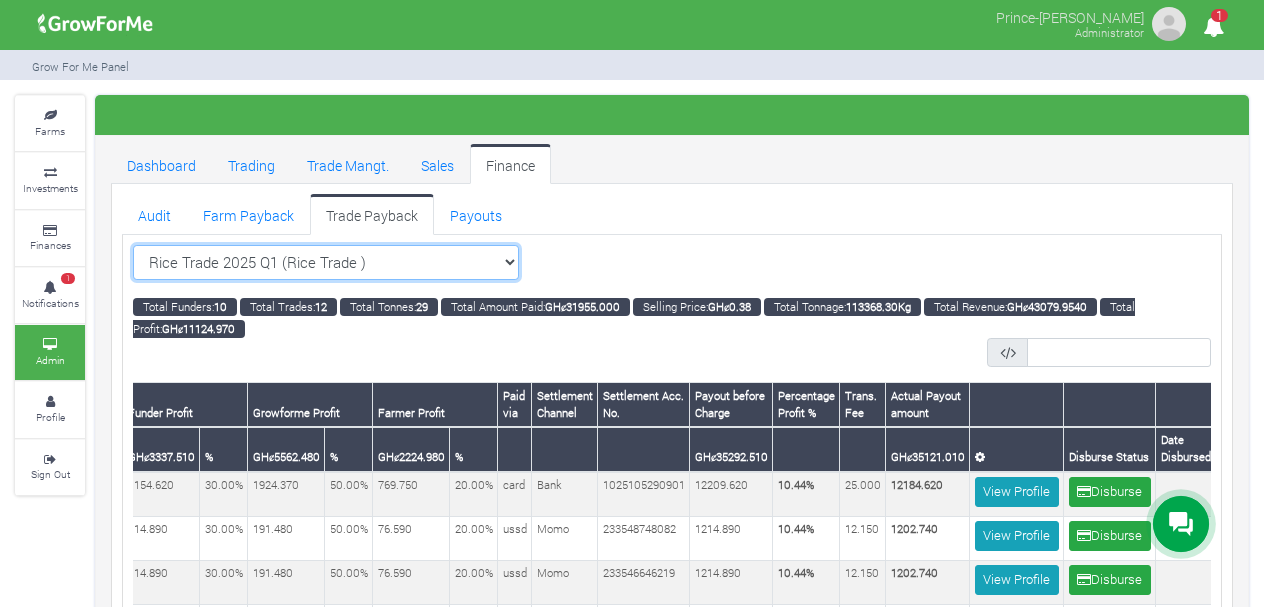 select on "?tradeschedule=29" 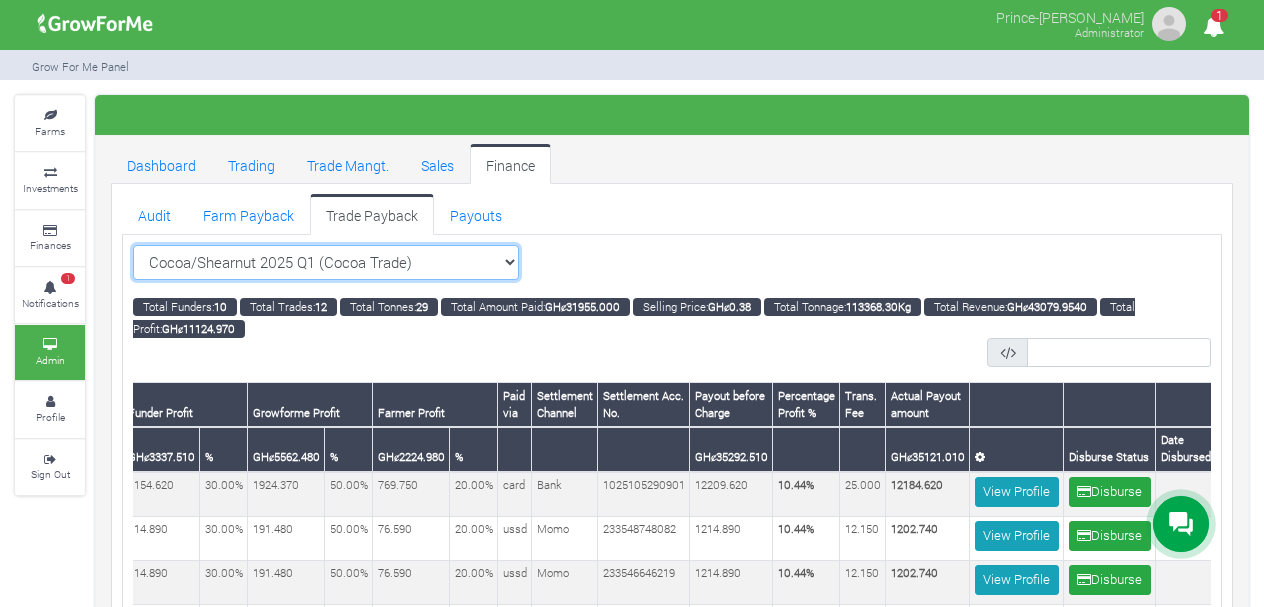 click on "Rice Trade 2025 Q1
(Rice Trade
)
All
Sorghum Trade 2025 Q4
()" at bounding box center (326, 263) 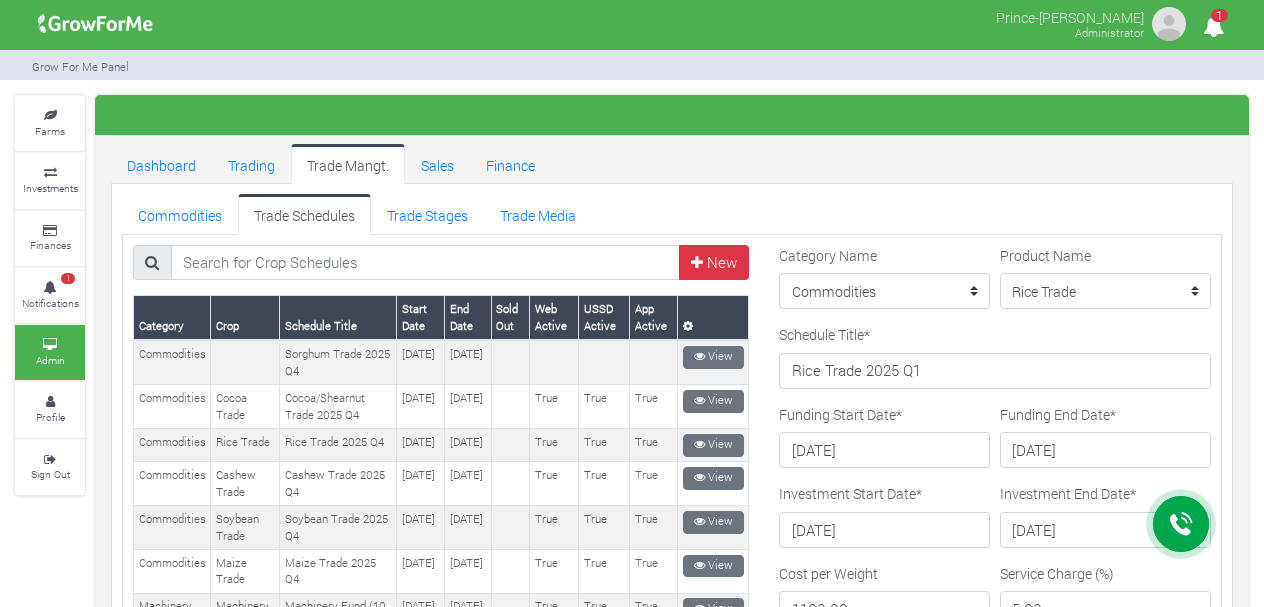 scroll, scrollTop: 0, scrollLeft: 0, axis: both 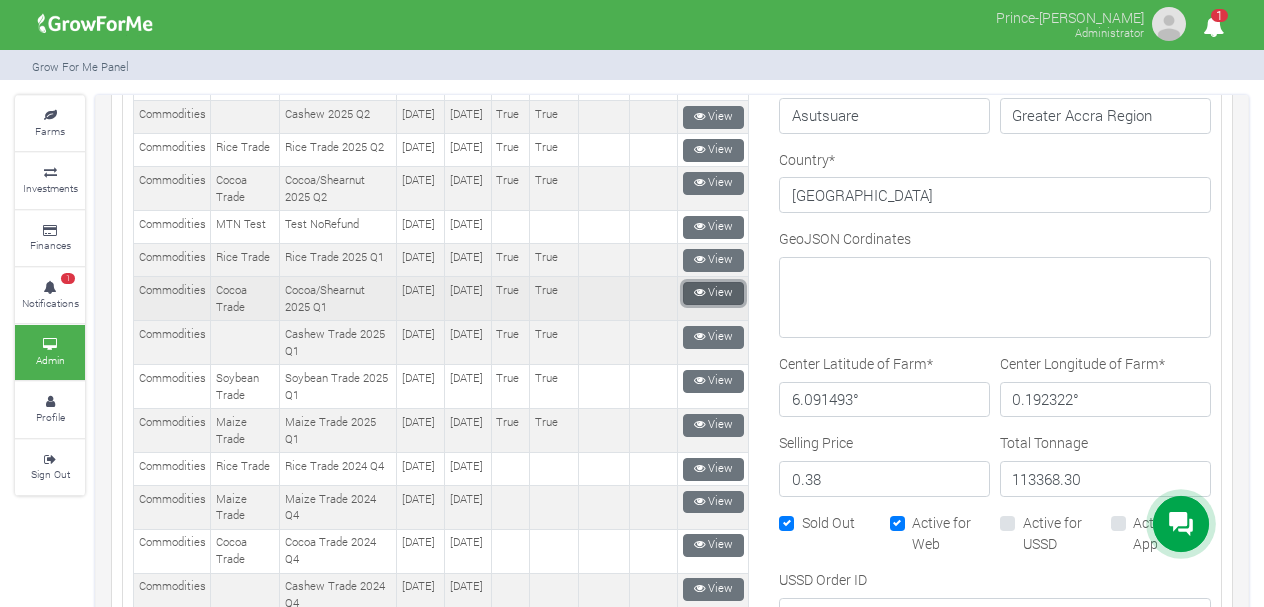 click at bounding box center [699, 292] 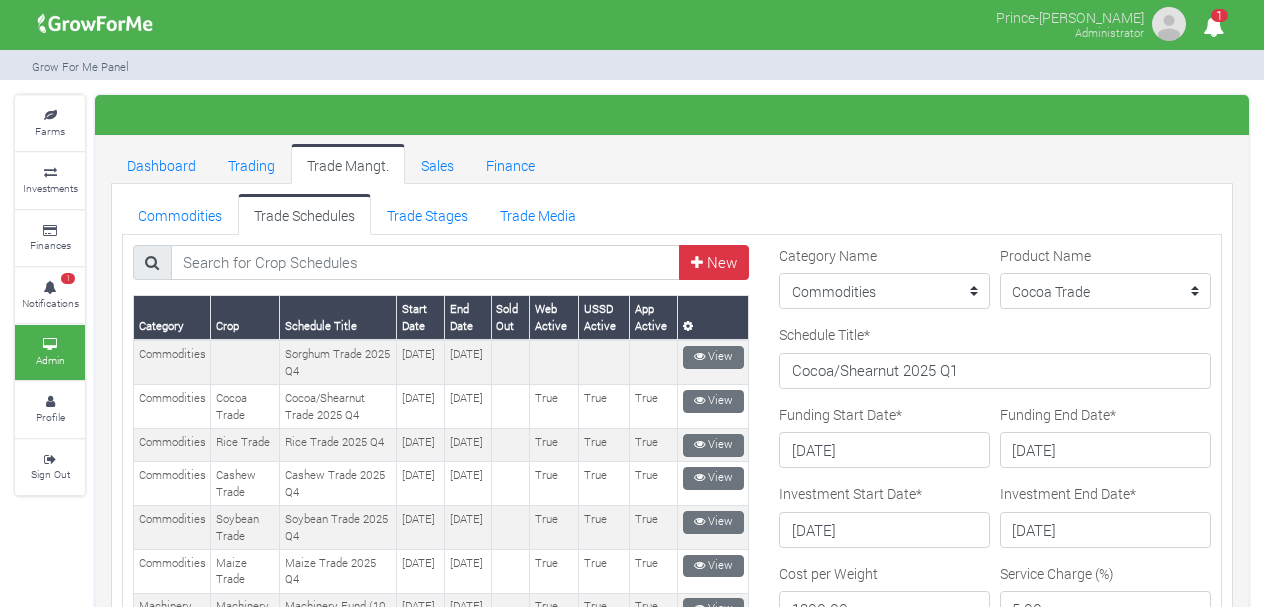 scroll, scrollTop: 0, scrollLeft: 0, axis: both 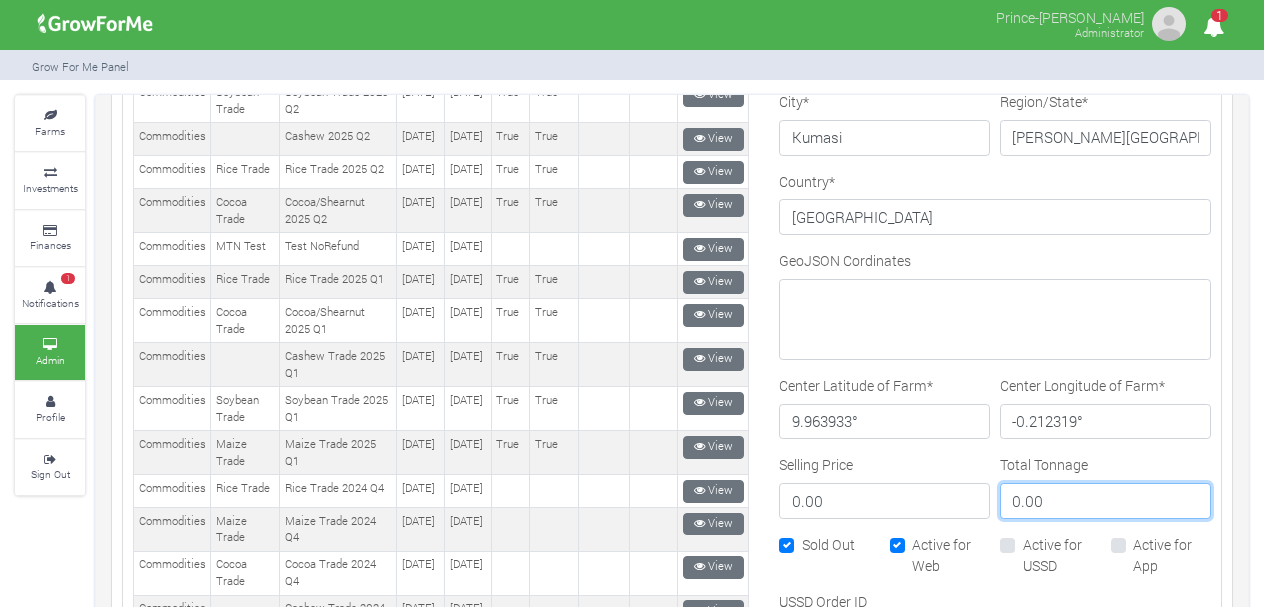 click on "0.00" at bounding box center (1105, 501) 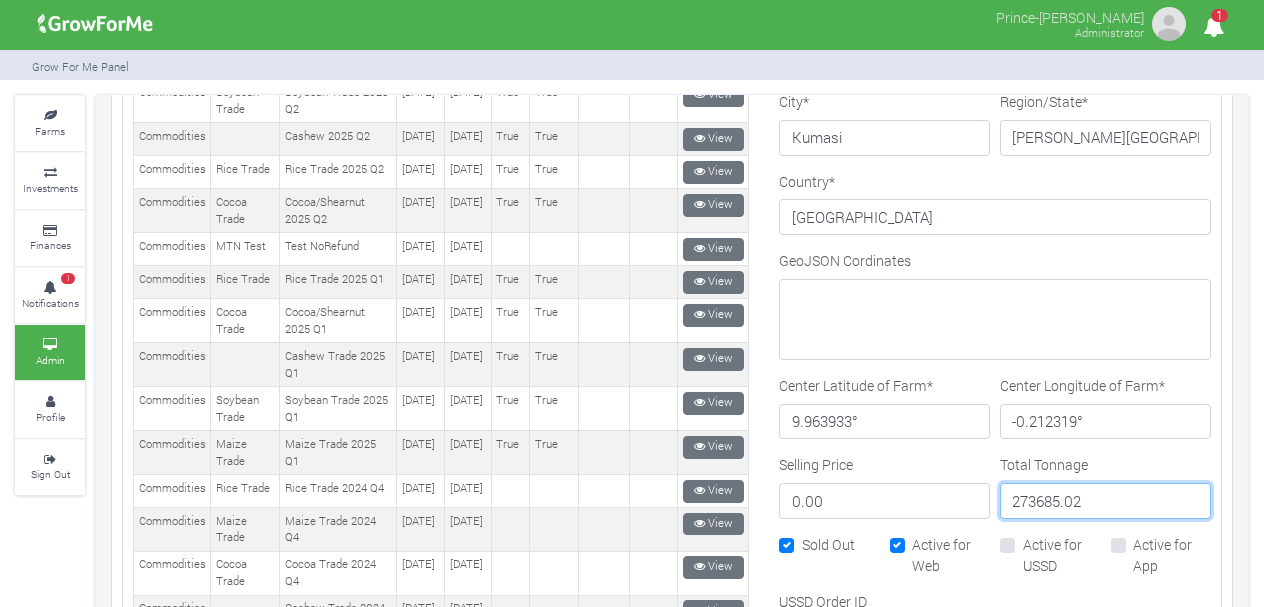type on "273685.02" 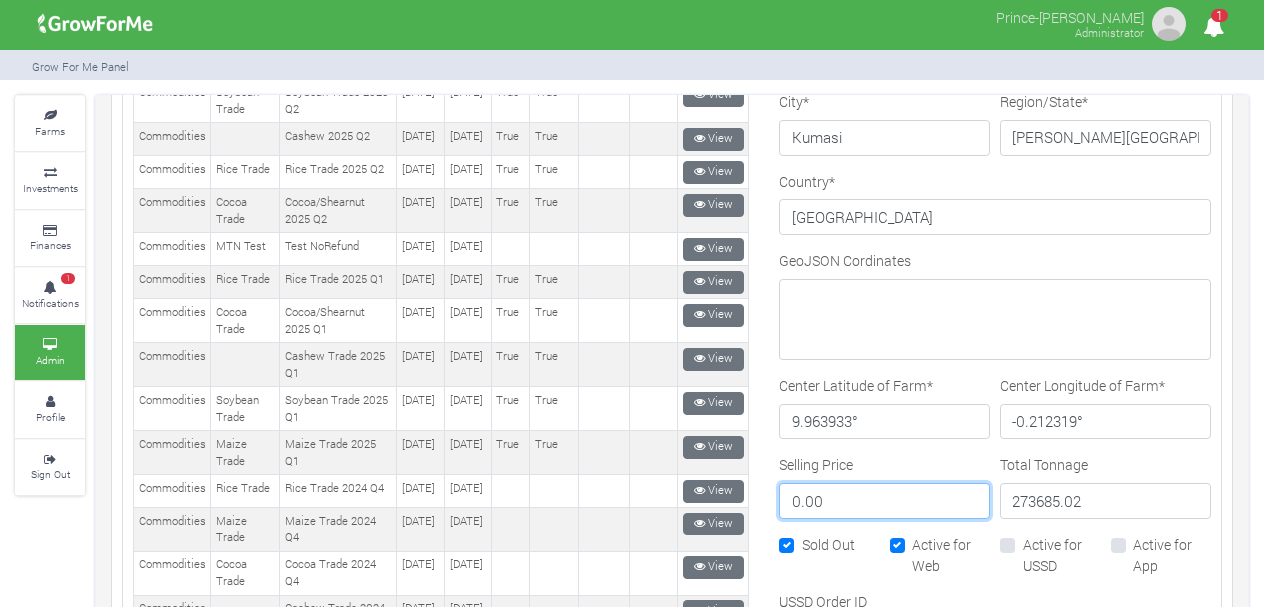 click on "0.00" at bounding box center (884, 501) 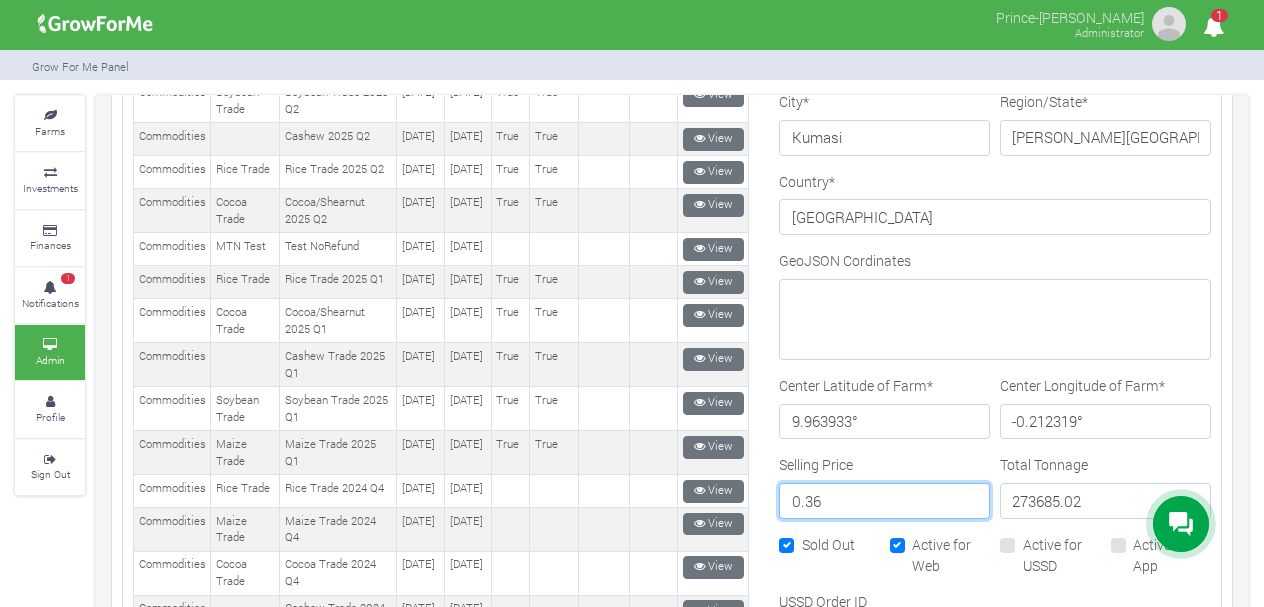 type on "0.36" 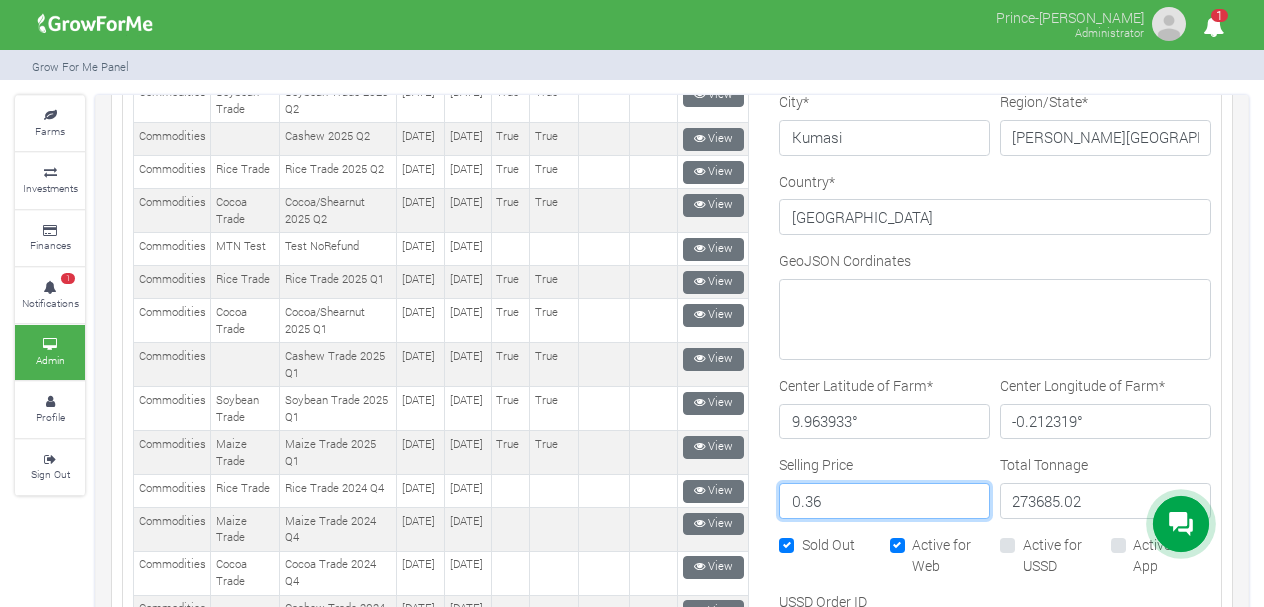 click on "Update" at bounding box center [823, 950] 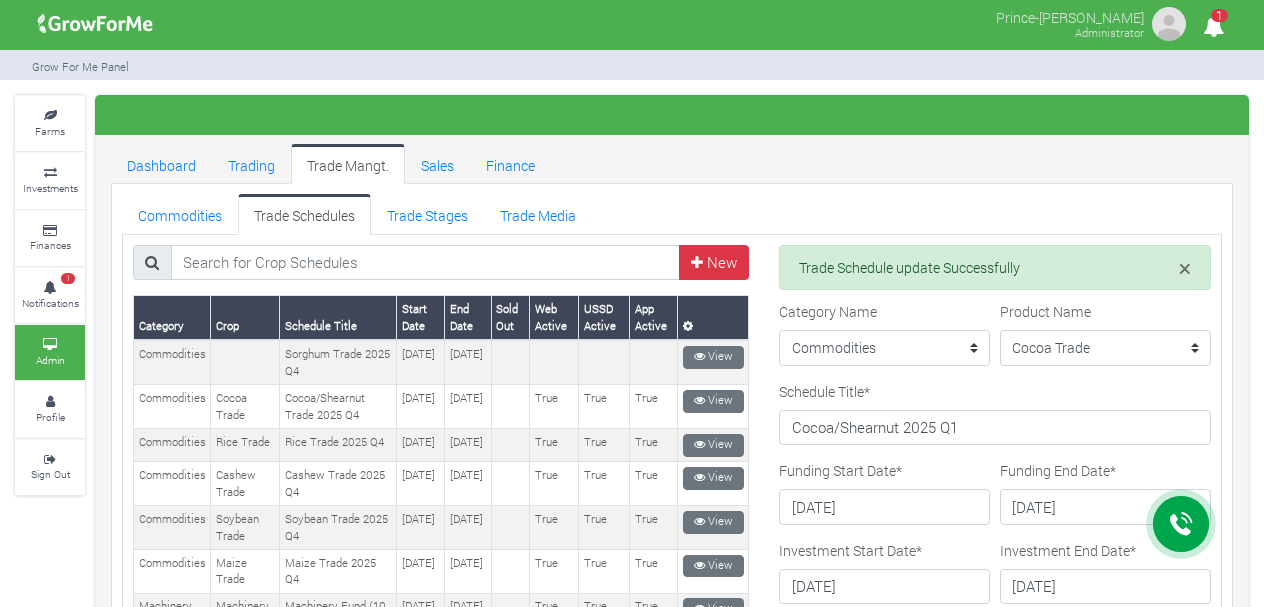 scroll, scrollTop: 0, scrollLeft: 0, axis: both 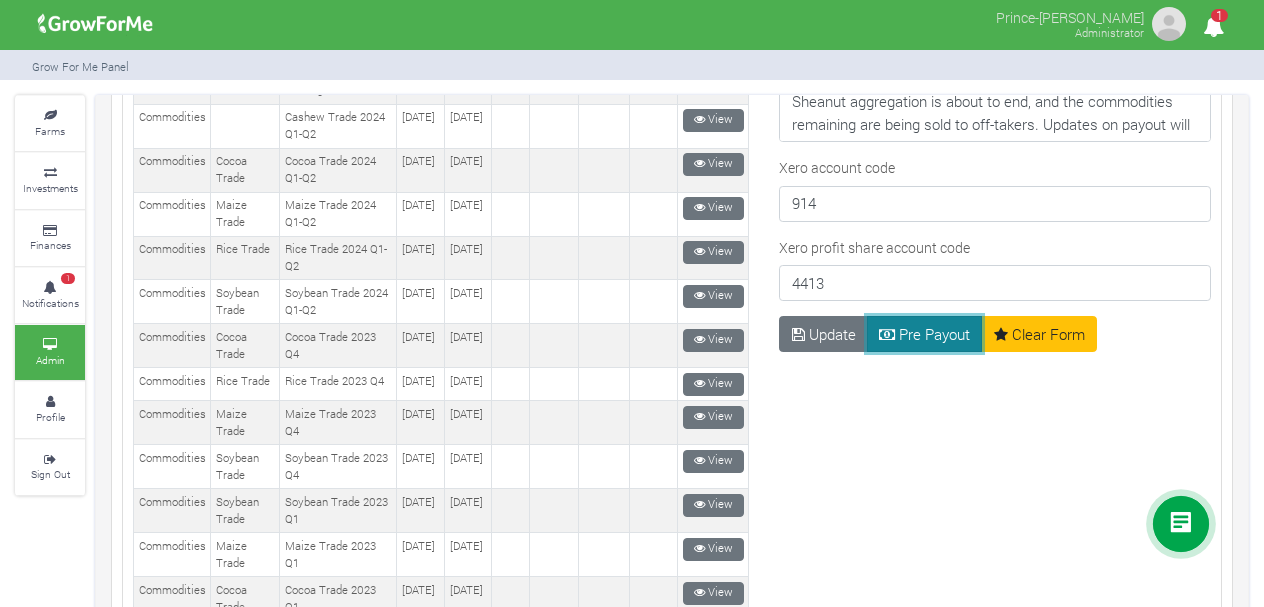 click on "Pre Payout" at bounding box center (925, 334) 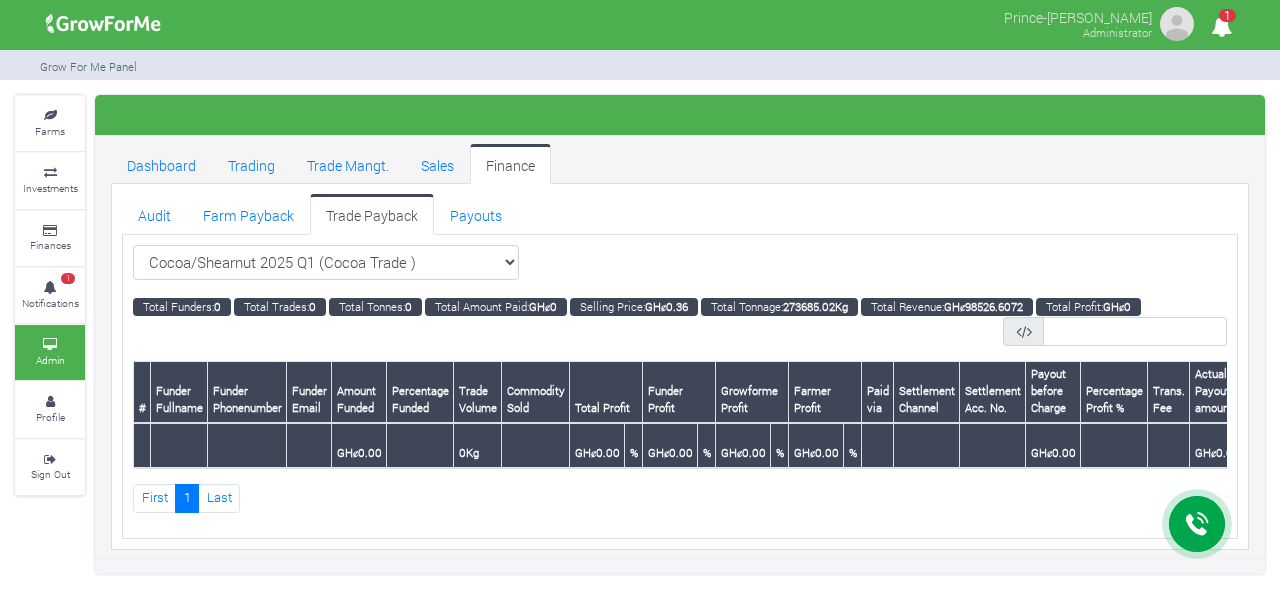 scroll, scrollTop: 0, scrollLeft: 0, axis: both 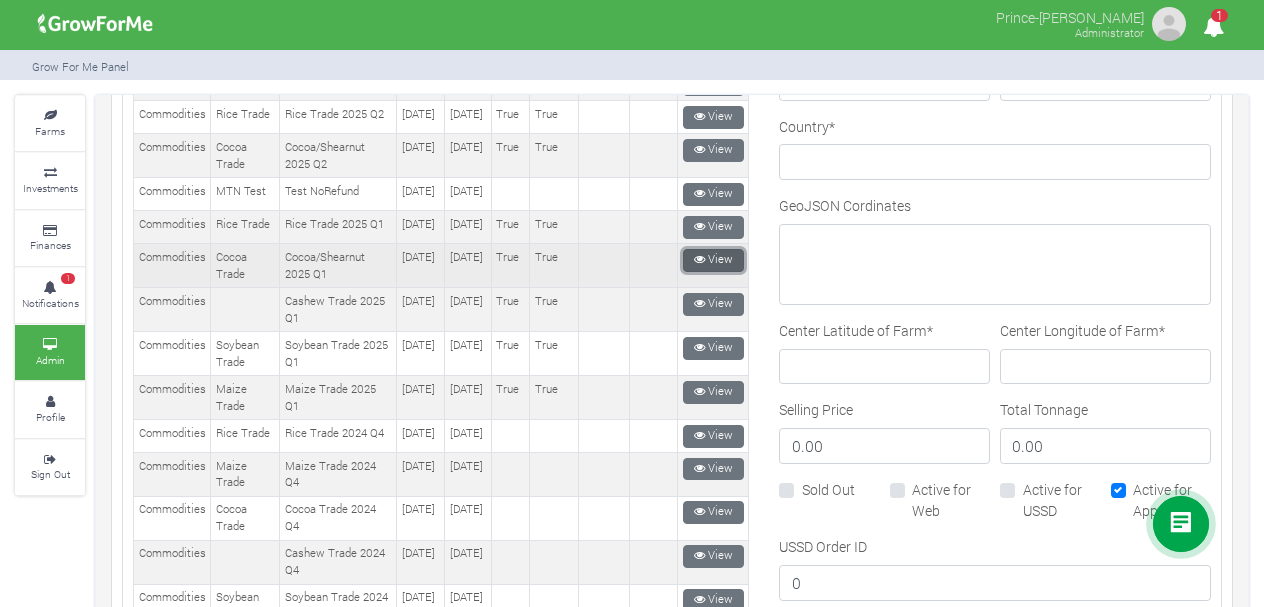click on "View" at bounding box center [713, 260] 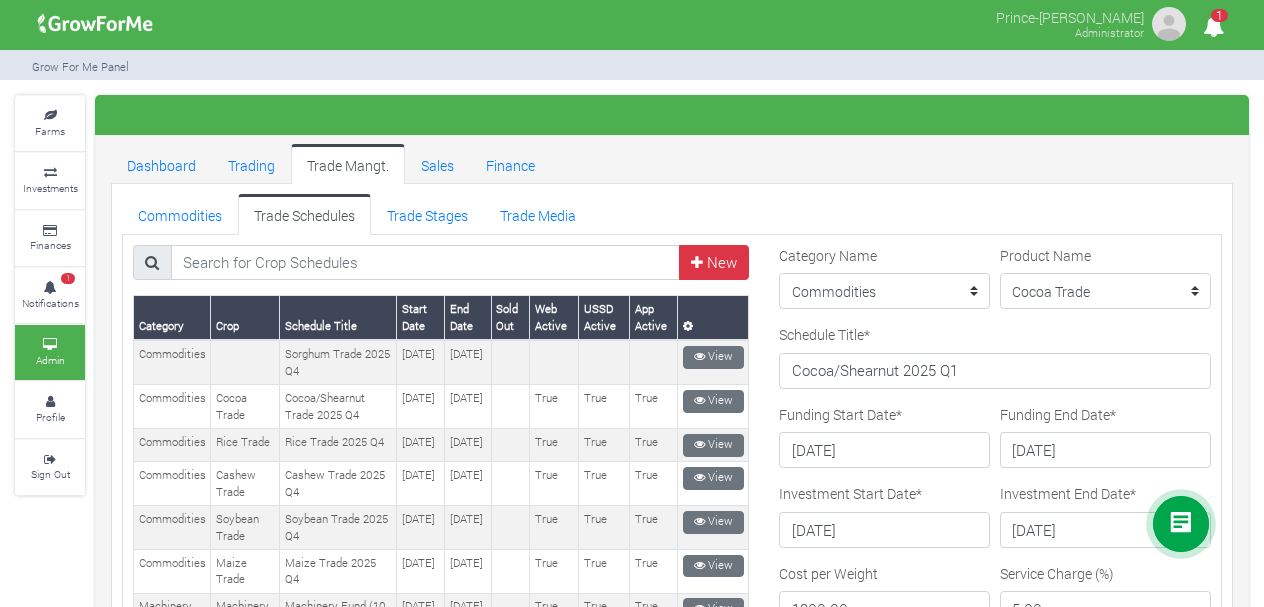 scroll, scrollTop: 0, scrollLeft: 0, axis: both 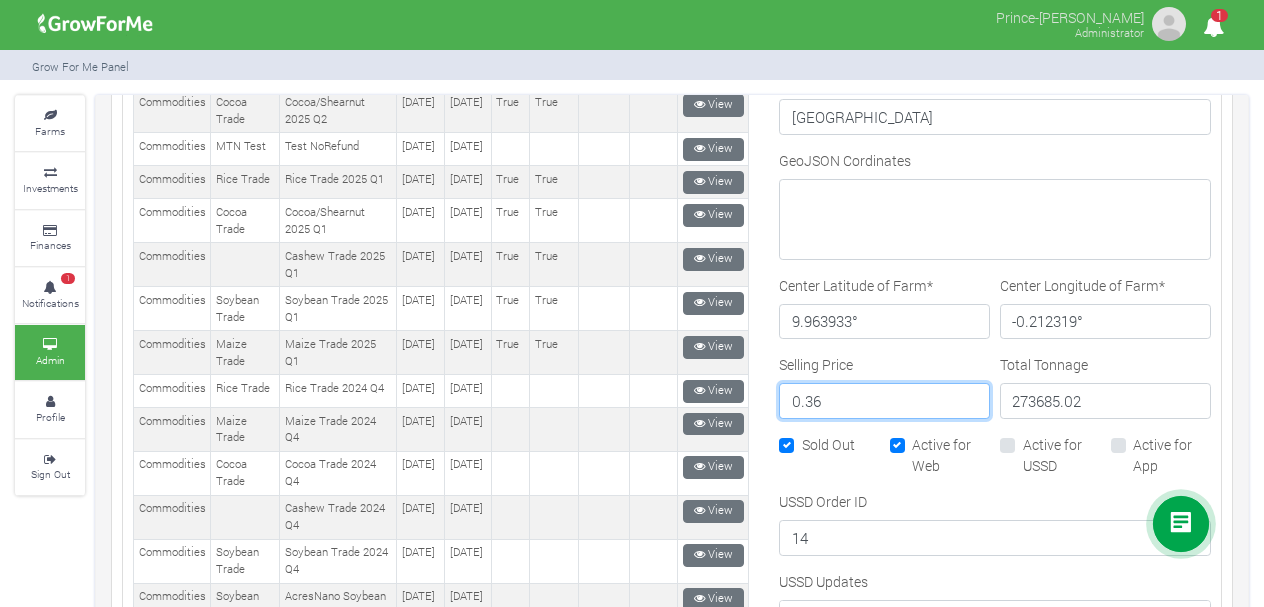 click on "0.36" at bounding box center (884, 401) 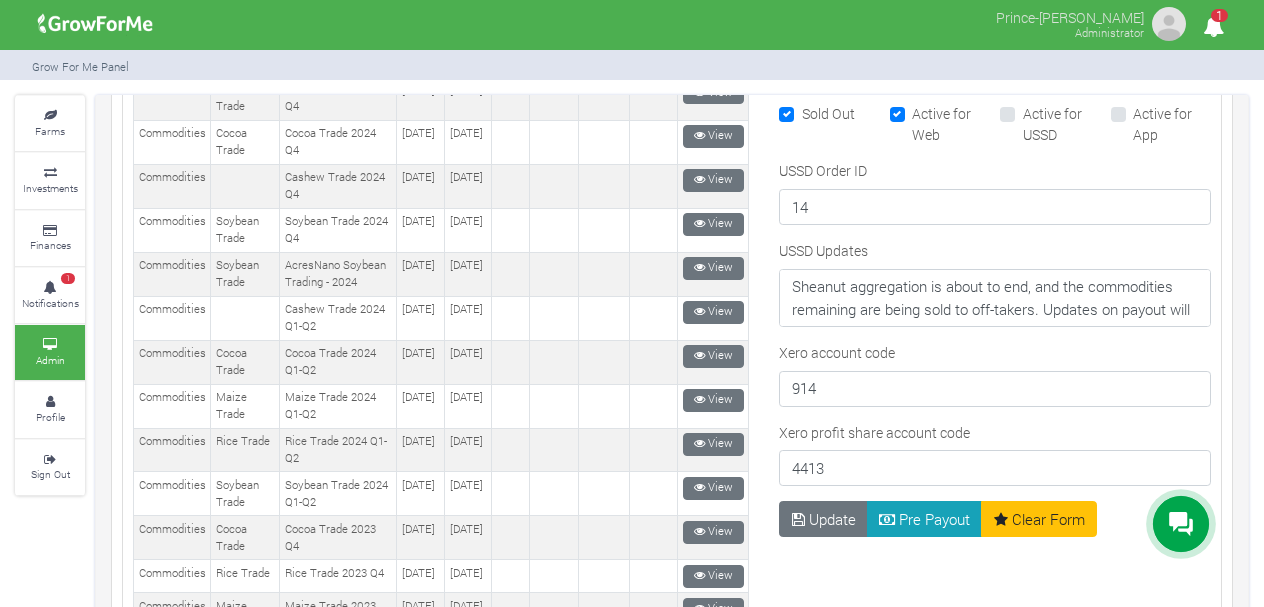 scroll, scrollTop: 1288, scrollLeft: 0, axis: vertical 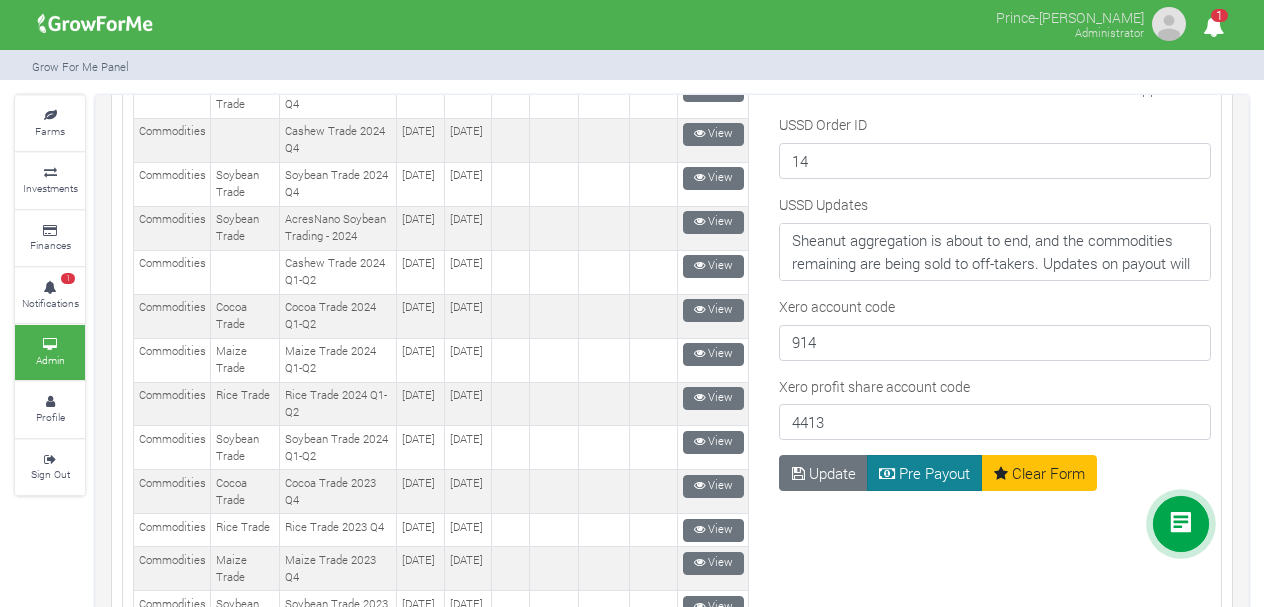 type on "0.38" 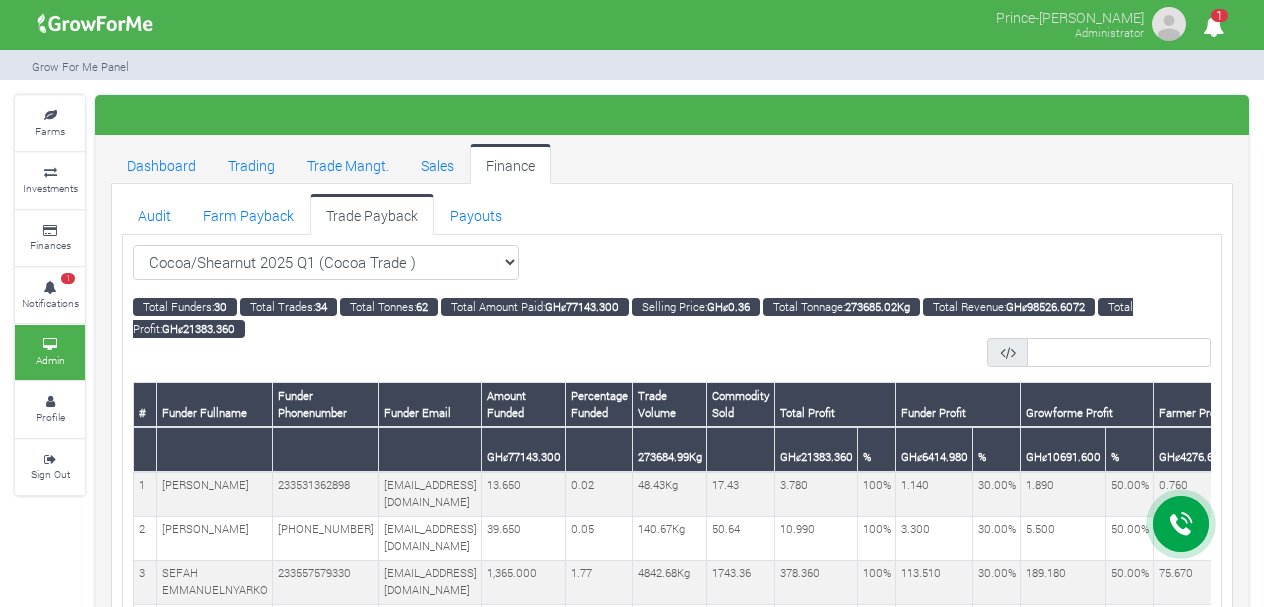 scroll, scrollTop: 0, scrollLeft: 0, axis: both 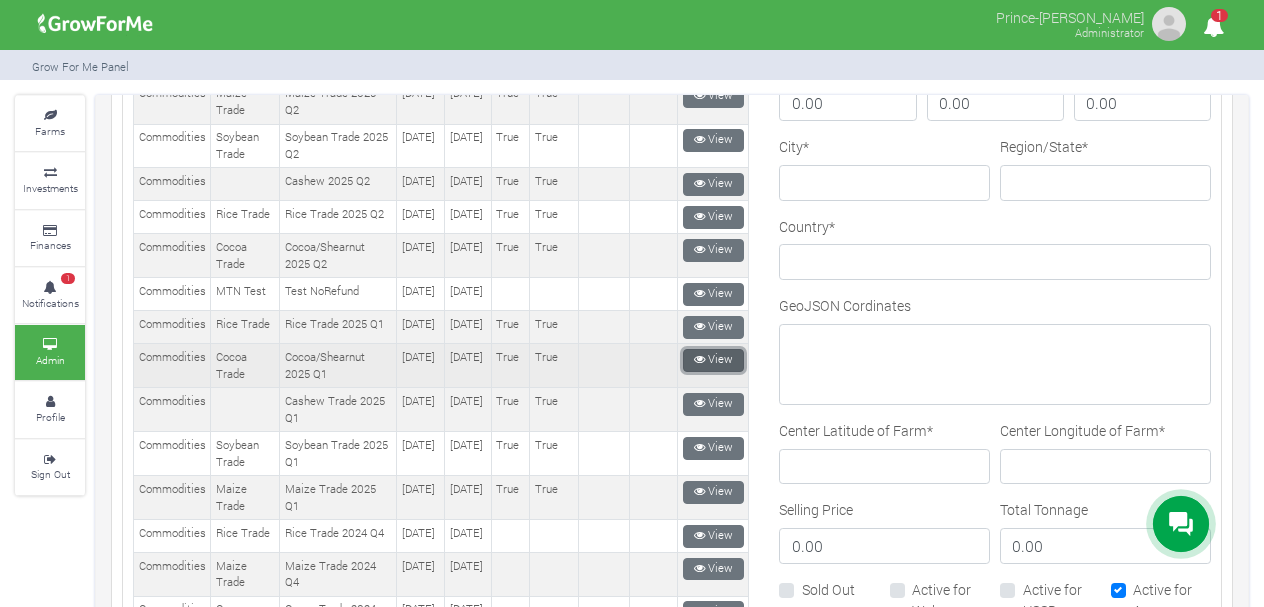 click on "View" at bounding box center [713, 360] 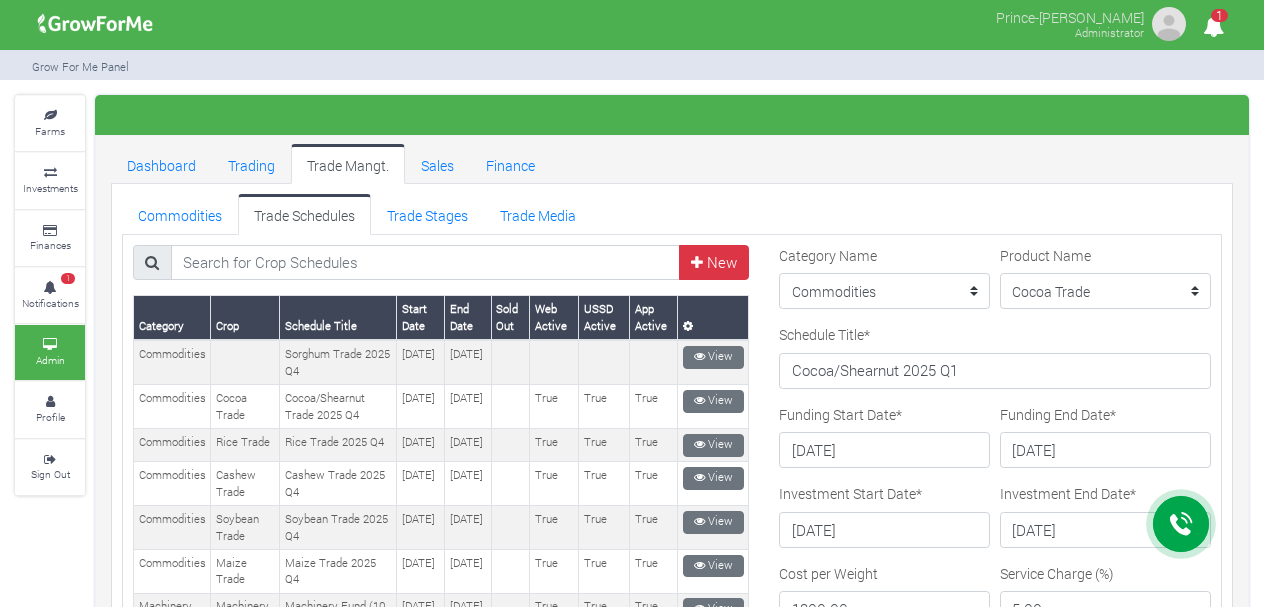 scroll, scrollTop: 0, scrollLeft: 0, axis: both 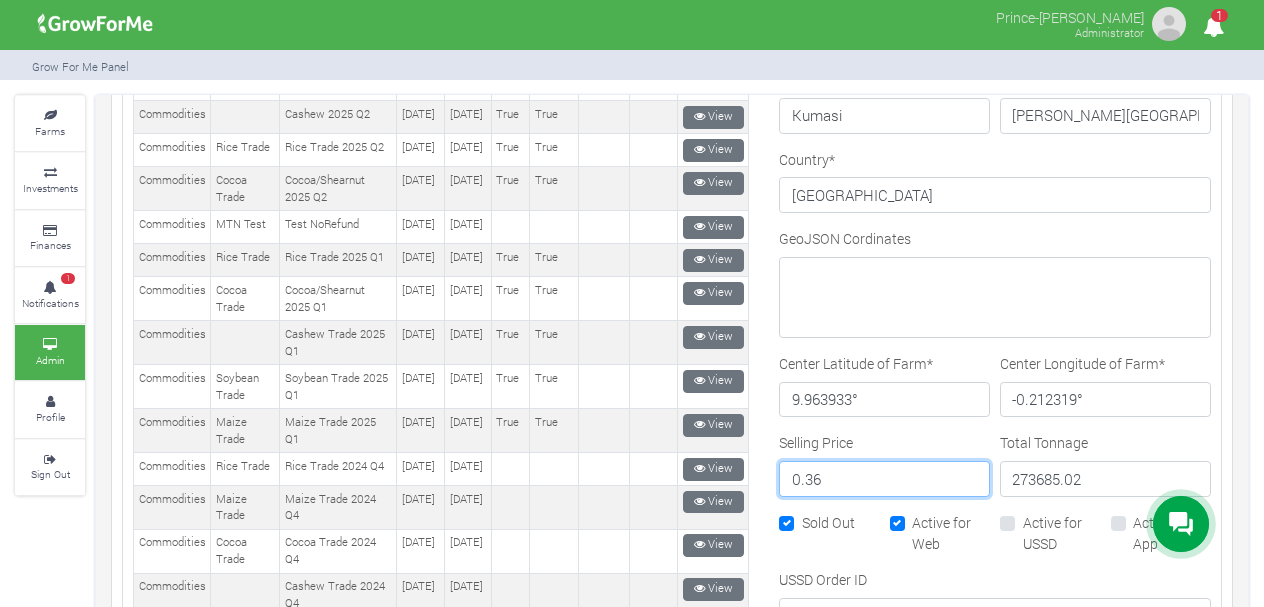 click on "0.36" at bounding box center (884, 479) 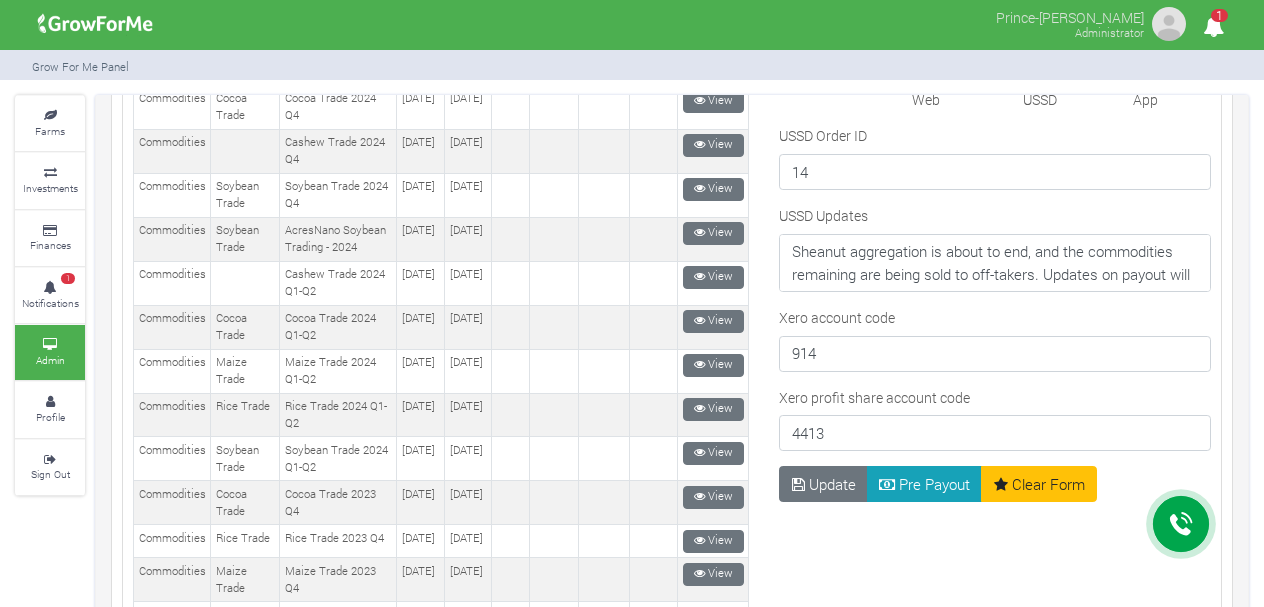 scroll, scrollTop: 1288, scrollLeft: 0, axis: vertical 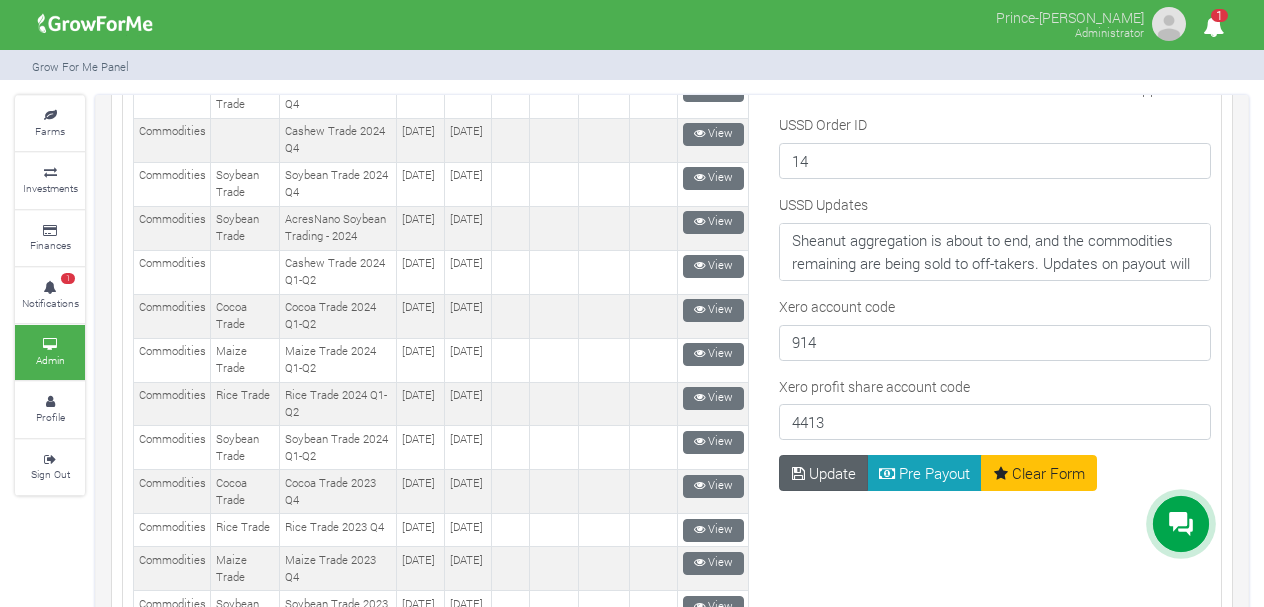 type on "0.38" 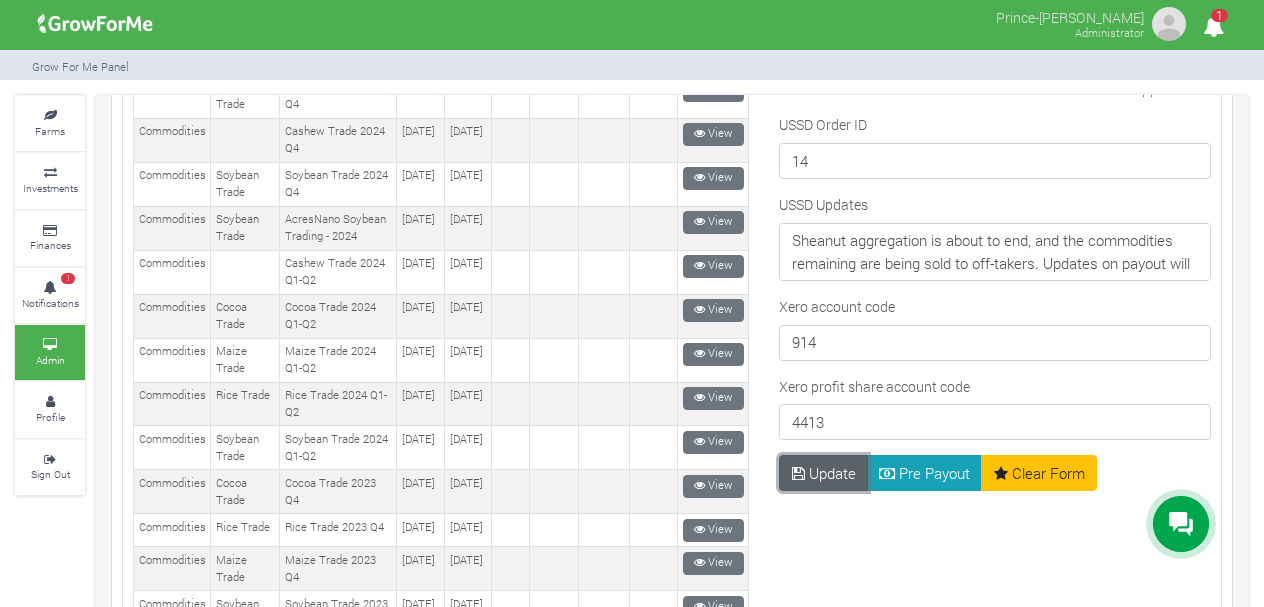 click on "Update" at bounding box center [823, 473] 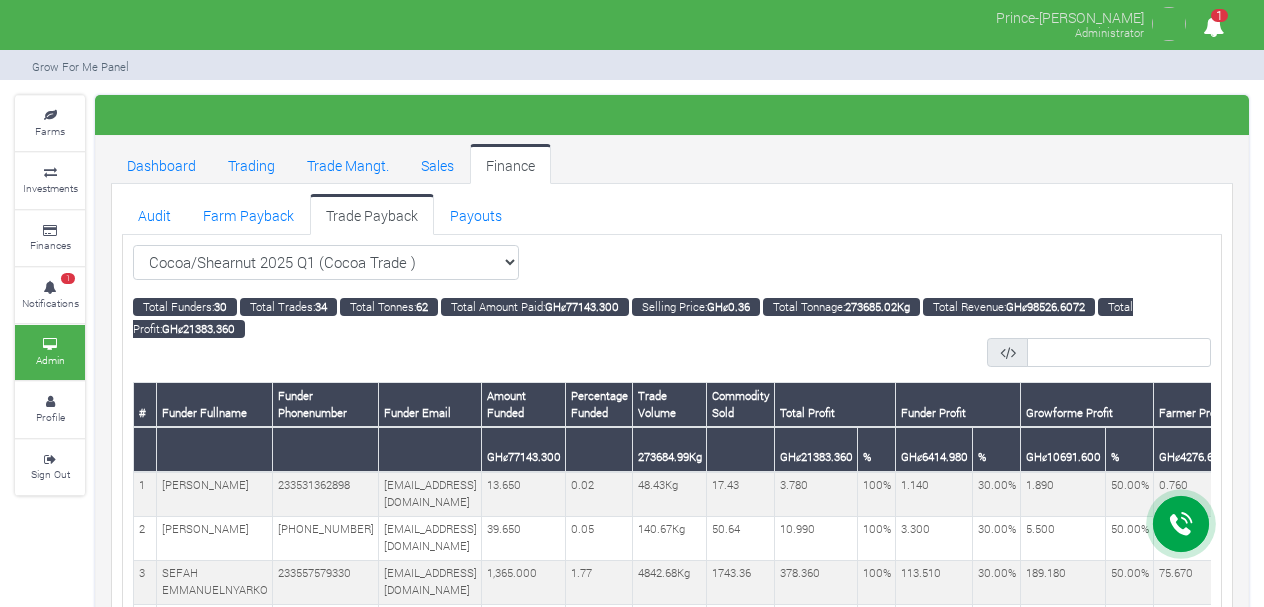scroll, scrollTop: 88, scrollLeft: 0, axis: vertical 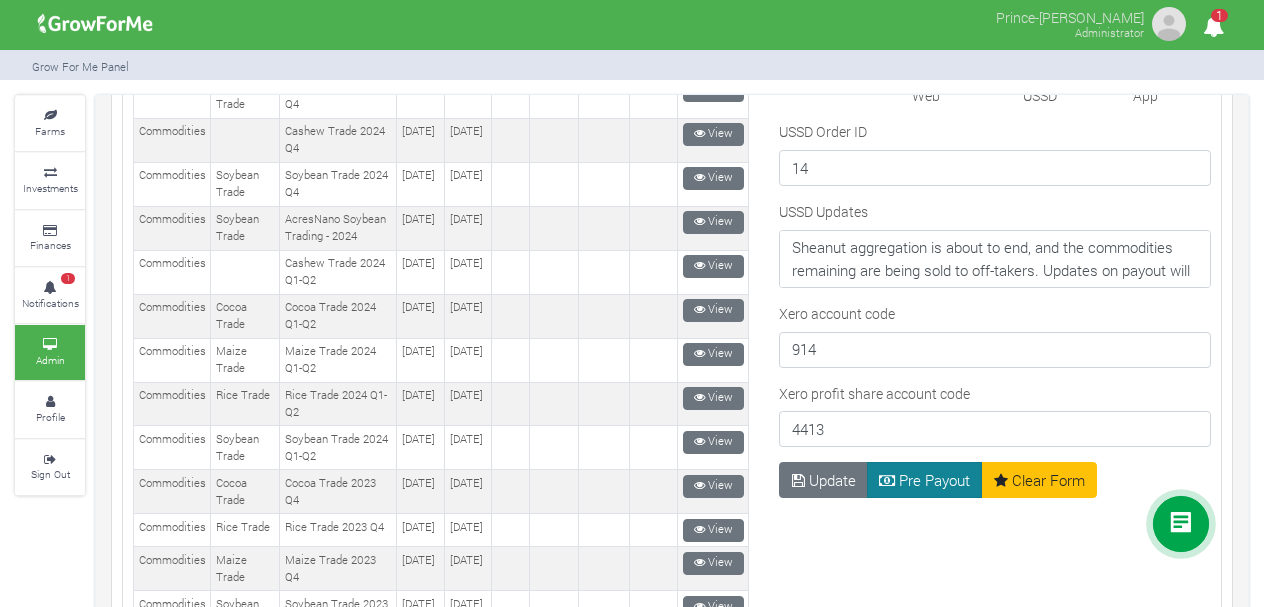 click on "Update
Pre Payout
Clear Form" at bounding box center [938, 1543] 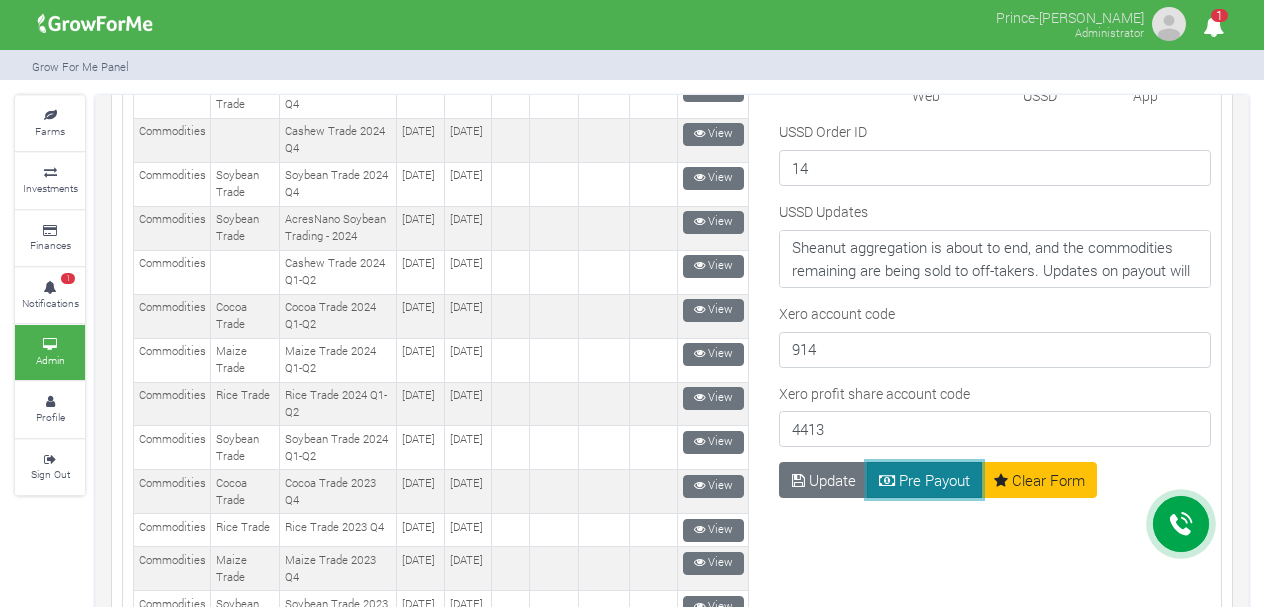 click on "Pre Payout" at bounding box center [925, 480] 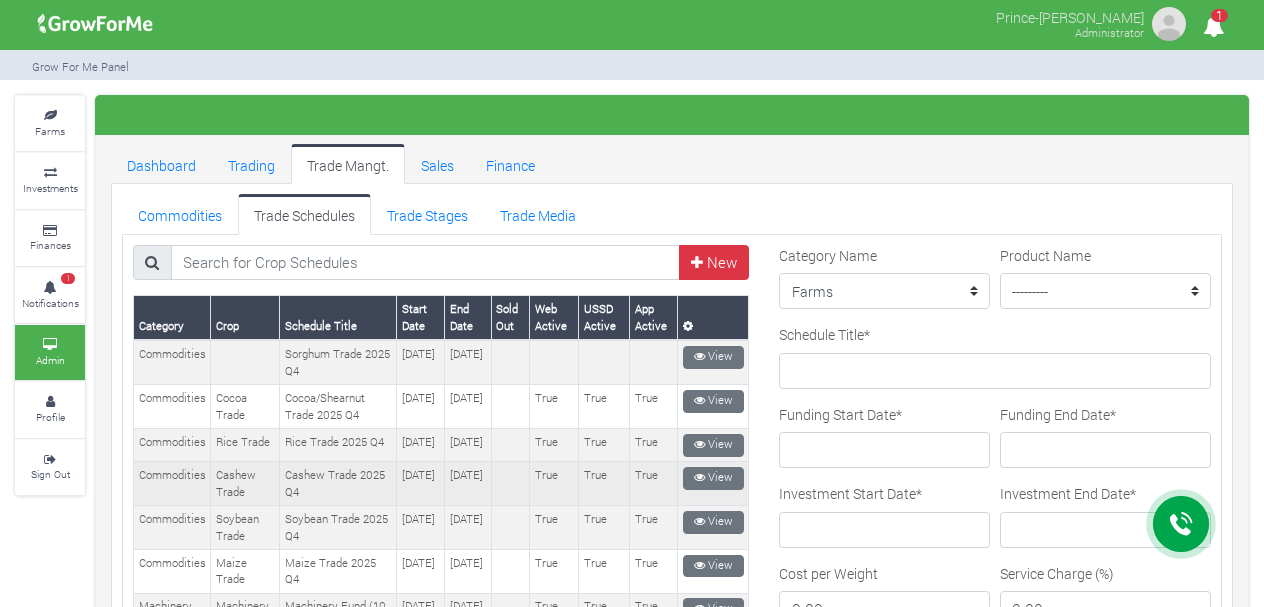 scroll, scrollTop: 0, scrollLeft: 0, axis: both 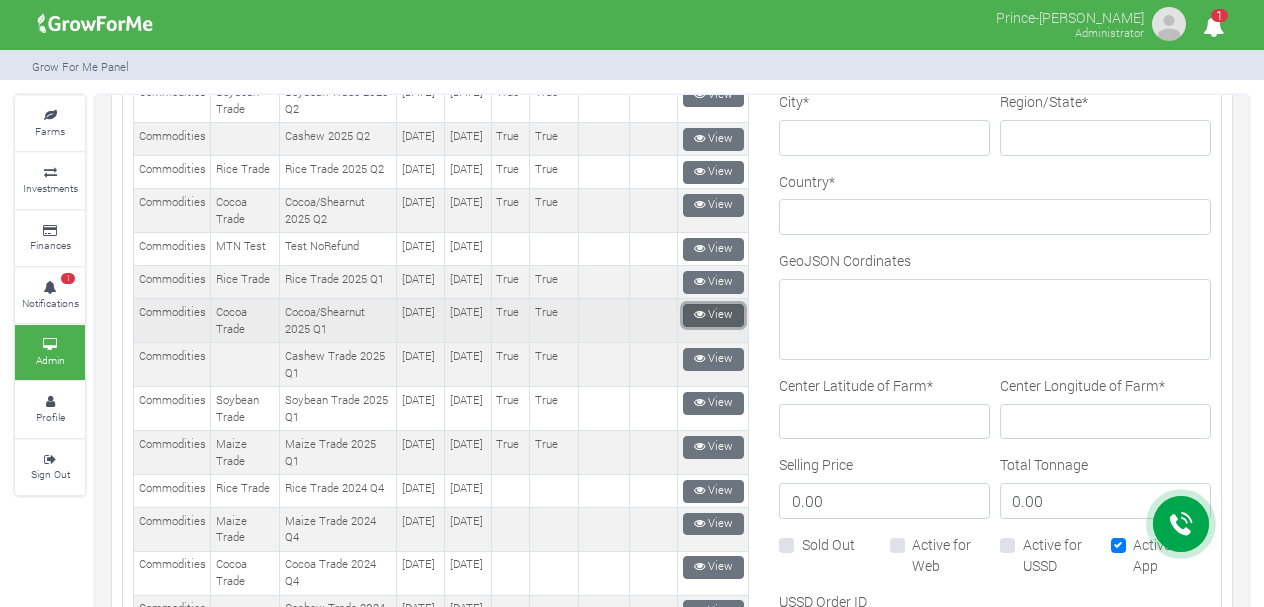 click on "View" at bounding box center (713, 315) 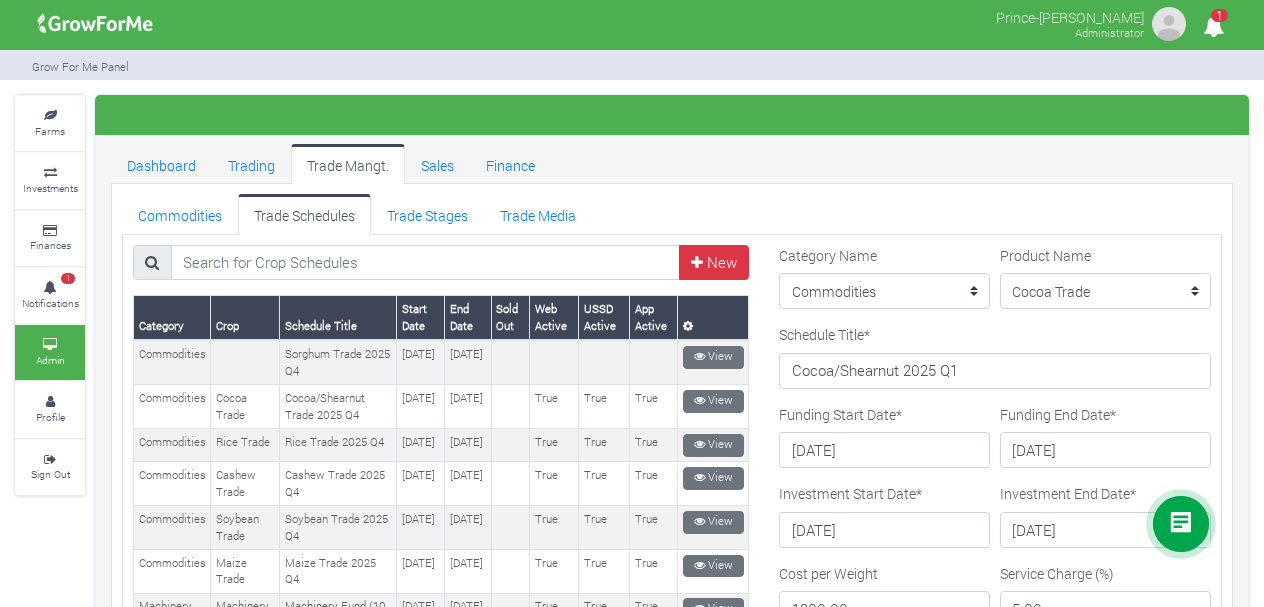 scroll, scrollTop: 0, scrollLeft: 0, axis: both 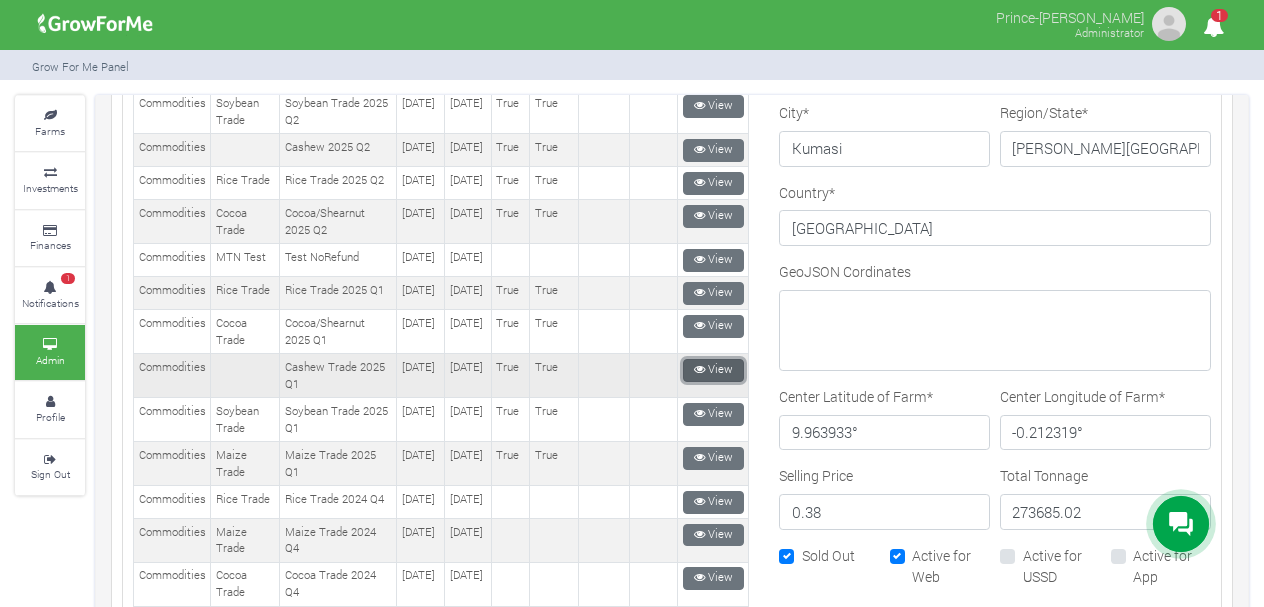 click on "View" at bounding box center (713, 370) 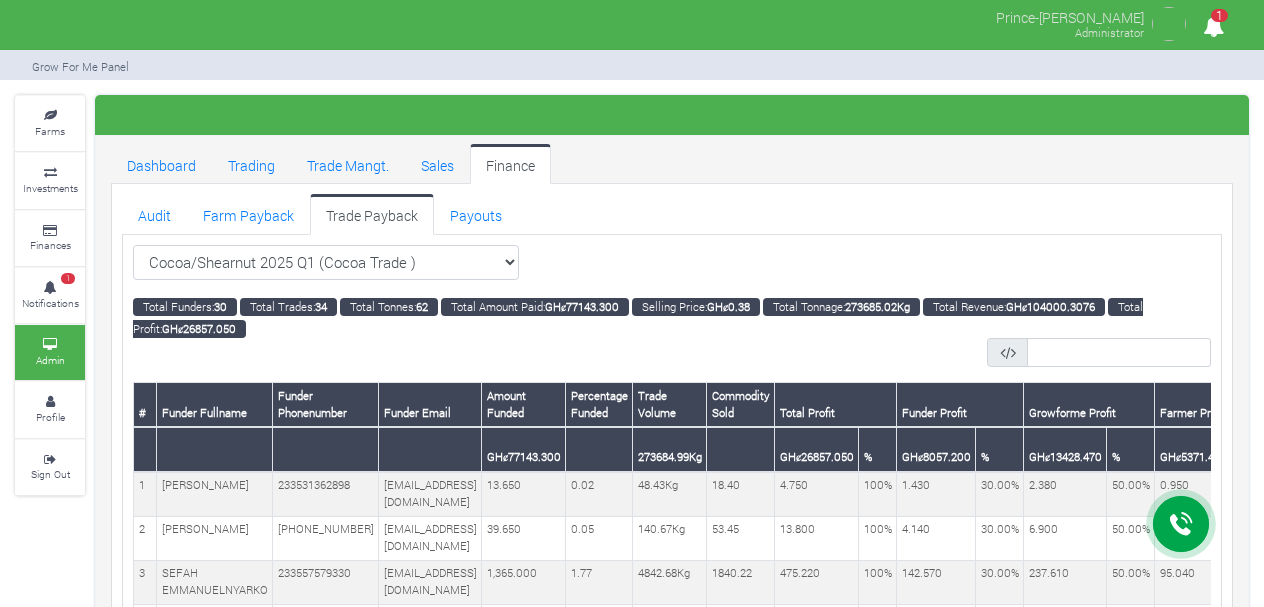 scroll, scrollTop: 88, scrollLeft: 0, axis: vertical 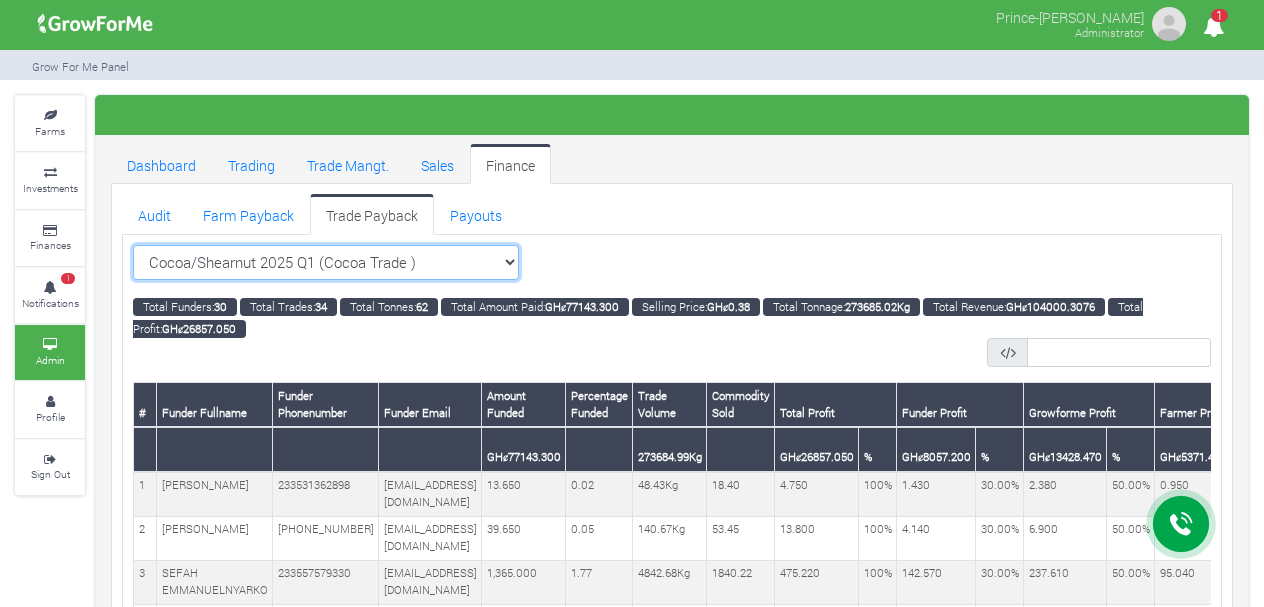 click on "Cocoa/Shearnut 2025 Q1
(Cocoa Trade
)
All
Sorghum Trade 2025 Q4
()" at bounding box center [326, 263] 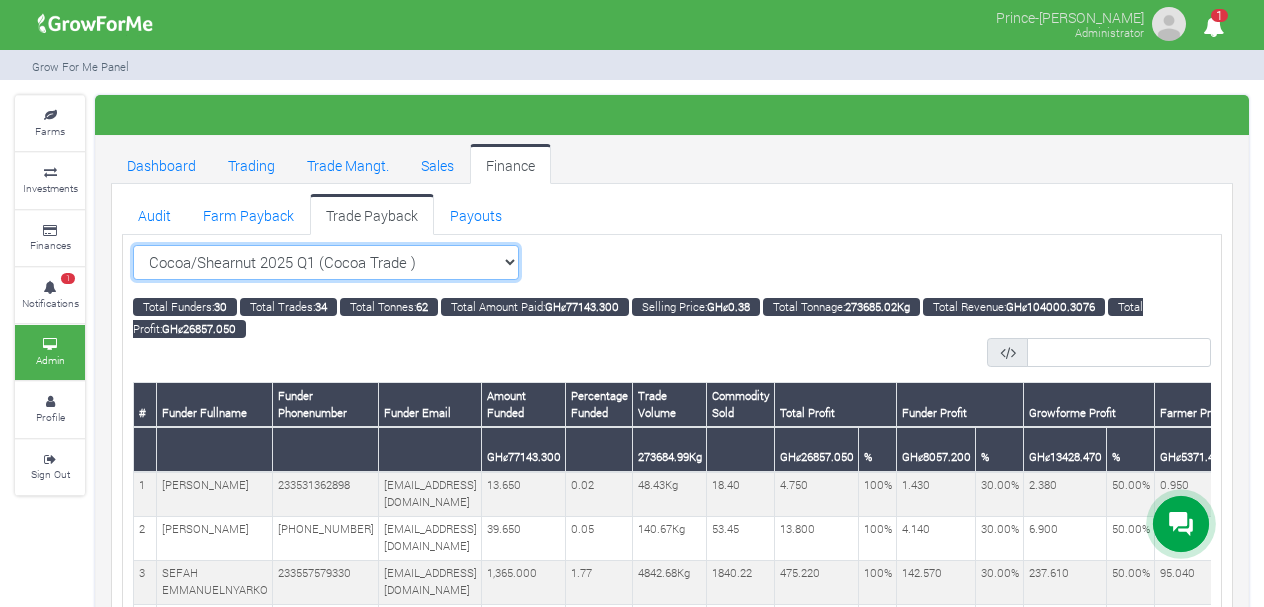 select on "?tradeschedule=28" 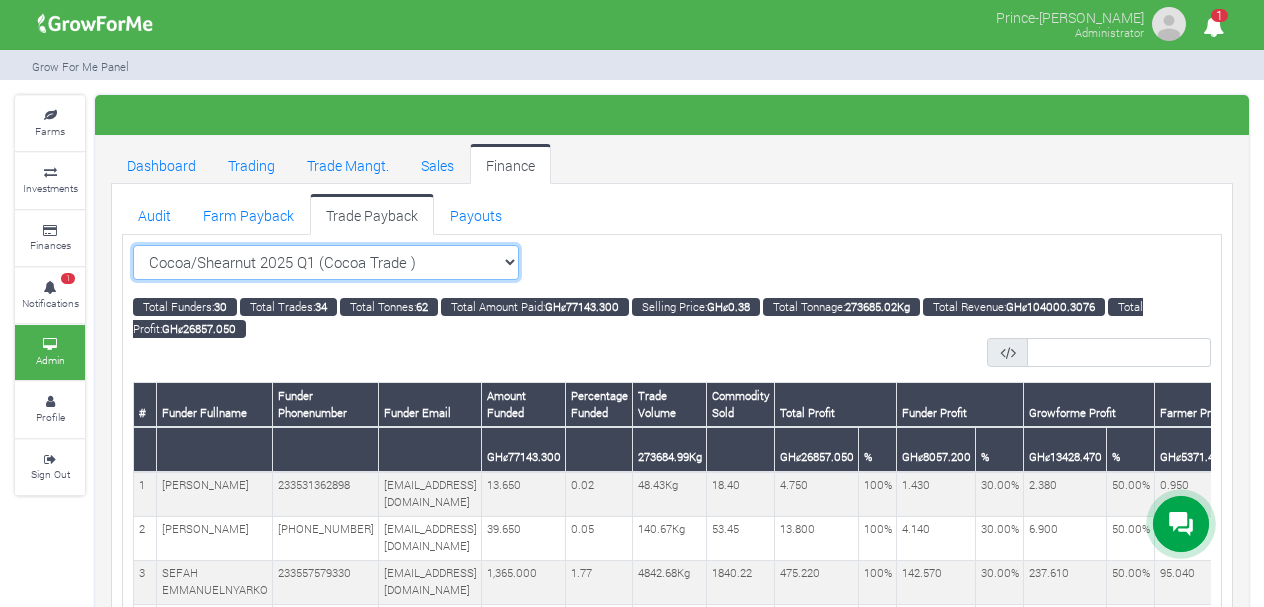 click on "Cocoa/Shearnut 2025 Q1
(Cocoa Trade
)
All
Sorghum Trade 2025 Q4
()" at bounding box center (326, 263) 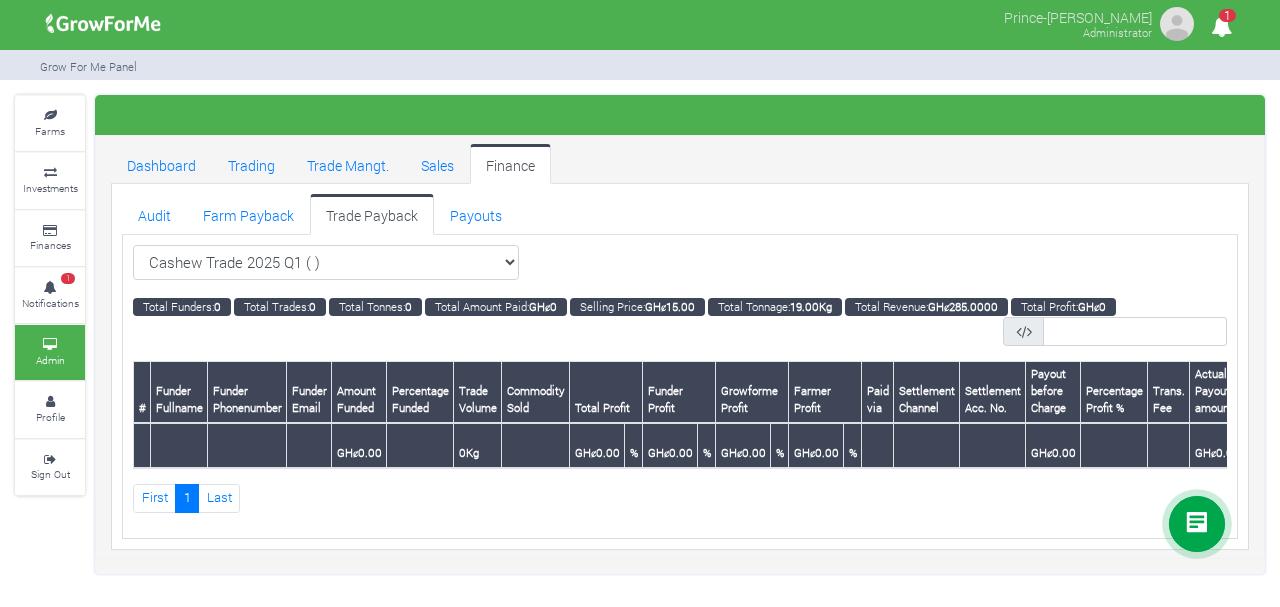 scroll, scrollTop: 0, scrollLeft: 0, axis: both 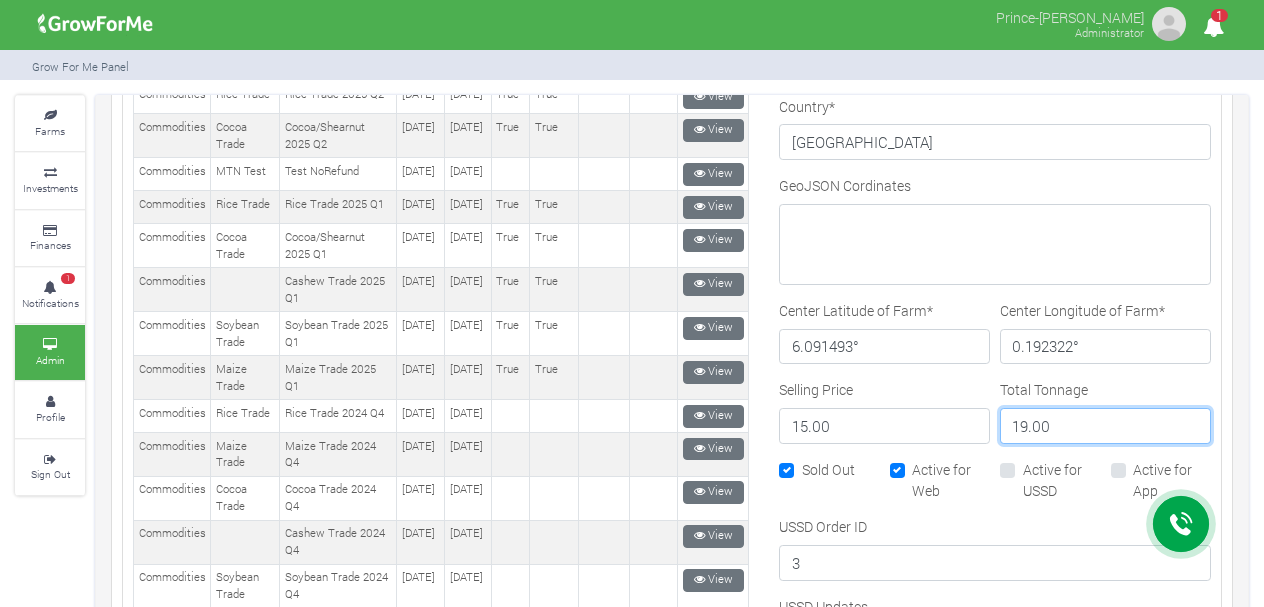 click on "19.00" at bounding box center [1105, 426] 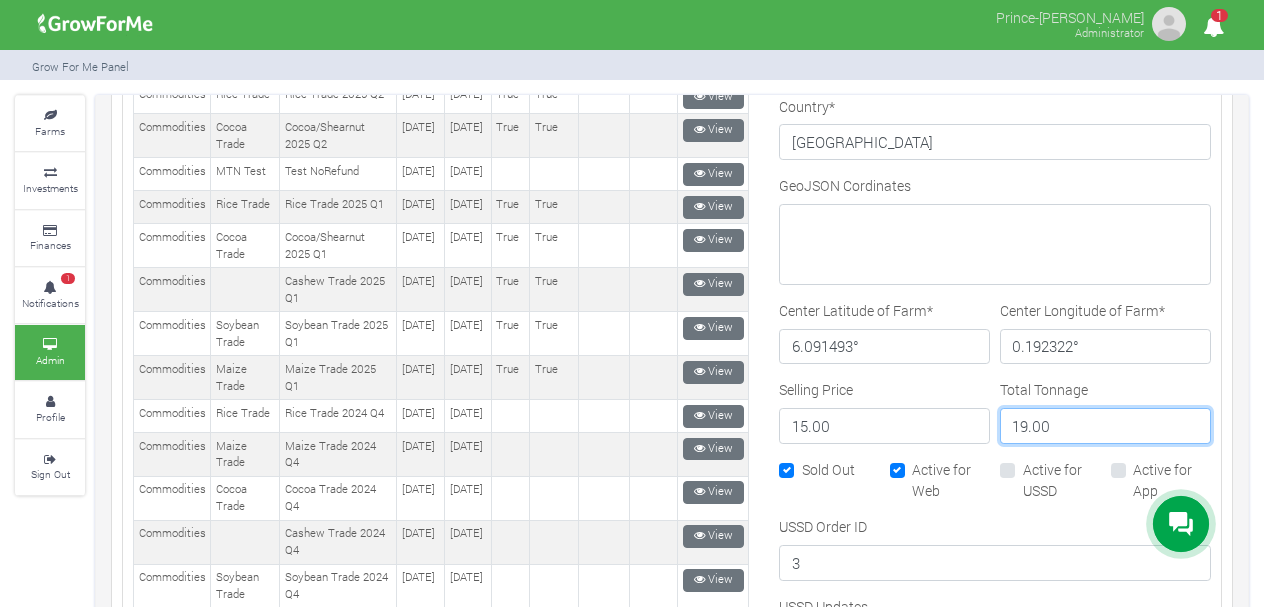 paste on "222230.96" 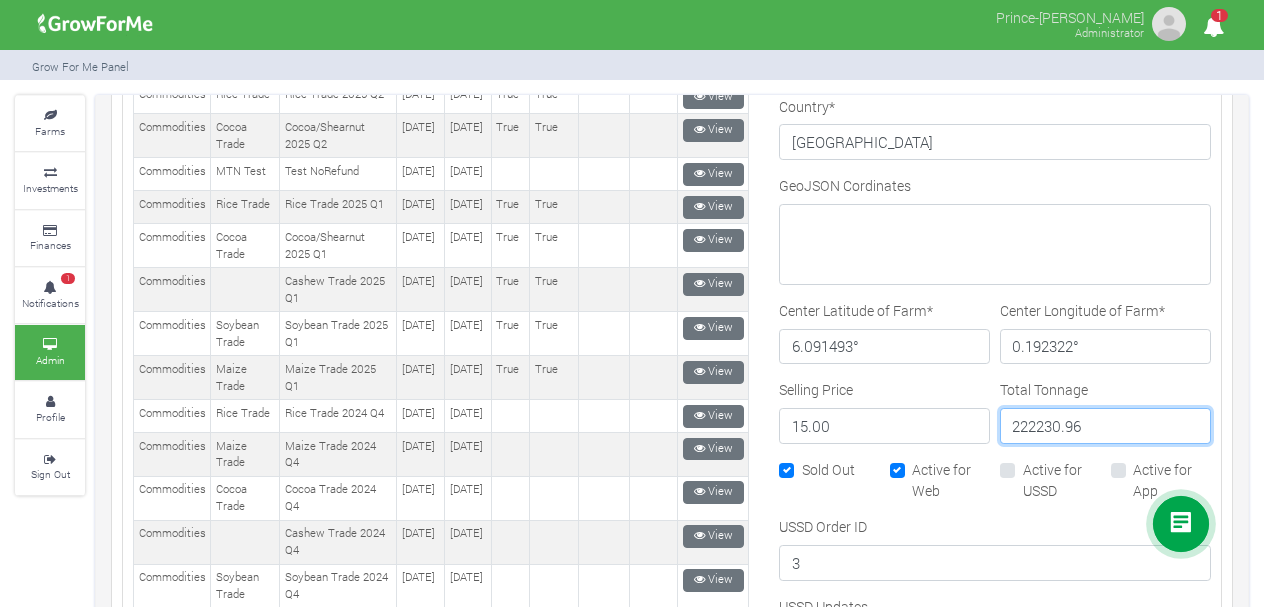 type on "222230.96" 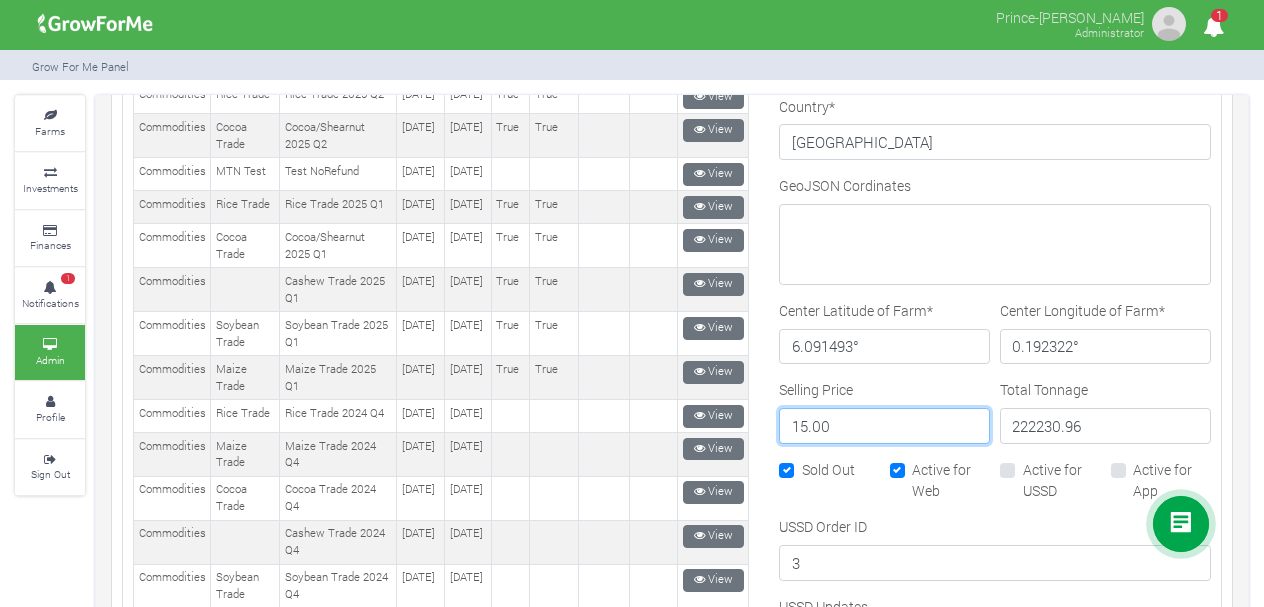 click on "15.00" at bounding box center [884, 426] 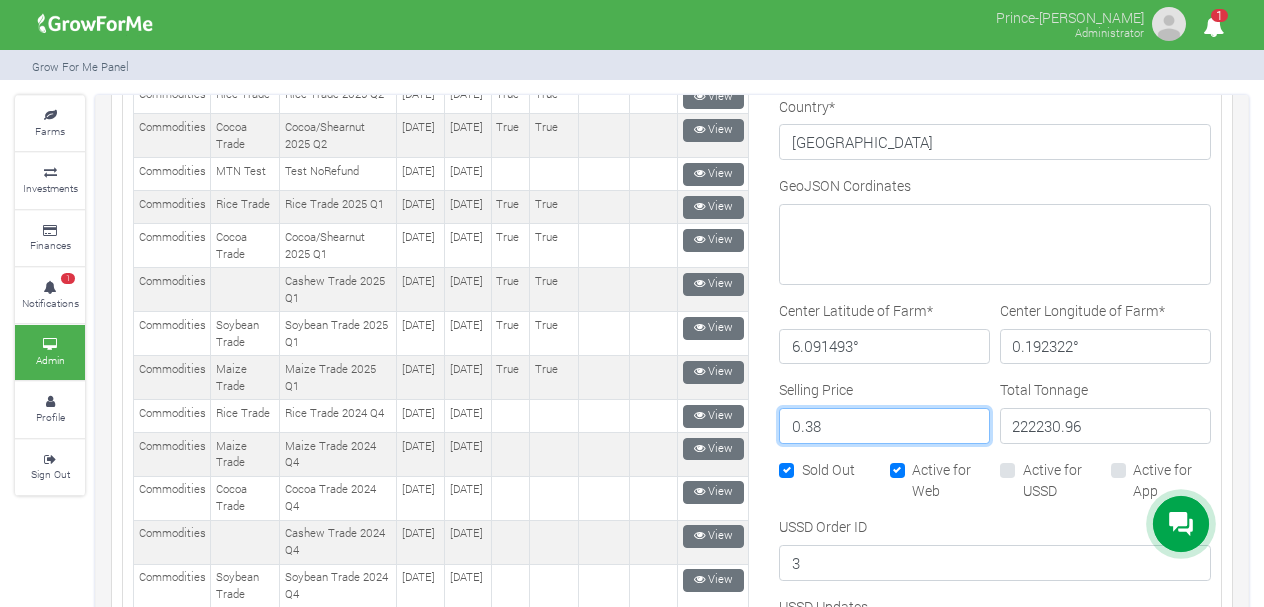 type on "0.38" 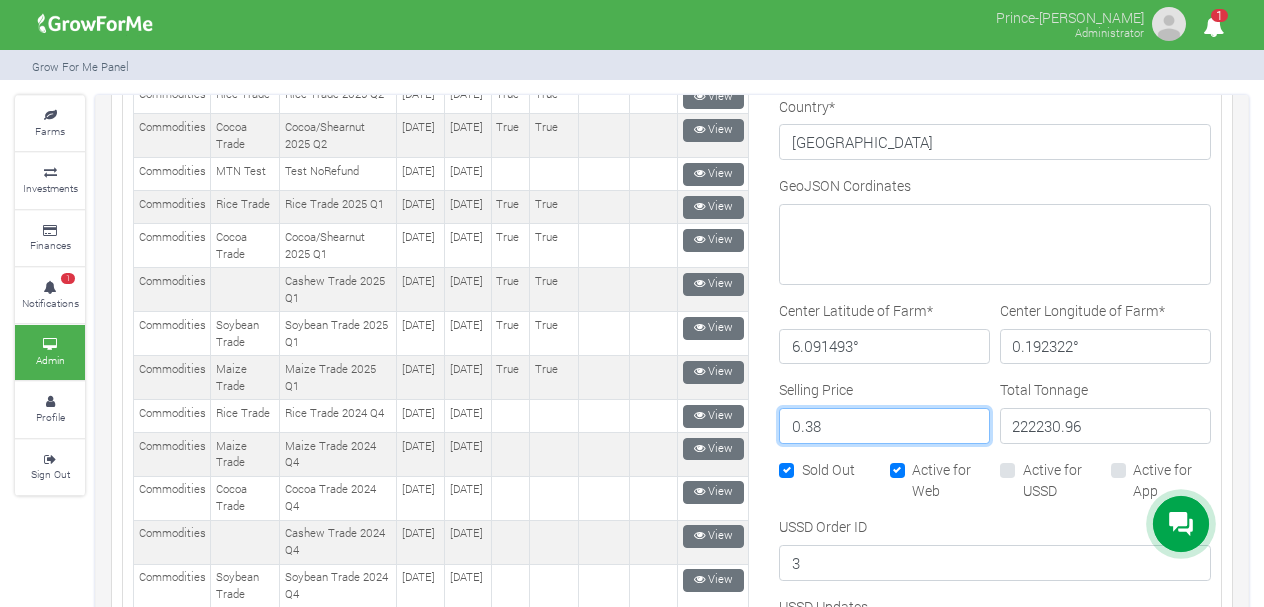 click on "Update" at bounding box center (823, 875) 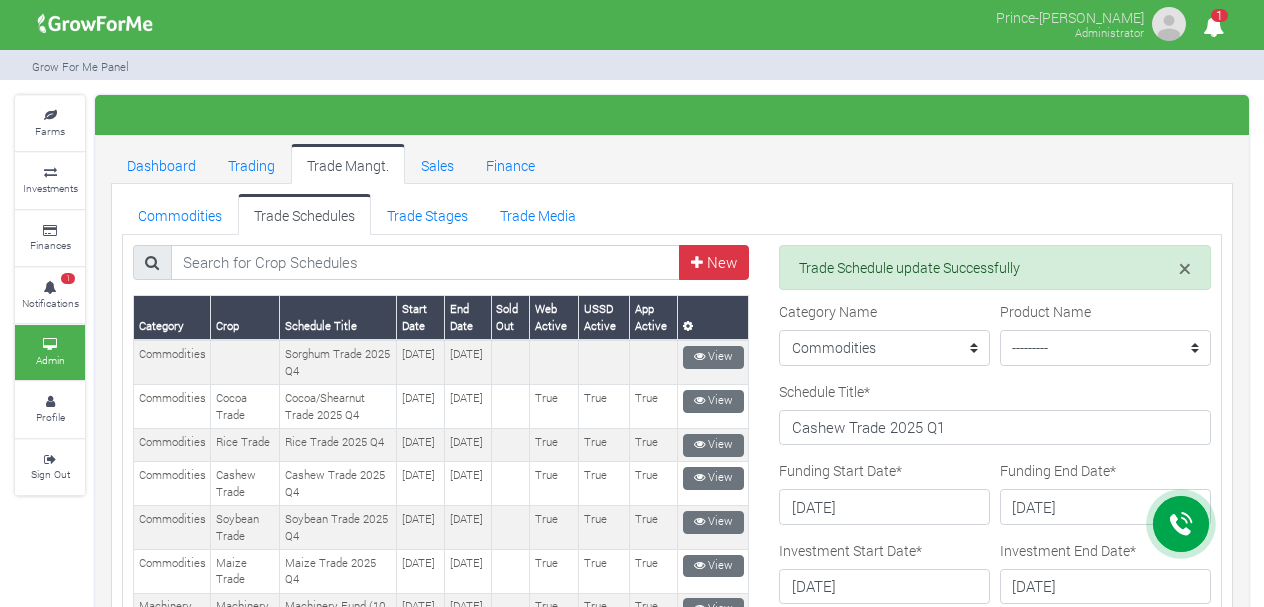 scroll, scrollTop: 0, scrollLeft: 0, axis: both 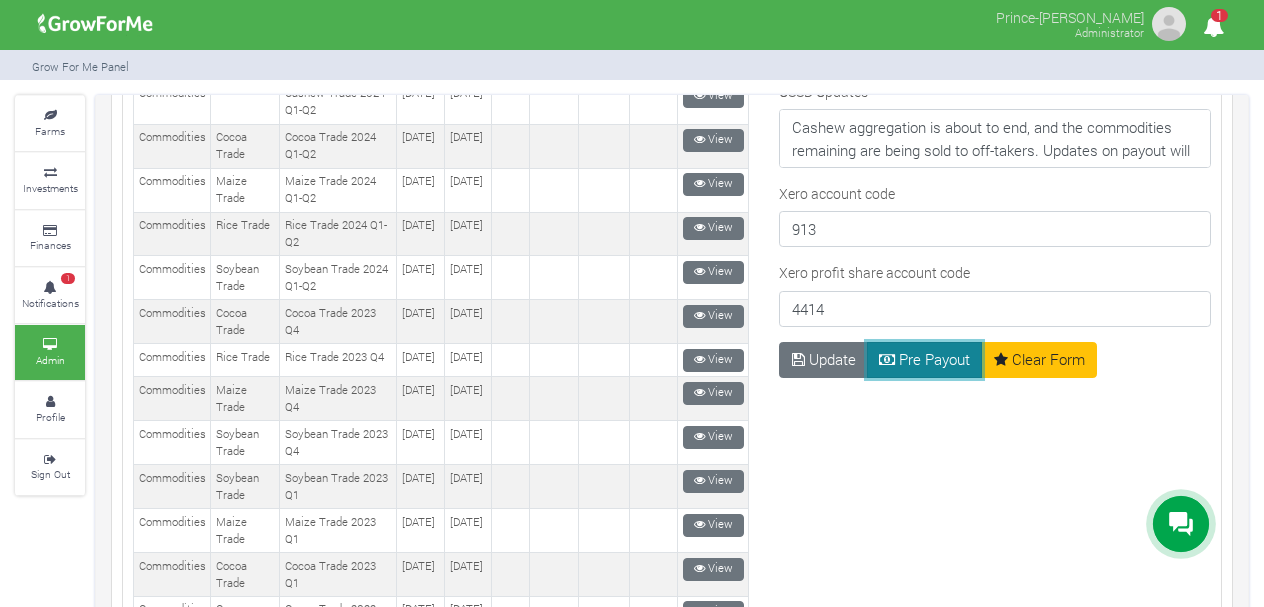 click on "Pre Payout" at bounding box center [925, 360] 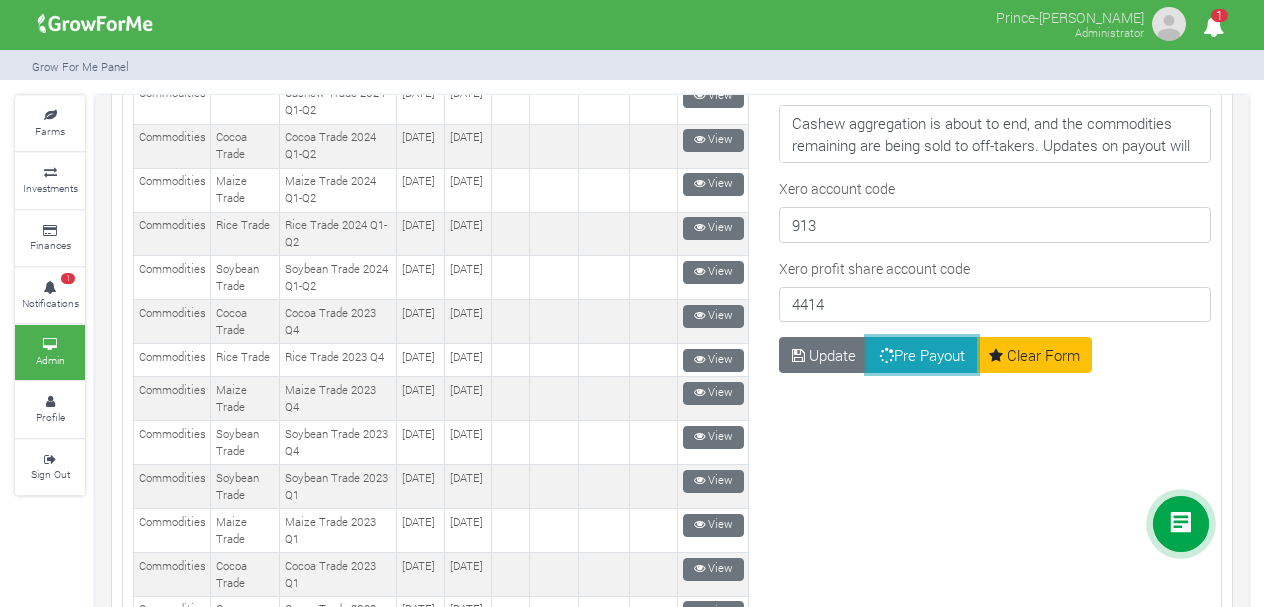 scroll, scrollTop: 1435, scrollLeft: 0, axis: vertical 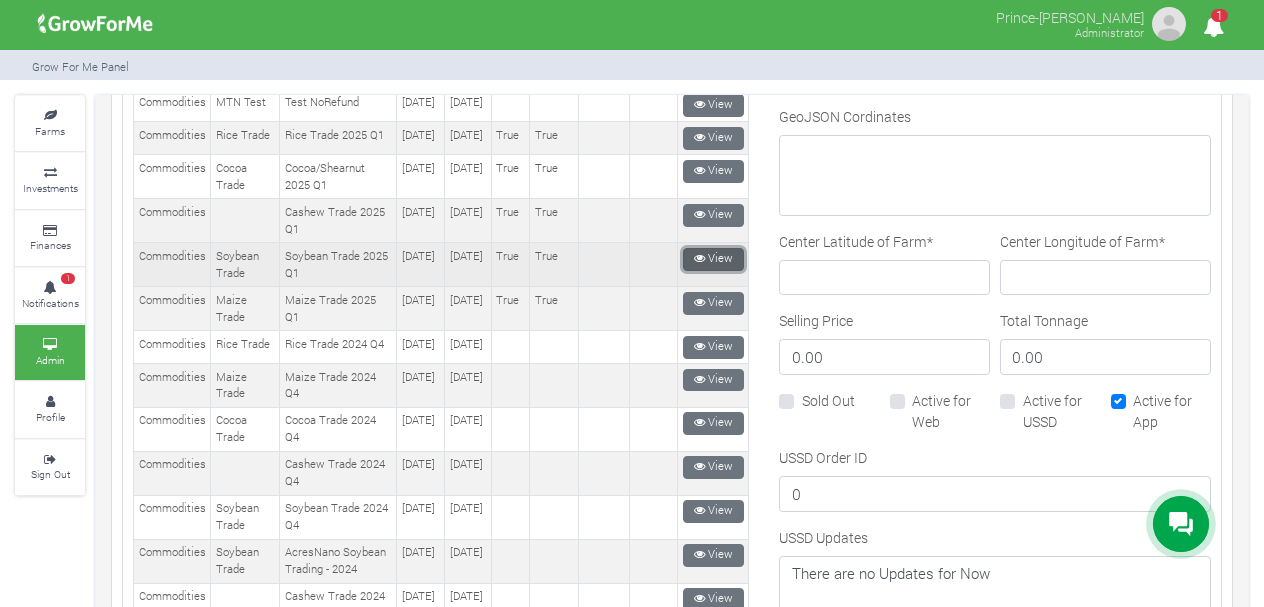 click on "View" at bounding box center [713, 259] 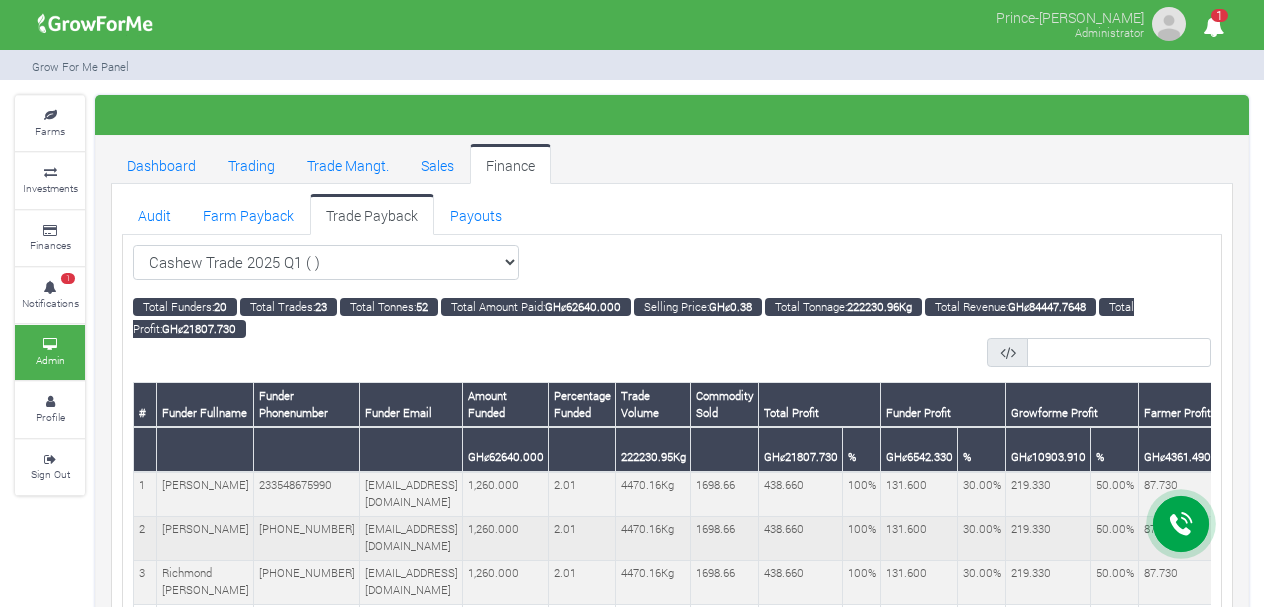 scroll, scrollTop: 0, scrollLeft: 0, axis: both 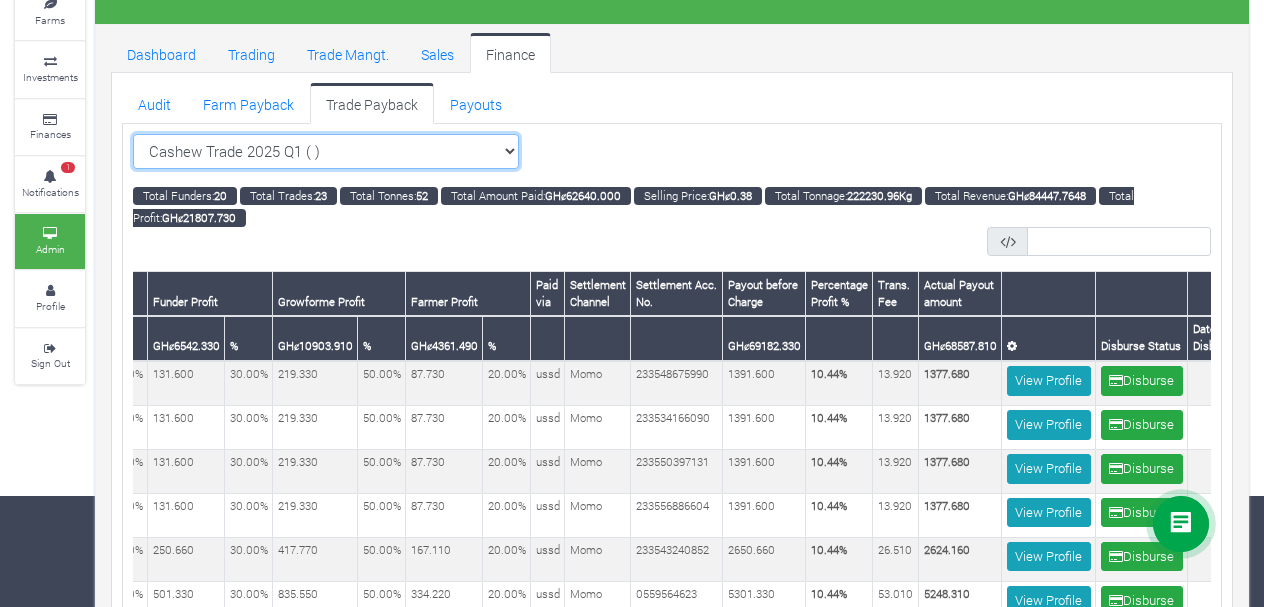 click on "Cashew Trade 2025 Q1
(
)
All
Sorghum Trade 2025 Q4
()" at bounding box center [326, 152] 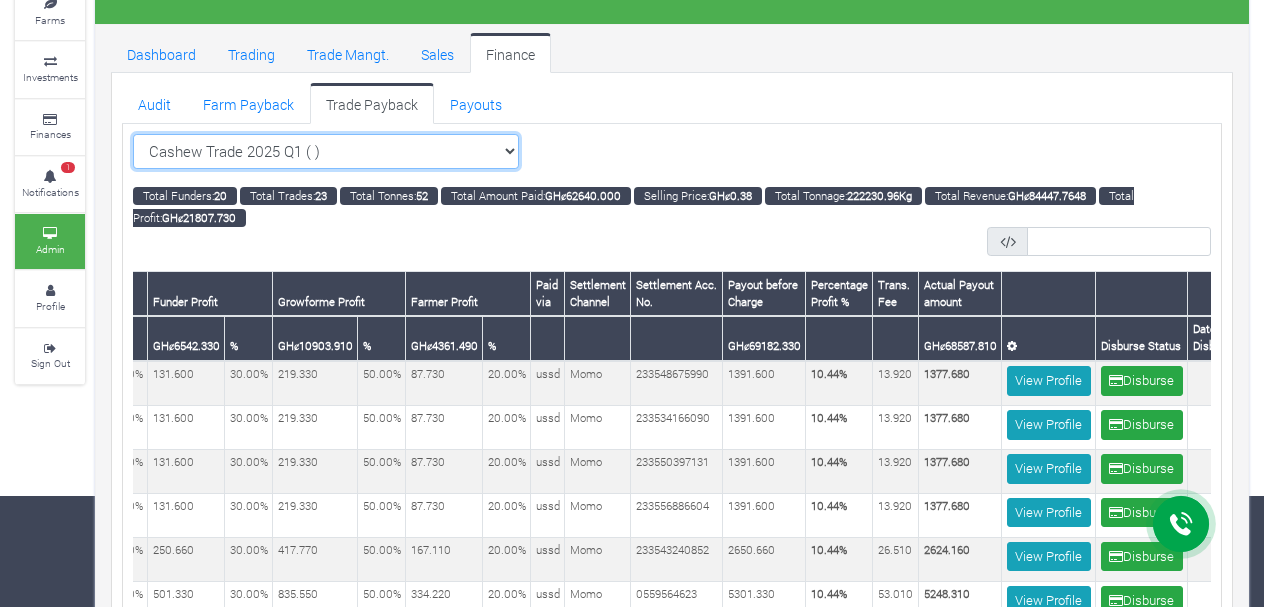 select on "?tradeschedule=27" 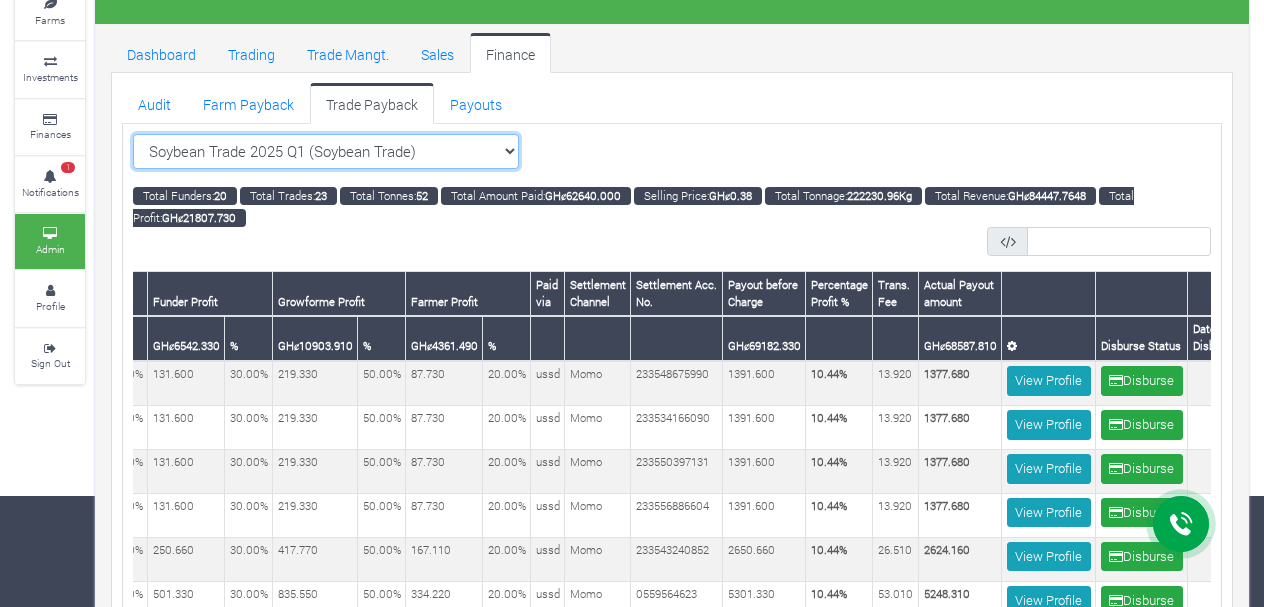 click on "Cashew Trade 2025 Q1
(
)
All
Sorghum Trade 2025 Q4
()" at bounding box center [326, 152] 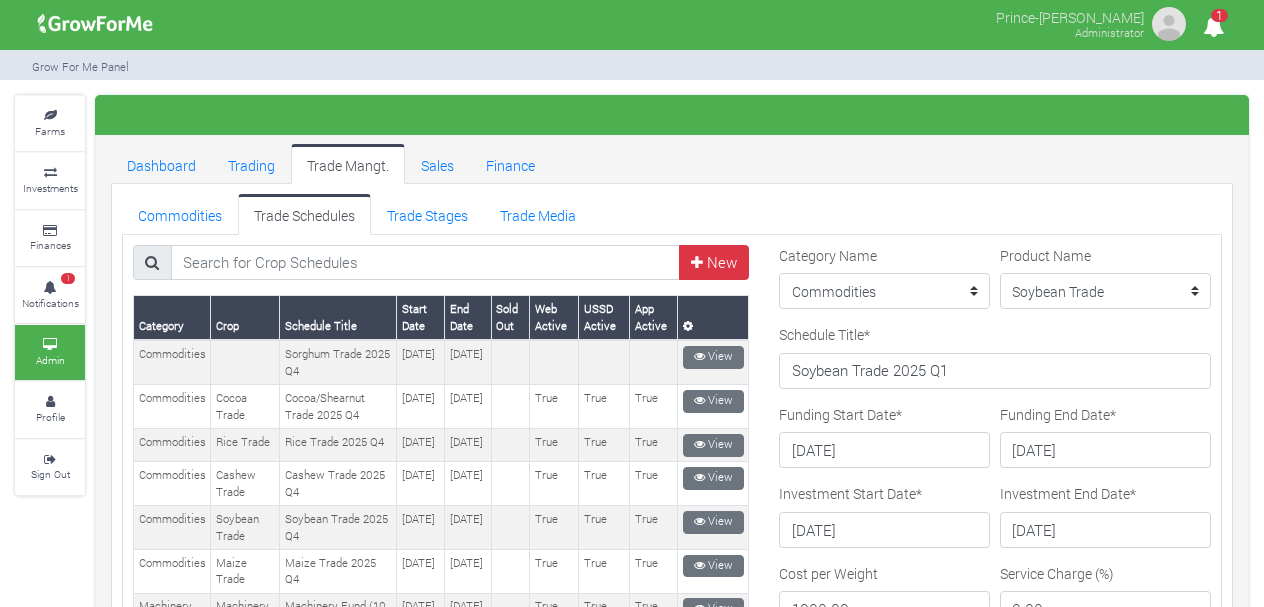 scroll, scrollTop: 0, scrollLeft: 0, axis: both 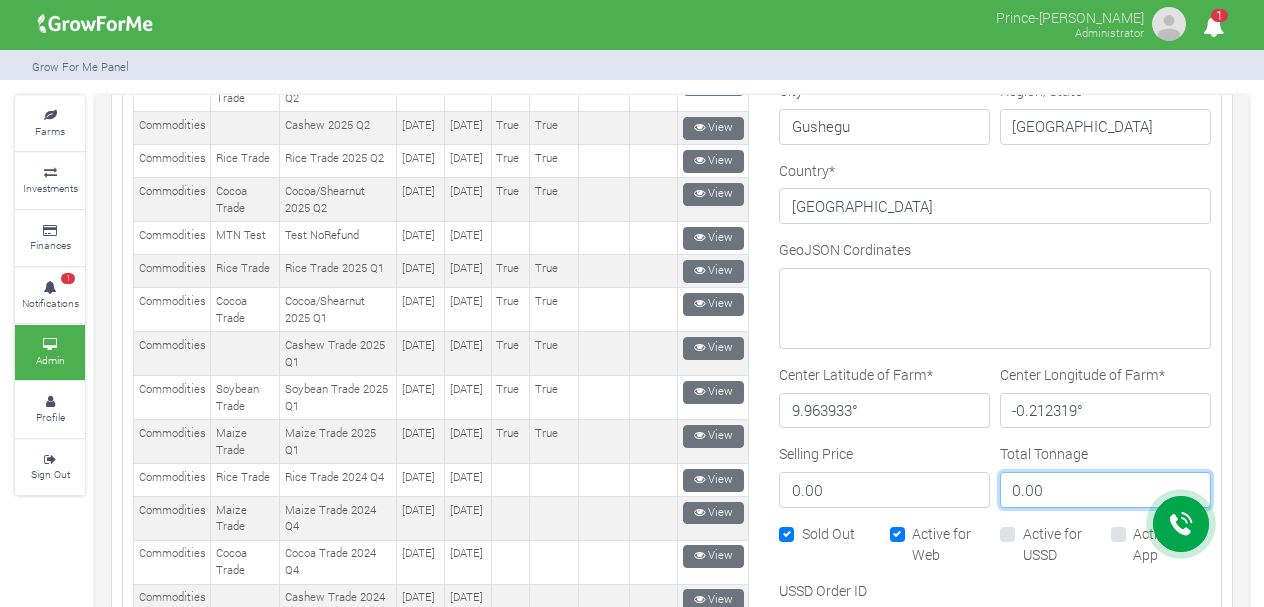 click on "0.00" at bounding box center (1105, 490) 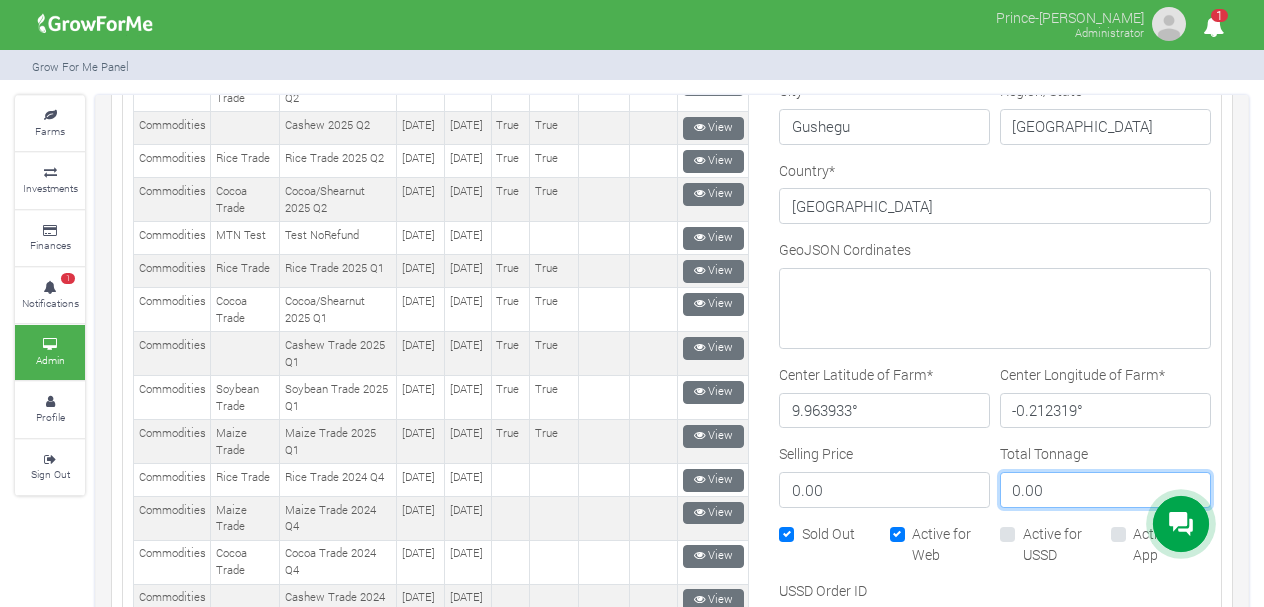 click on "0.00" at bounding box center [1105, 490] 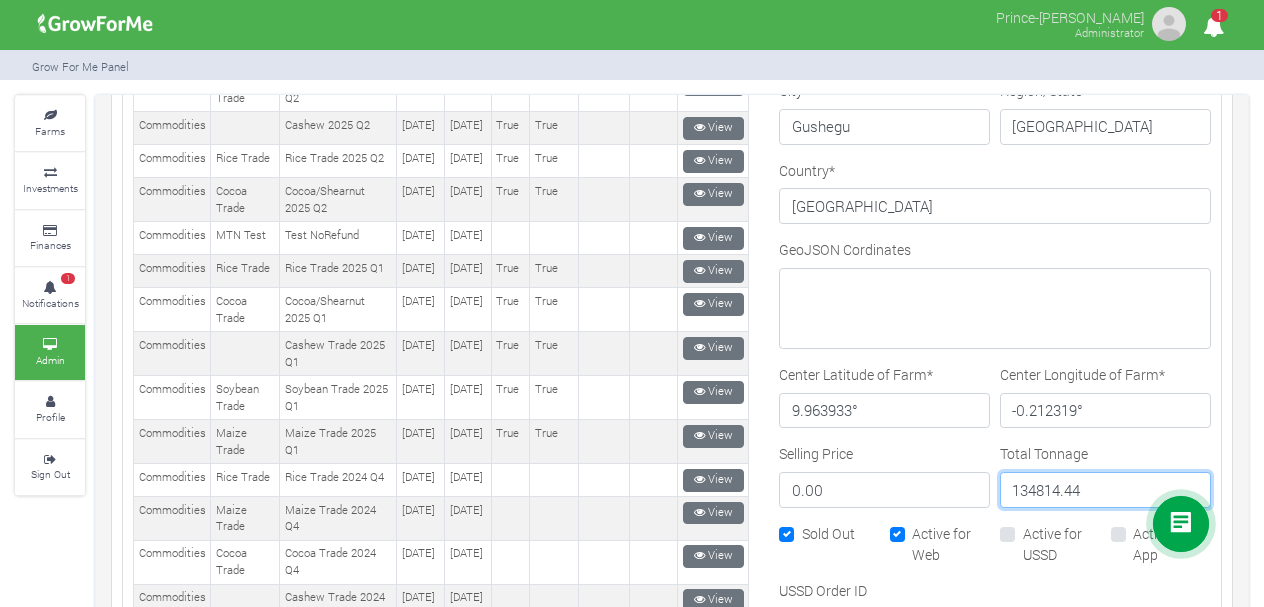 type on "134814.44" 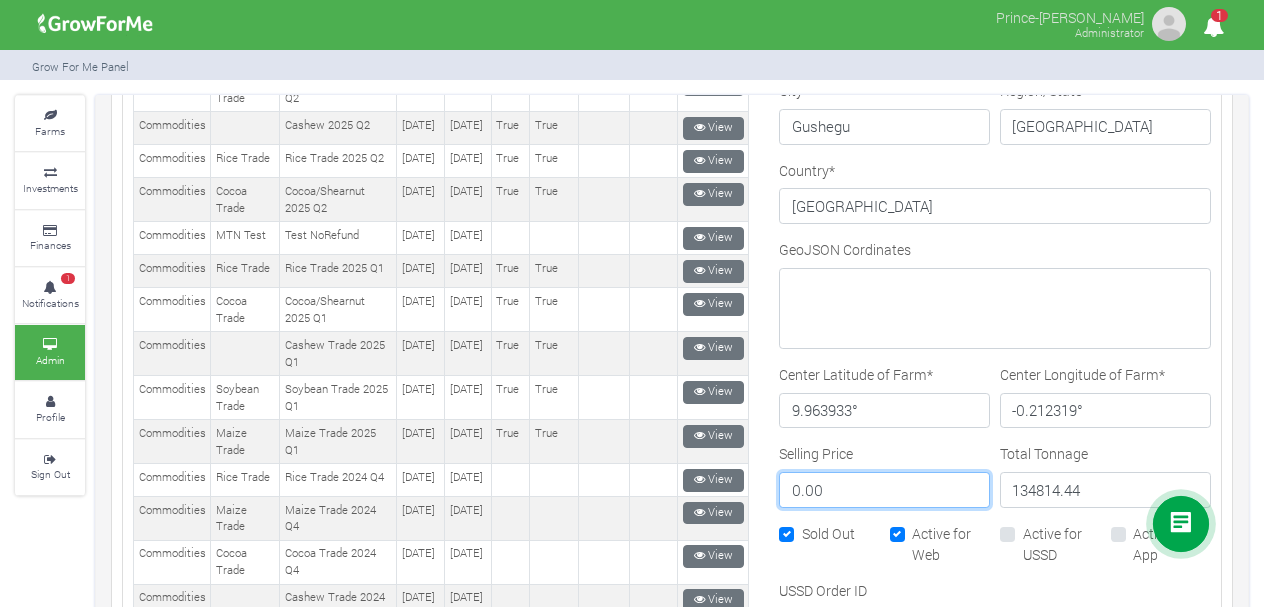 click on "0.00" at bounding box center (884, 490) 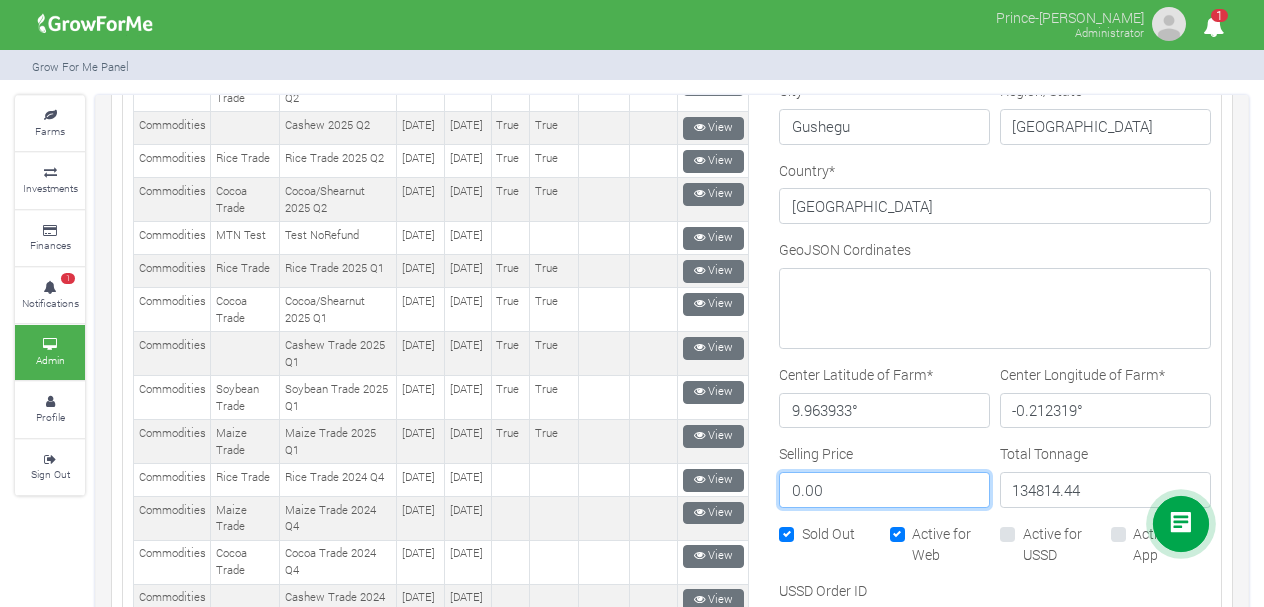 click on "0.00" at bounding box center [884, 490] 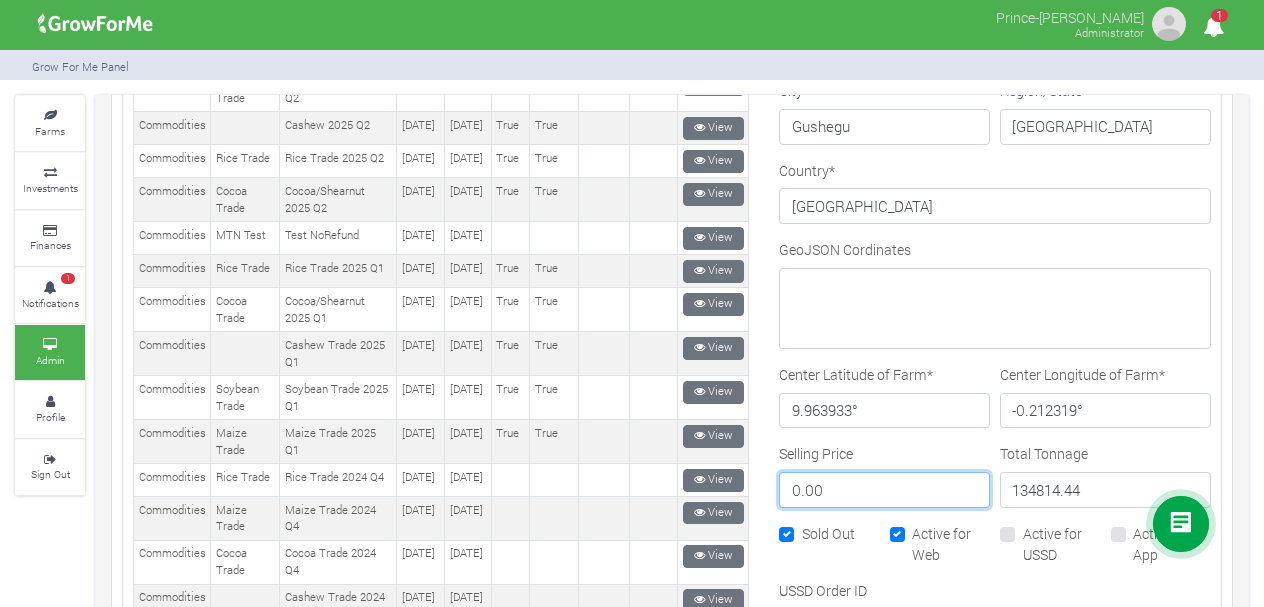 click on "0.00" at bounding box center [884, 490] 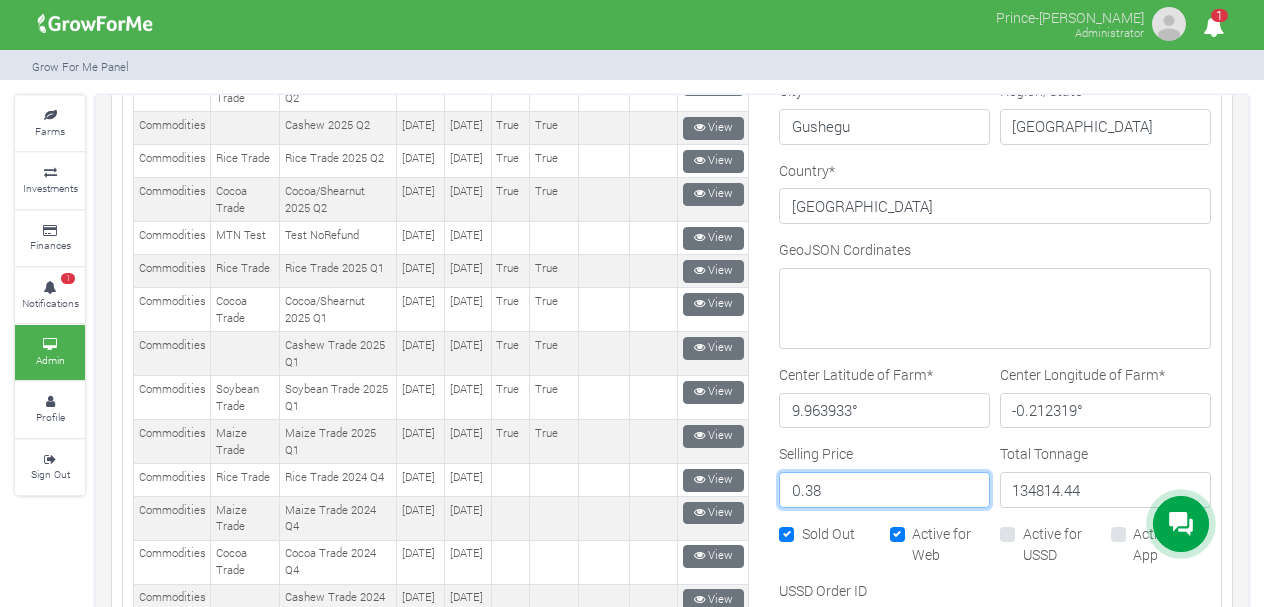 type on "0.38" 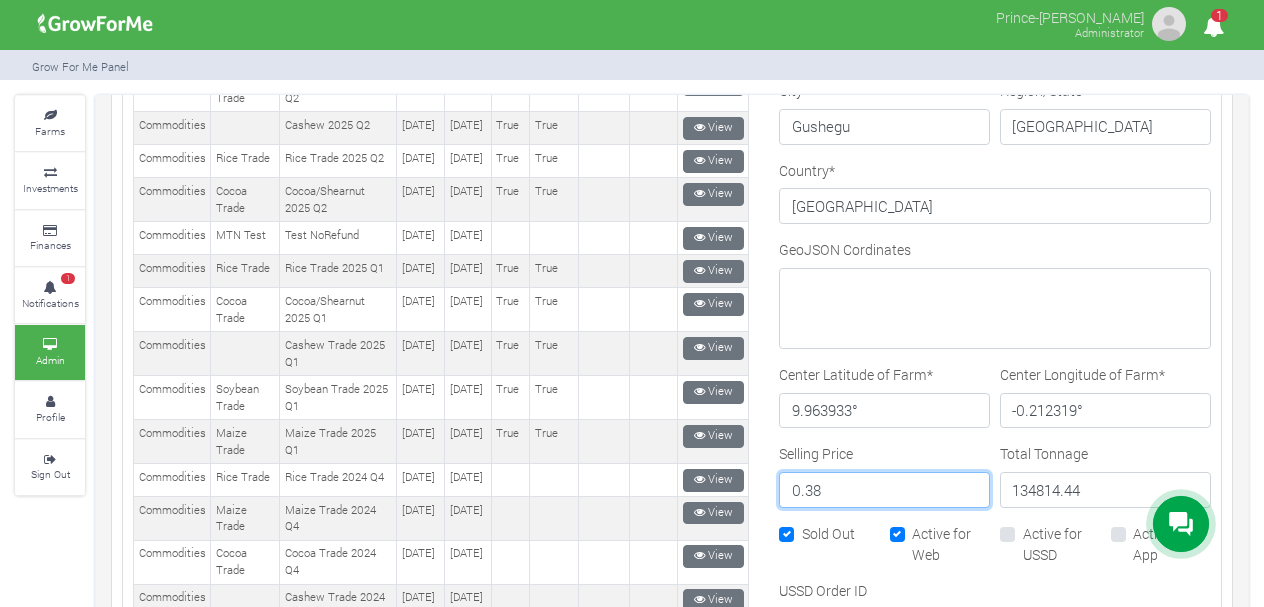 click on "Update" at bounding box center [823, 939] 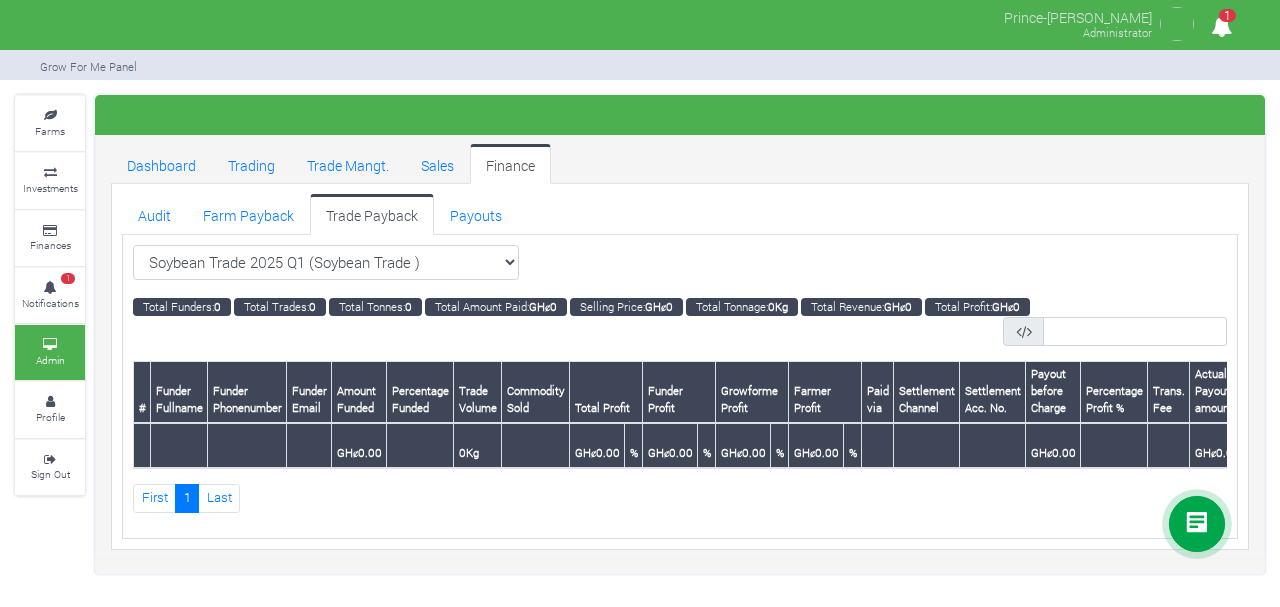 scroll, scrollTop: 0, scrollLeft: 0, axis: both 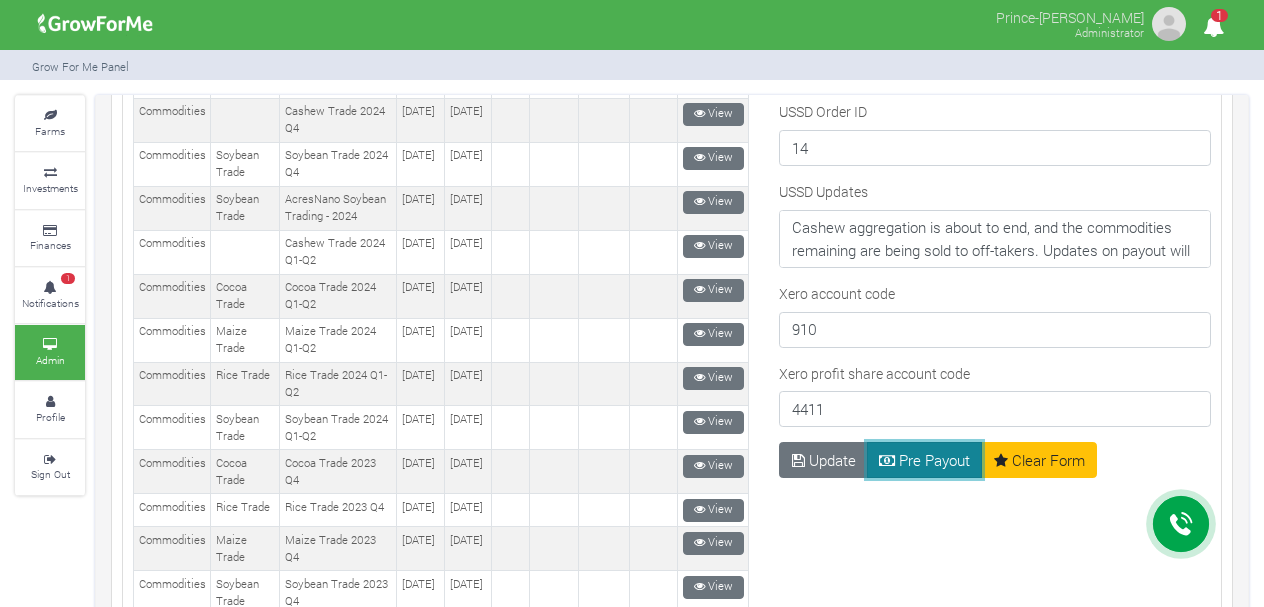 click on "Pre Payout" at bounding box center [925, 460] 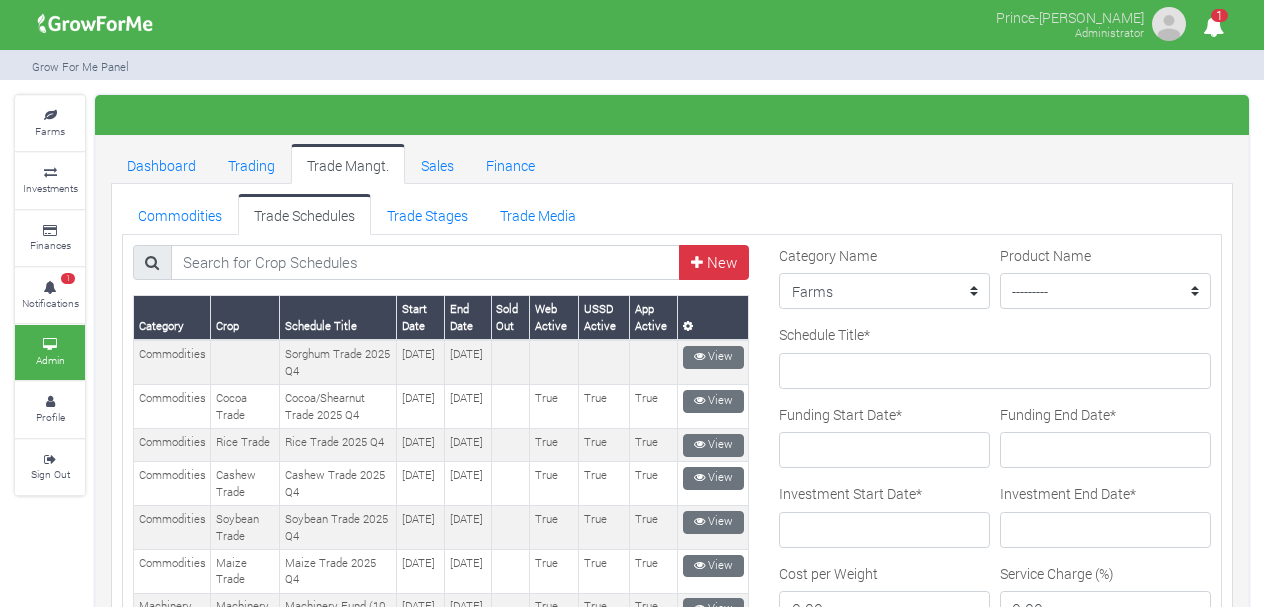 scroll, scrollTop: 0, scrollLeft: 0, axis: both 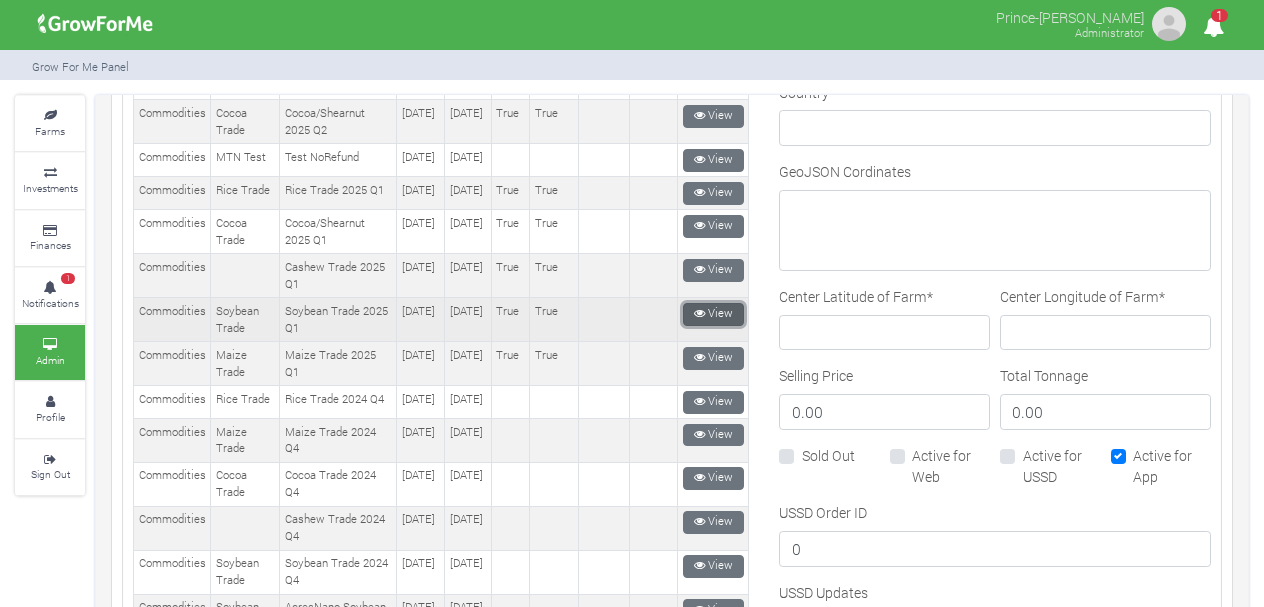 click on "View" at bounding box center (713, 314) 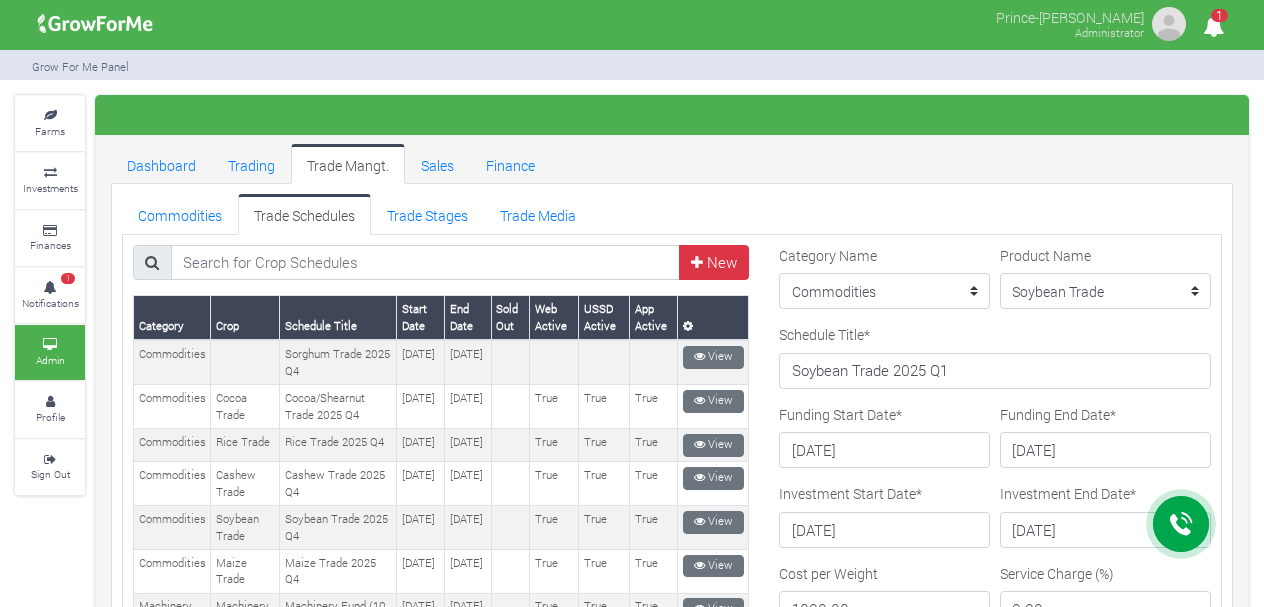 scroll, scrollTop: 0, scrollLeft: 0, axis: both 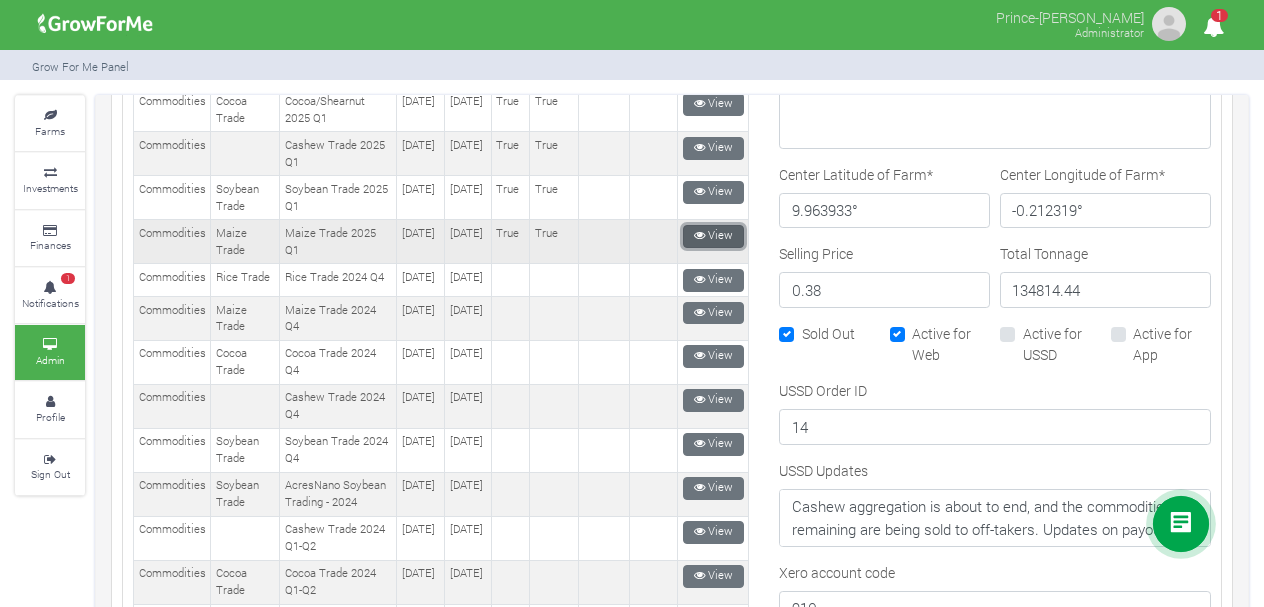 click on "View" at bounding box center [713, 236] 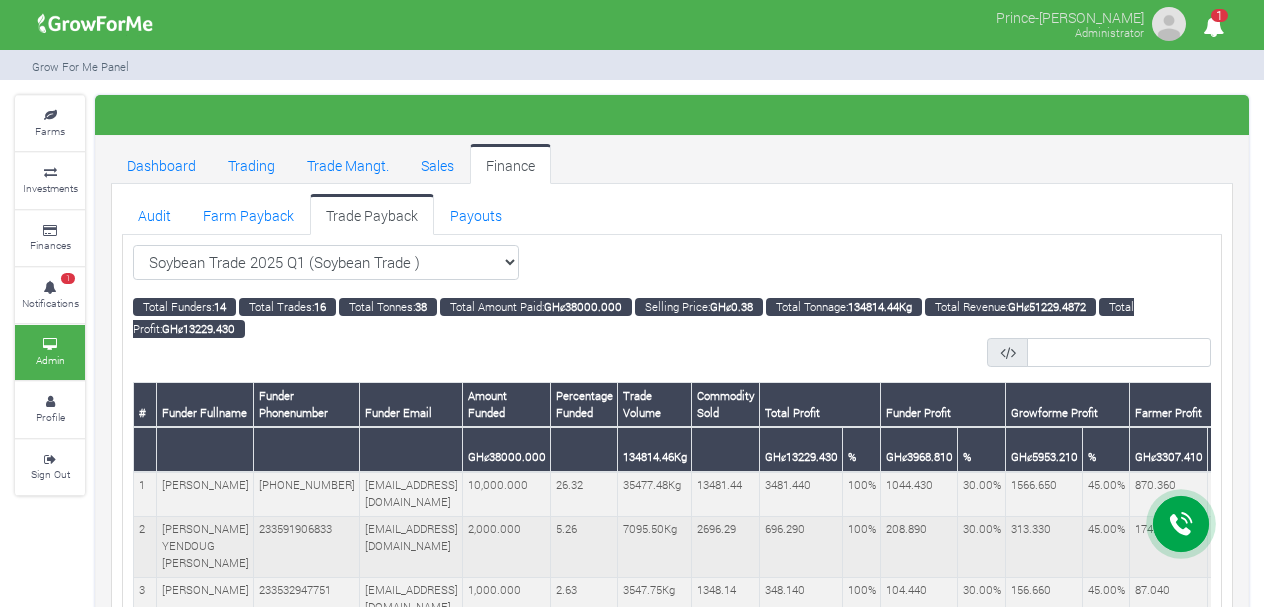 scroll, scrollTop: 0, scrollLeft: 0, axis: both 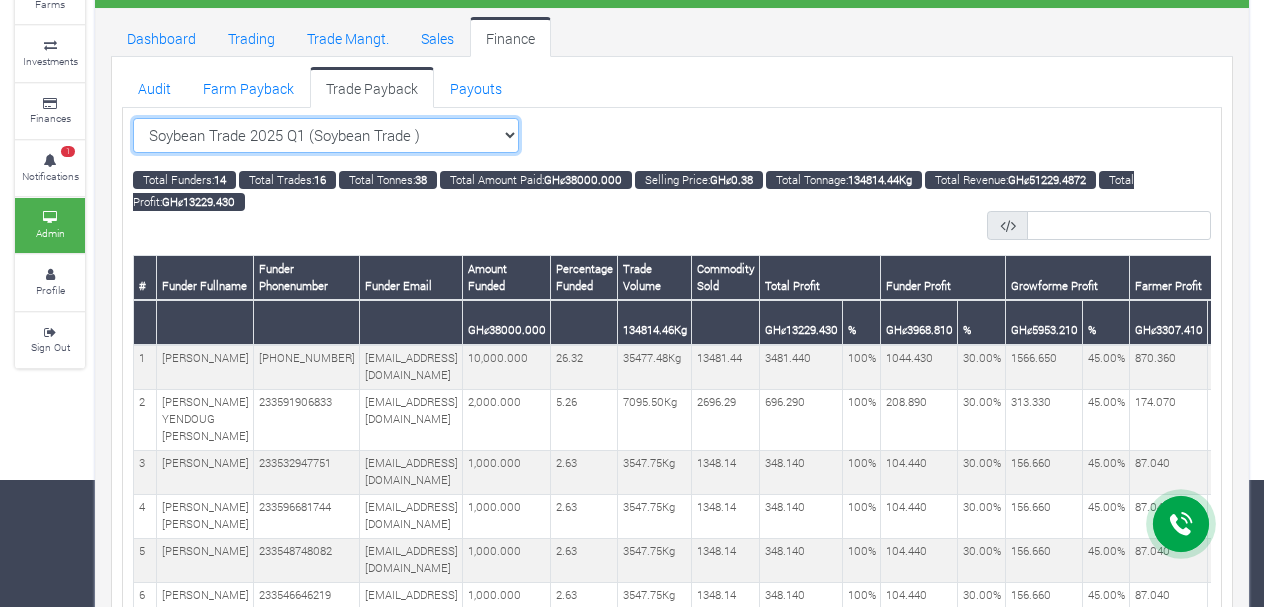 click on "Soybean Trade 2025 Q1
(Soybean Trade
)
All
Sorghum Trade 2025 Q4
()" at bounding box center [326, 136] 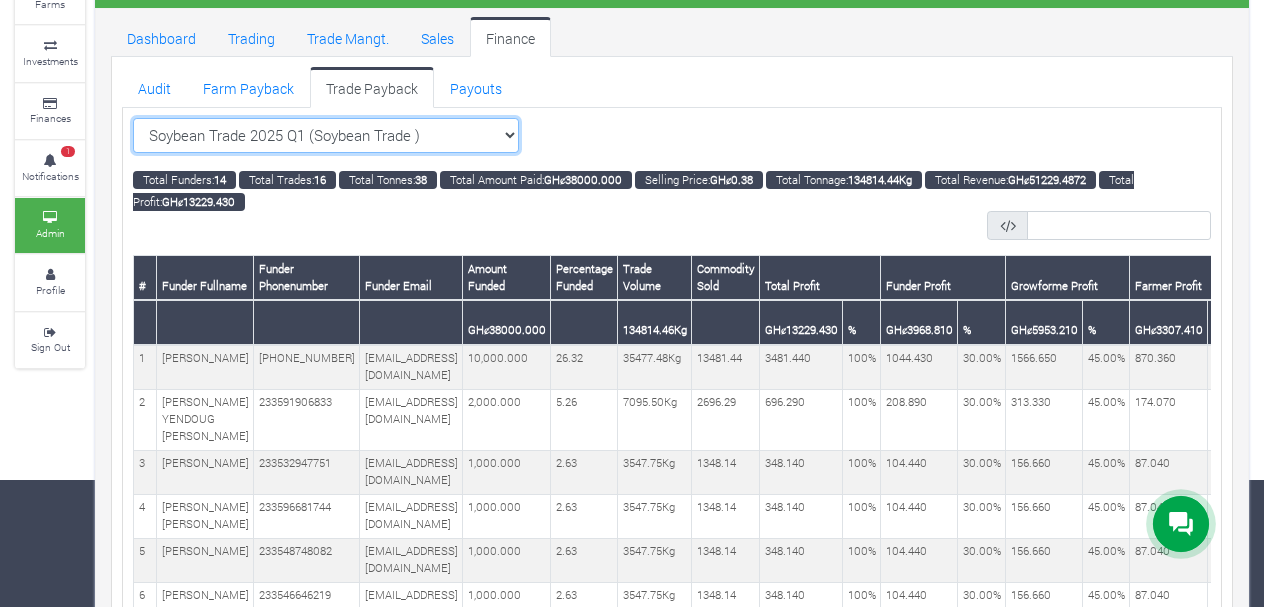 select on "?tradeschedule=26" 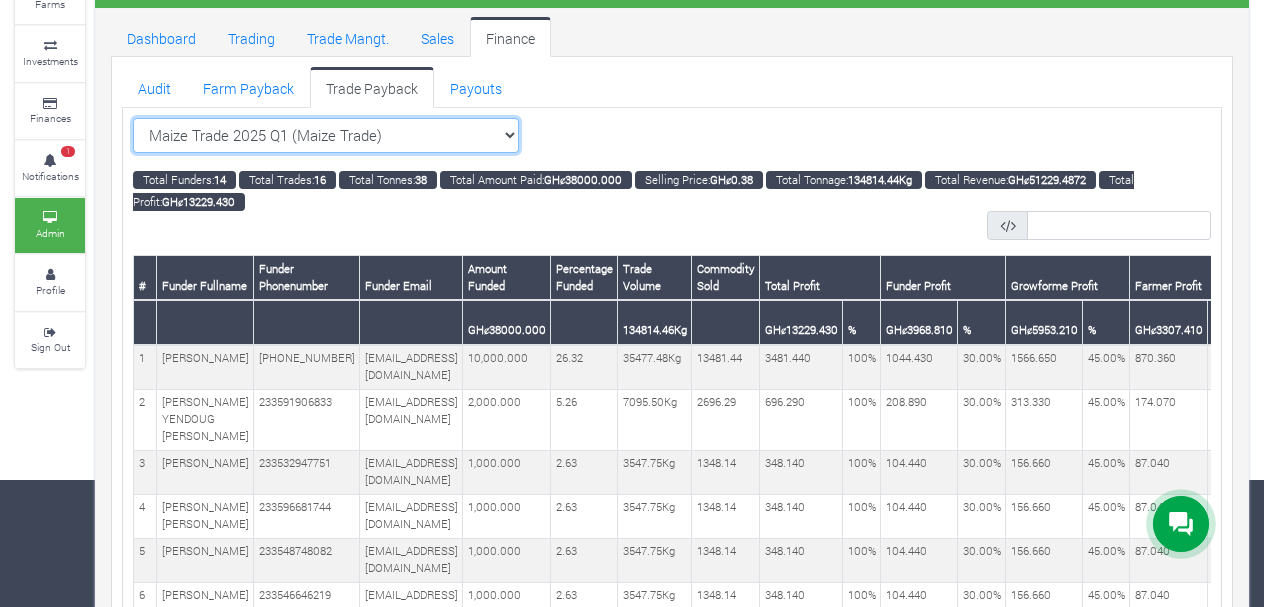 click on "Soybean Trade 2025 Q1
(Soybean Trade
)
All
Sorghum Trade 2025 Q4
()" at bounding box center (326, 136) 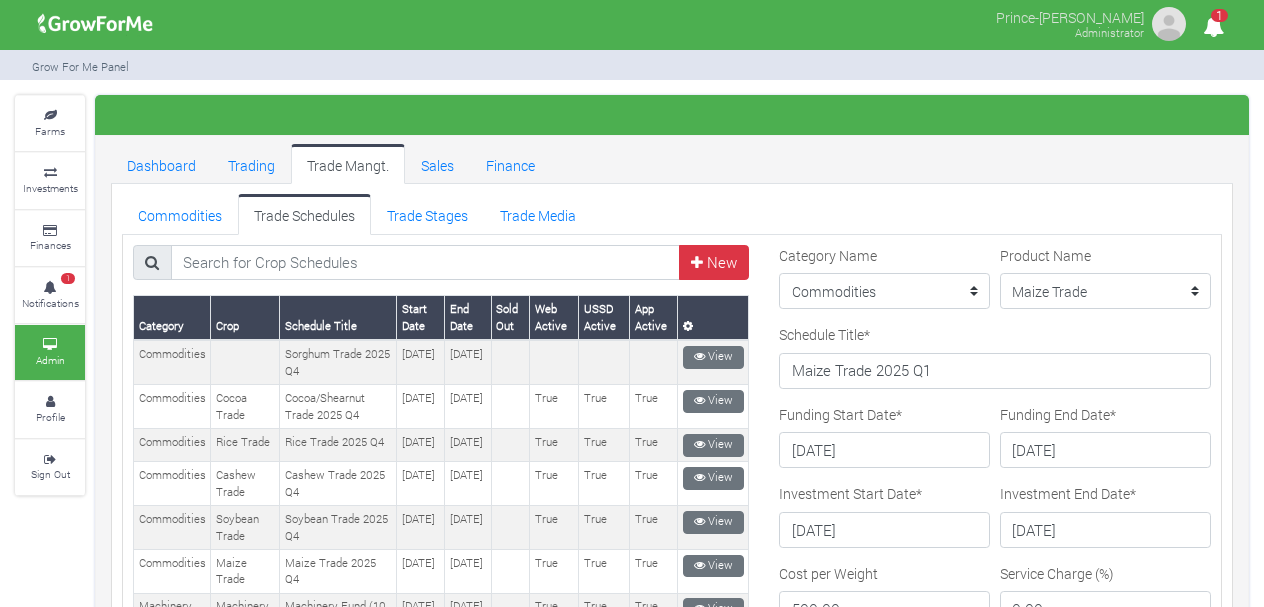 scroll, scrollTop: 0, scrollLeft: 0, axis: both 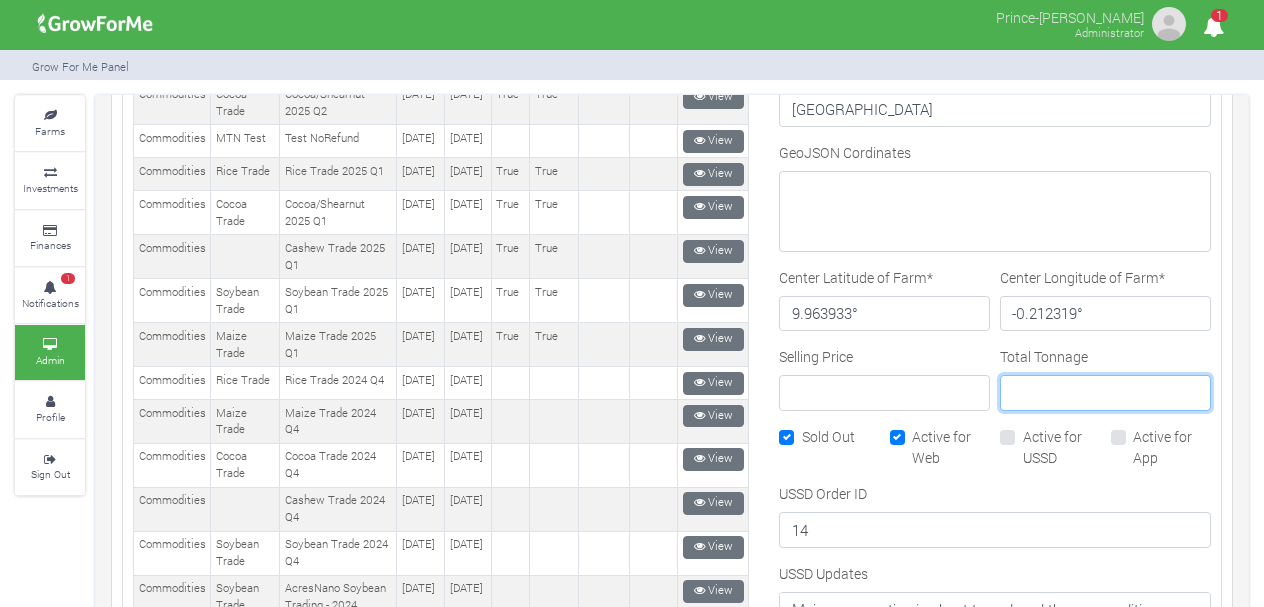 click on "Total Tonnage" at bounding box center [1105, 393] 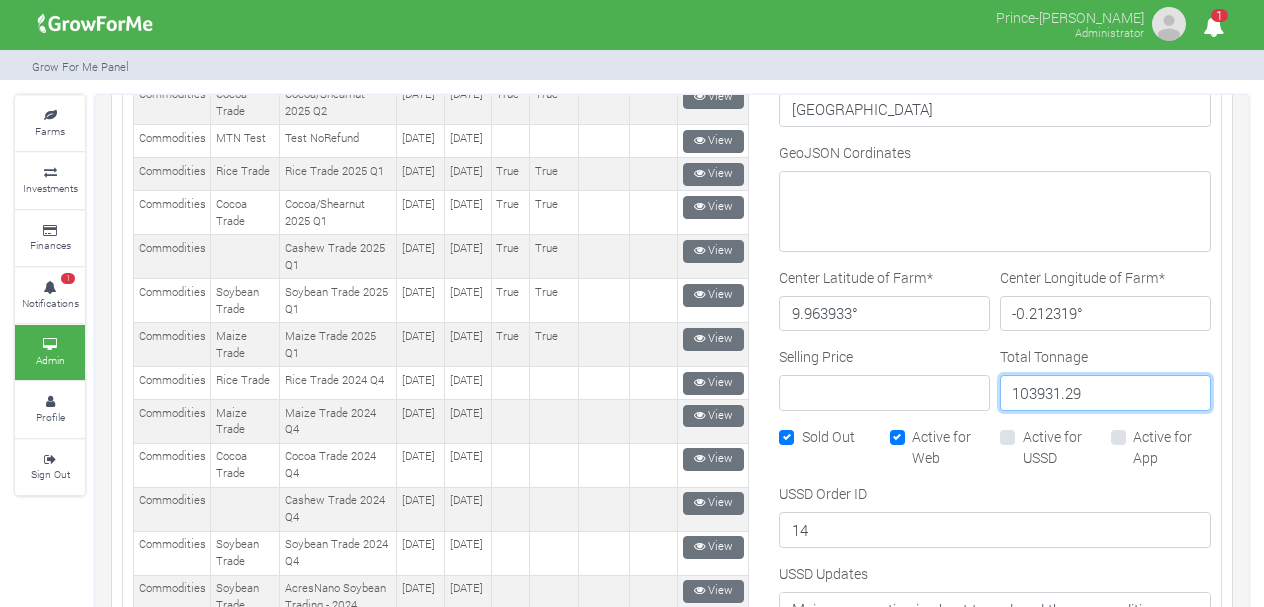 type on "103931.29" 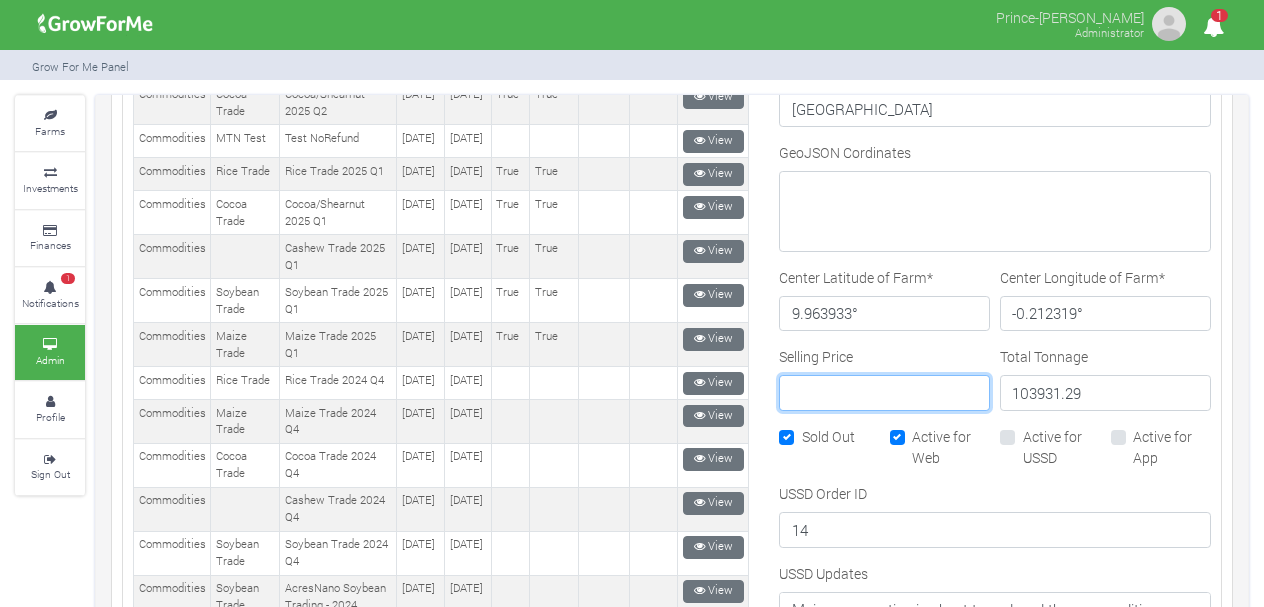 click on "Selling Price" at bounding box center (884, 393) 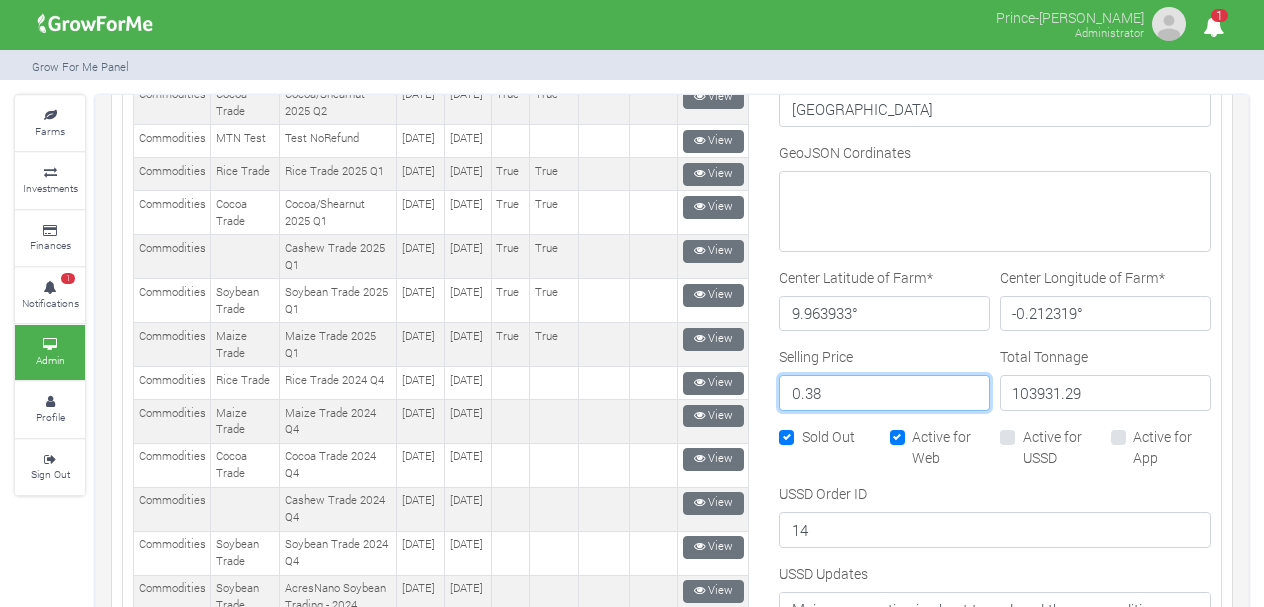 type on "0.38" 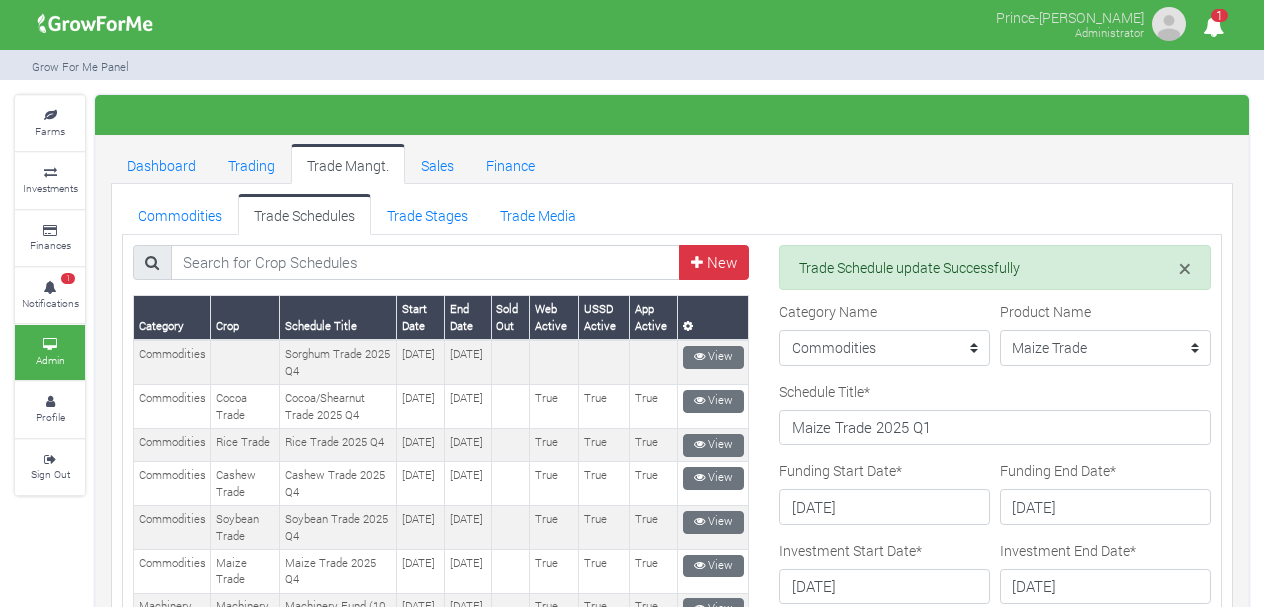 scroll, scrollTop: 0, scrollLeft: 0, axis: both 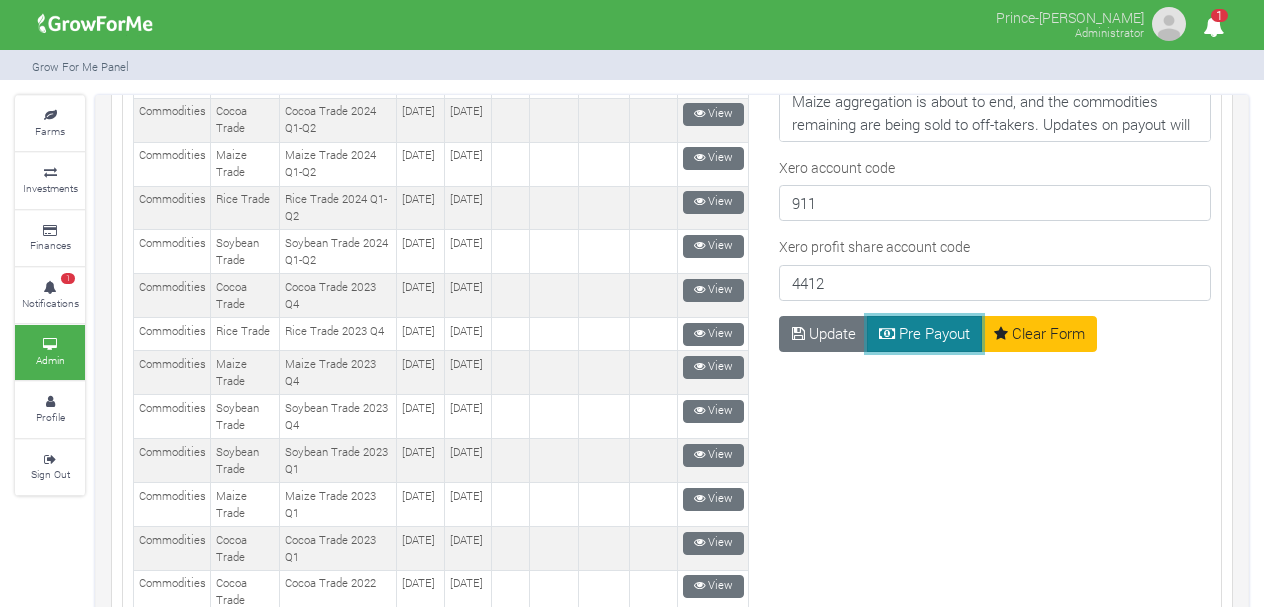 click on "Pre Payout" at bounding box center [925, 334] 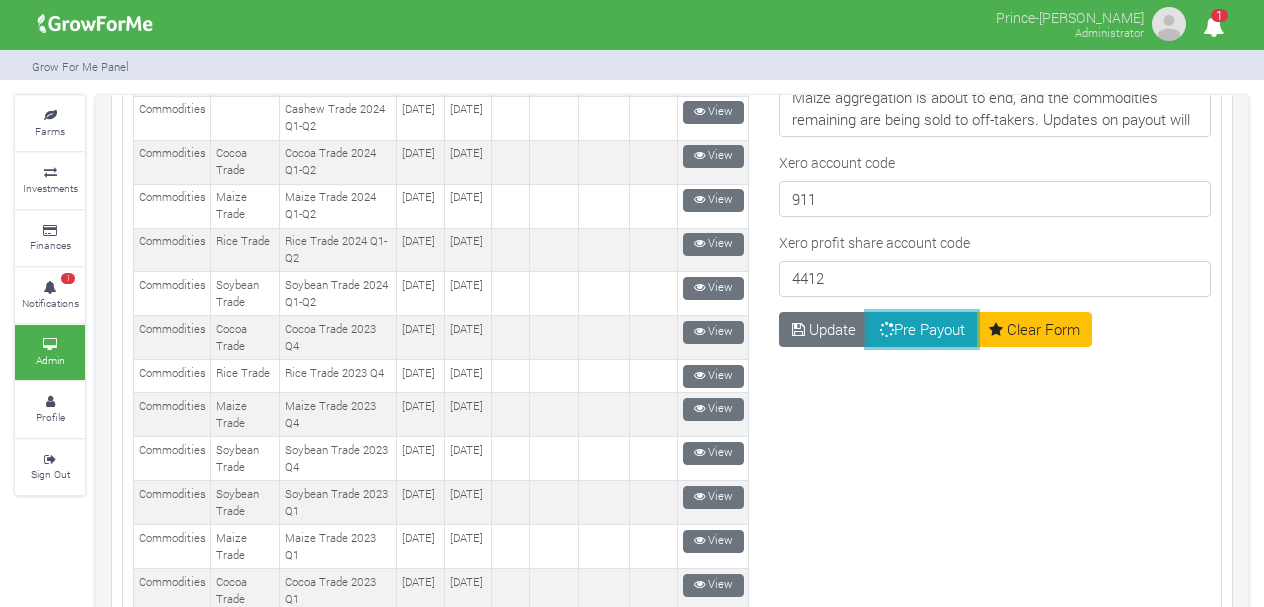 scroll, scrollTop: 1435, scrollLeft: 0, axis: vertical 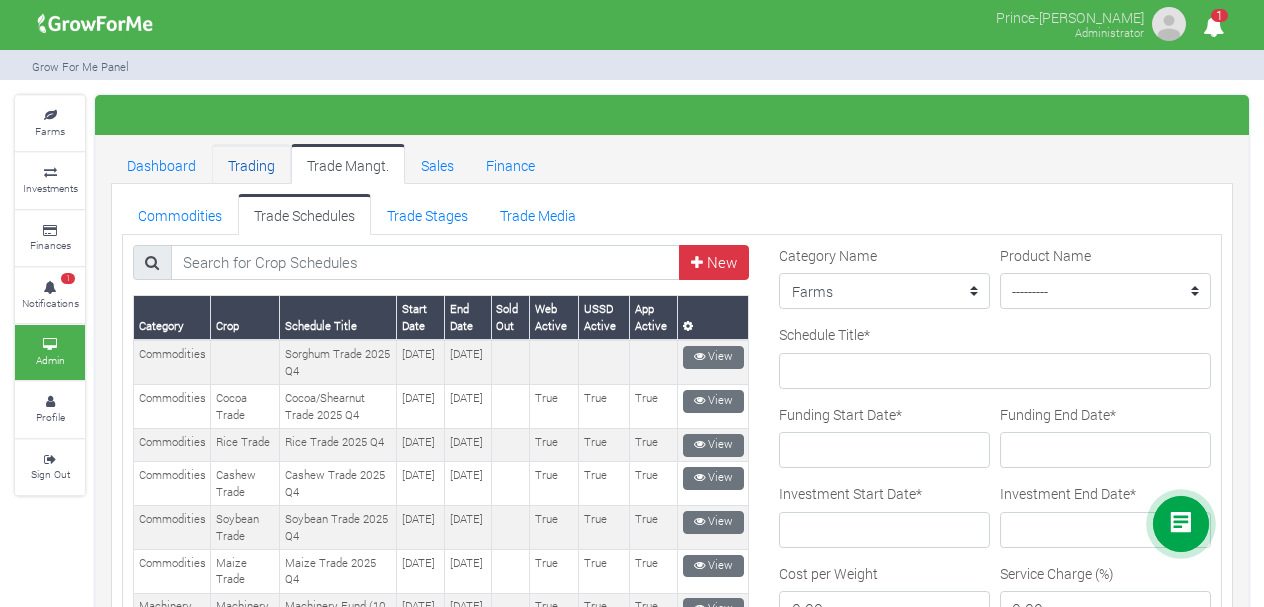 click on "Trading" at bounding box center [251, 164] 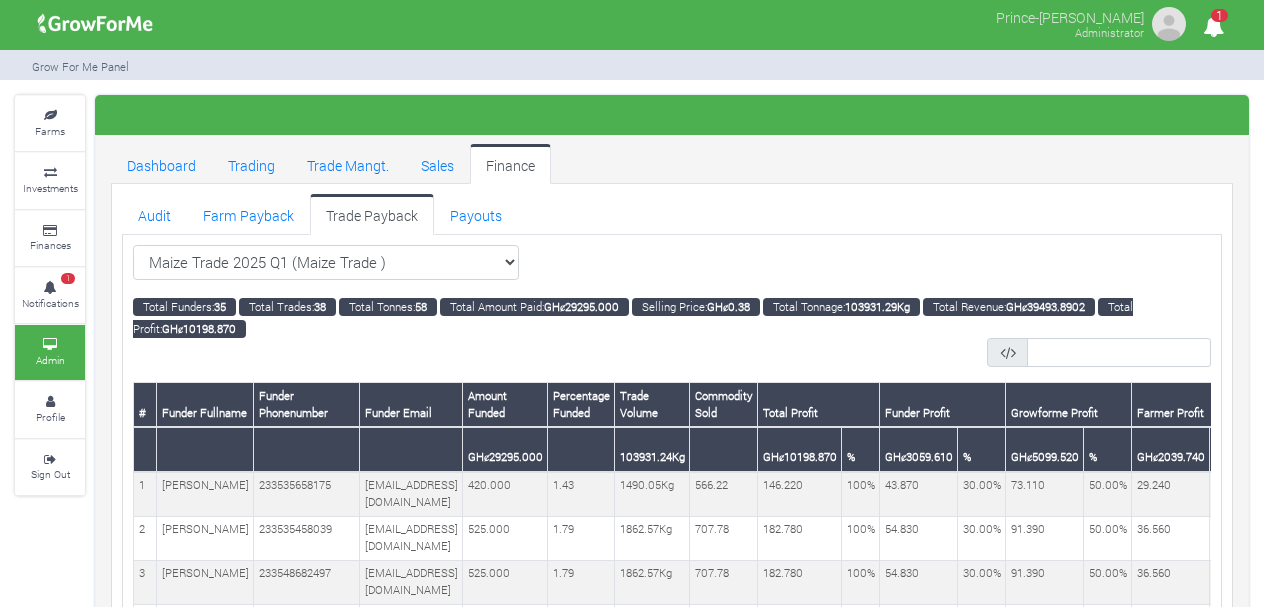scroll, scrollTop: 0, scrollLeft: 0, axis: both 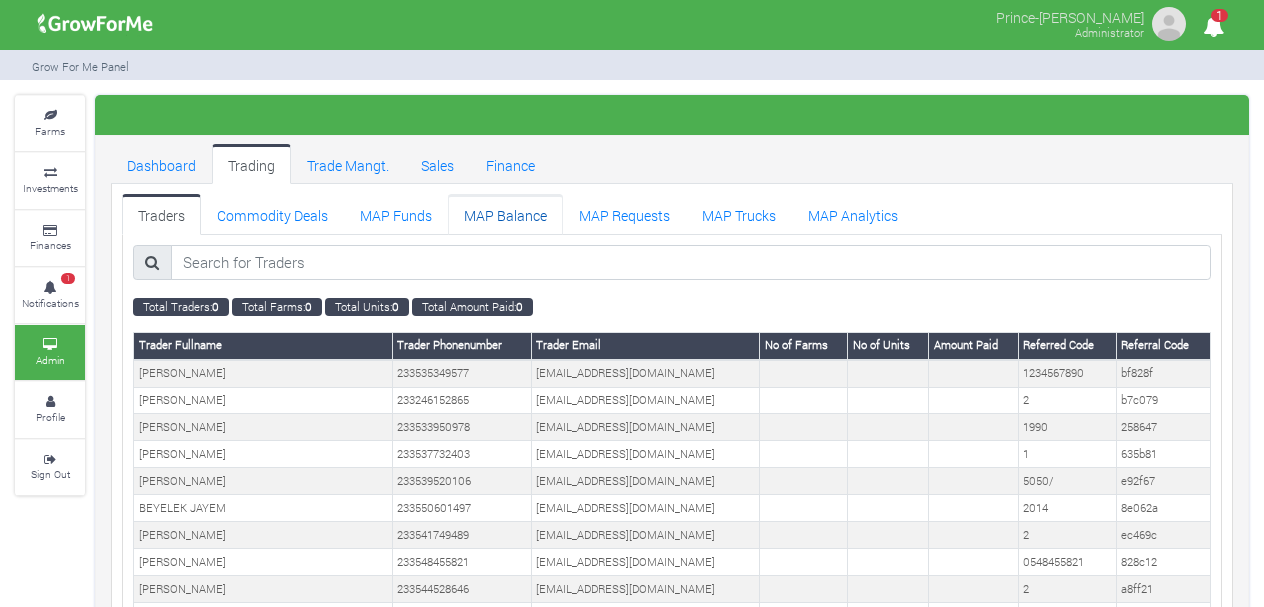 click on "MAP Balance" at bounding box center [505, 214] 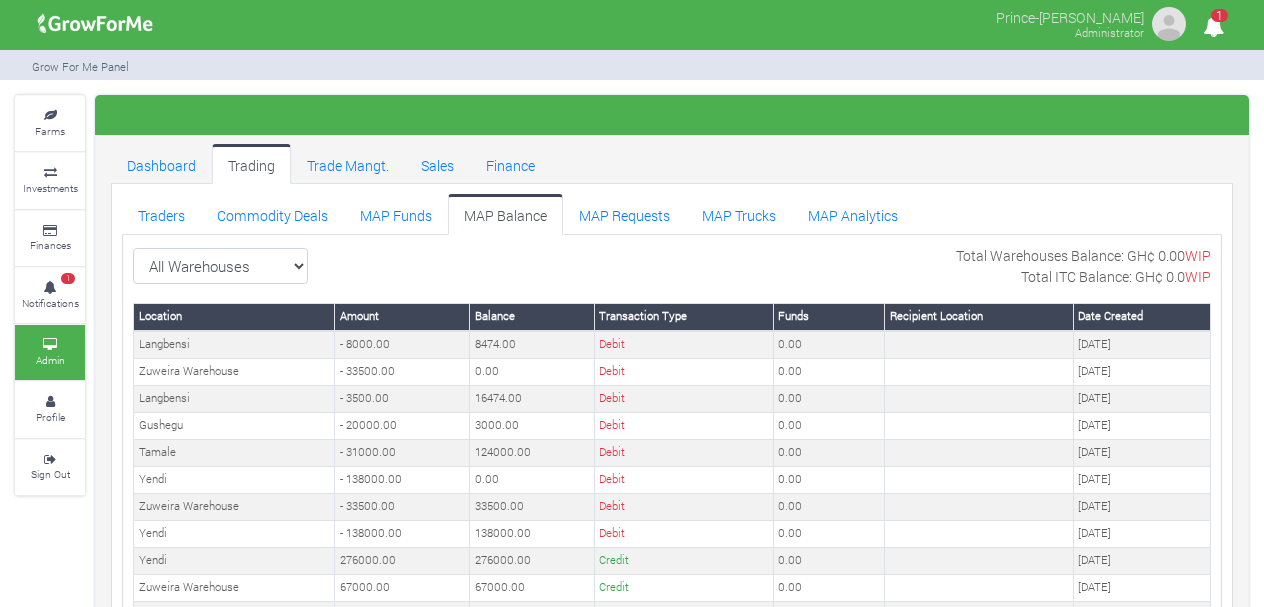 scroll, scrollTop: 0, scrollLeft: 0, axis: both 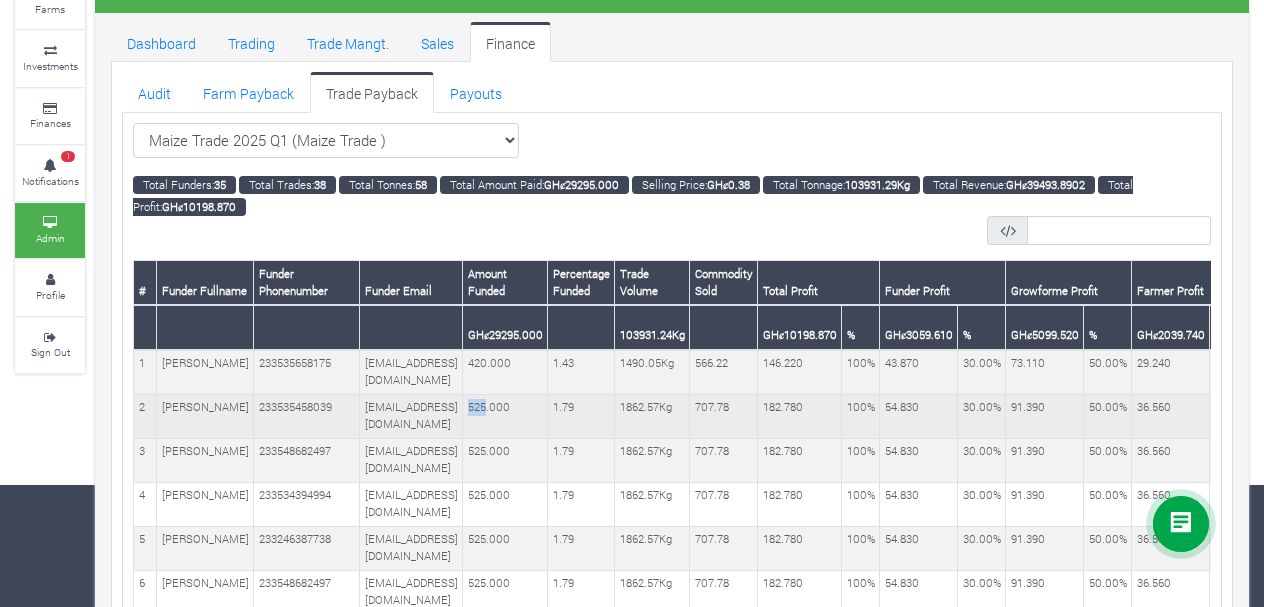 drag, startPoint x: 508, startPoint y: 396, endPoint x: 523, endPoint y: 394, distance: 15.132746 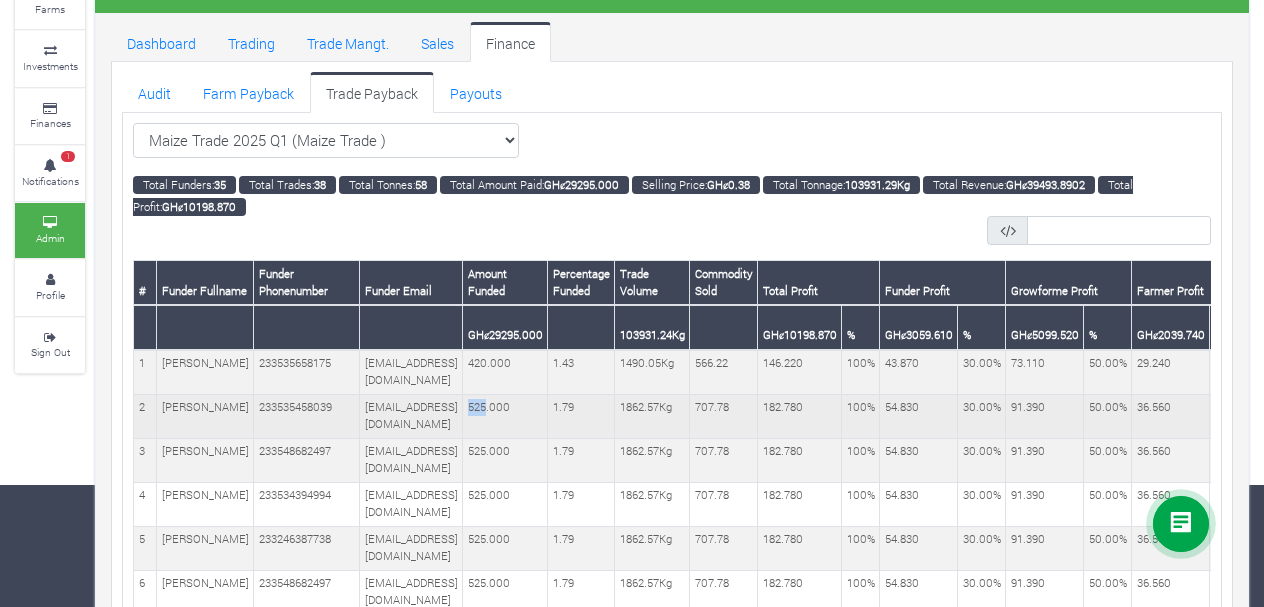 click on "525.000" at bounding box center (505, 416) 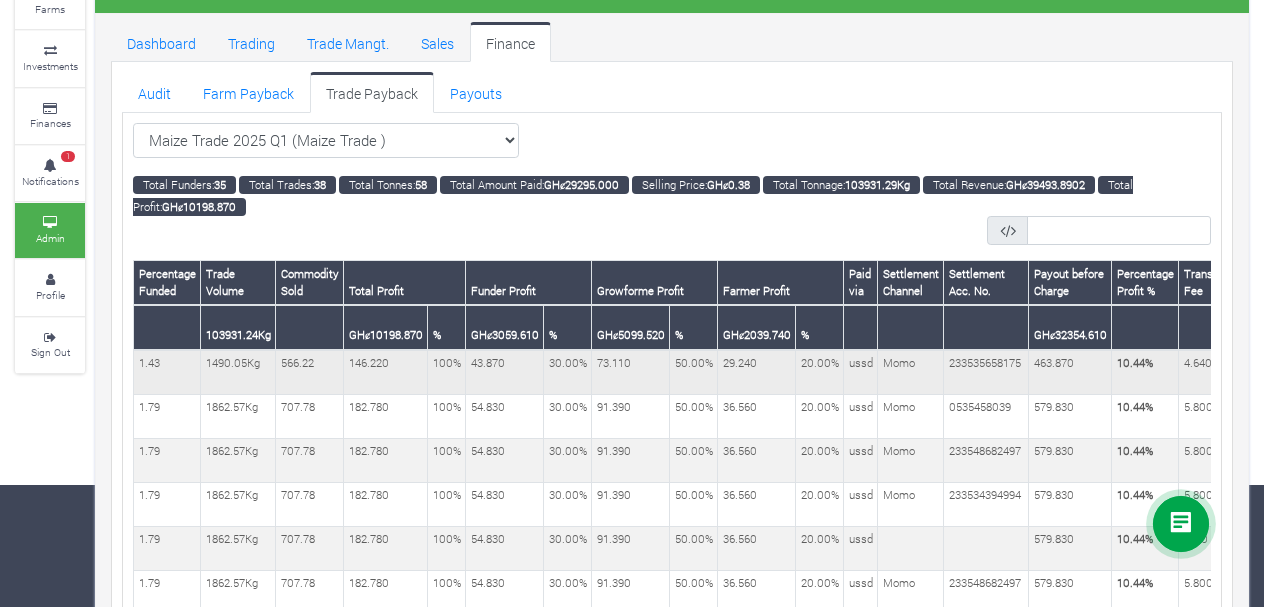 scroll, scrollTop: 0, scrollLeft: 0, axis: both 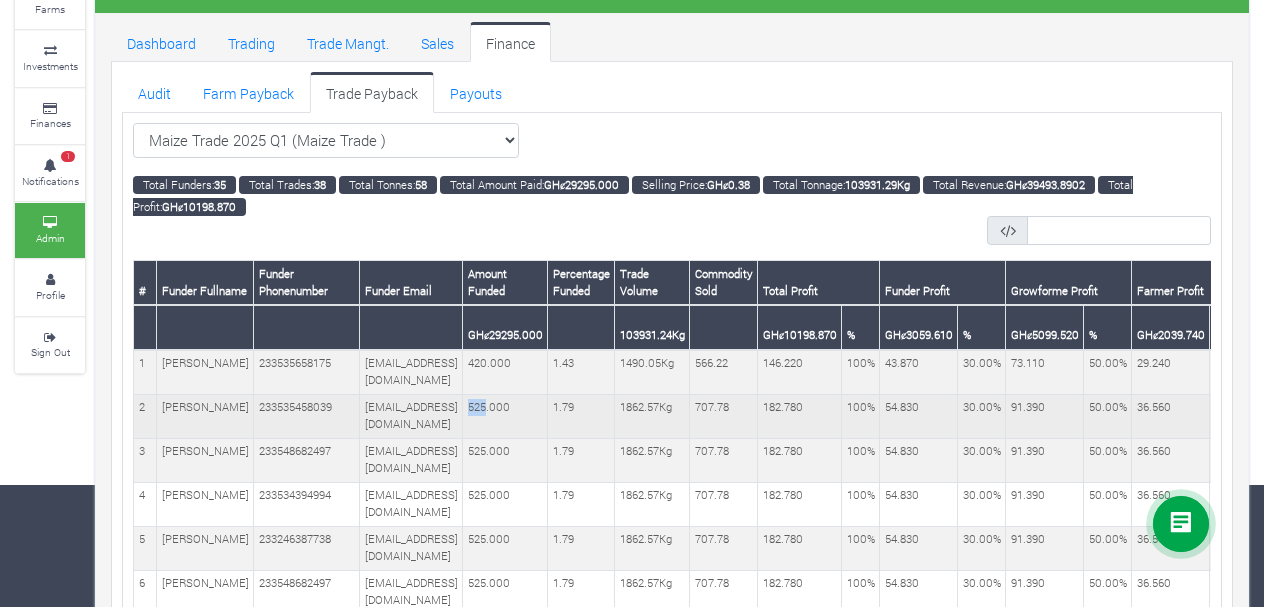 click on "525.000" at bounding box center (505, 416) 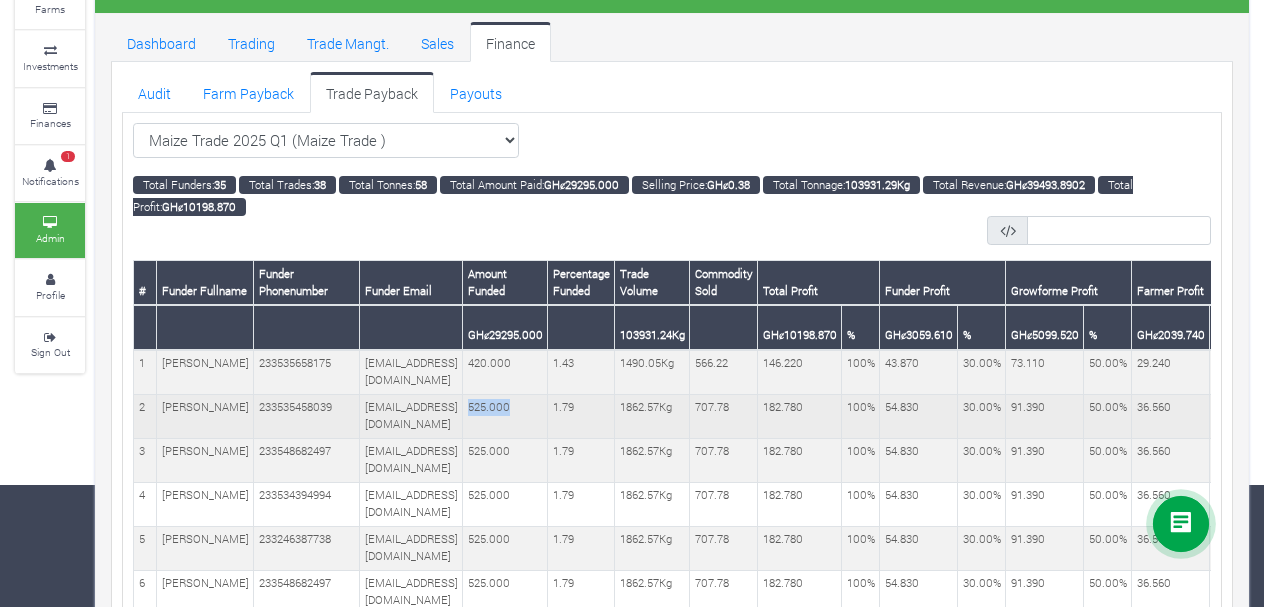 click on "525.000" at bounding box center [505, 416] 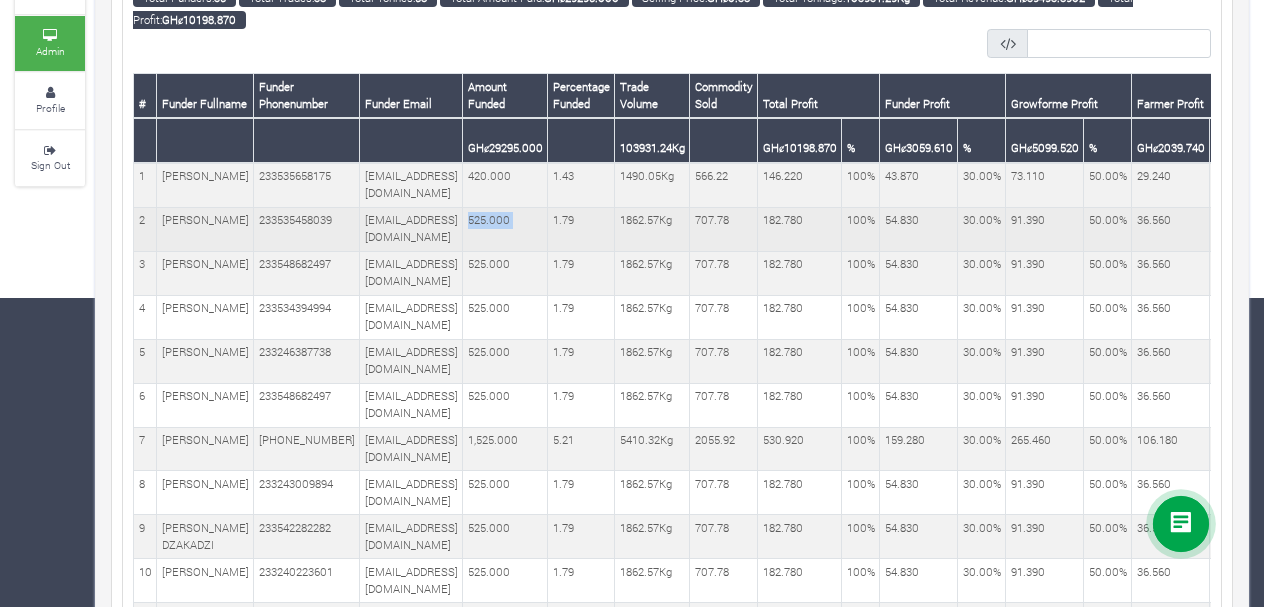 scroll, scrollTop: 311, scrollLeft: 0, axis: vertical 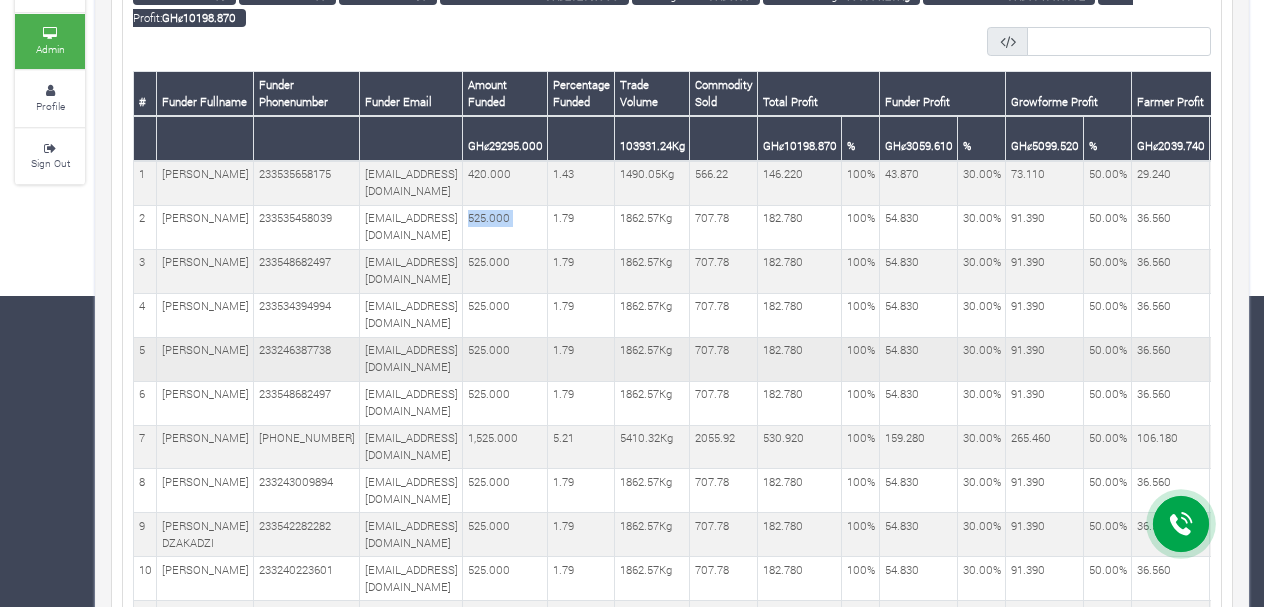 click on "525.000" at bounding box center [505, 359] 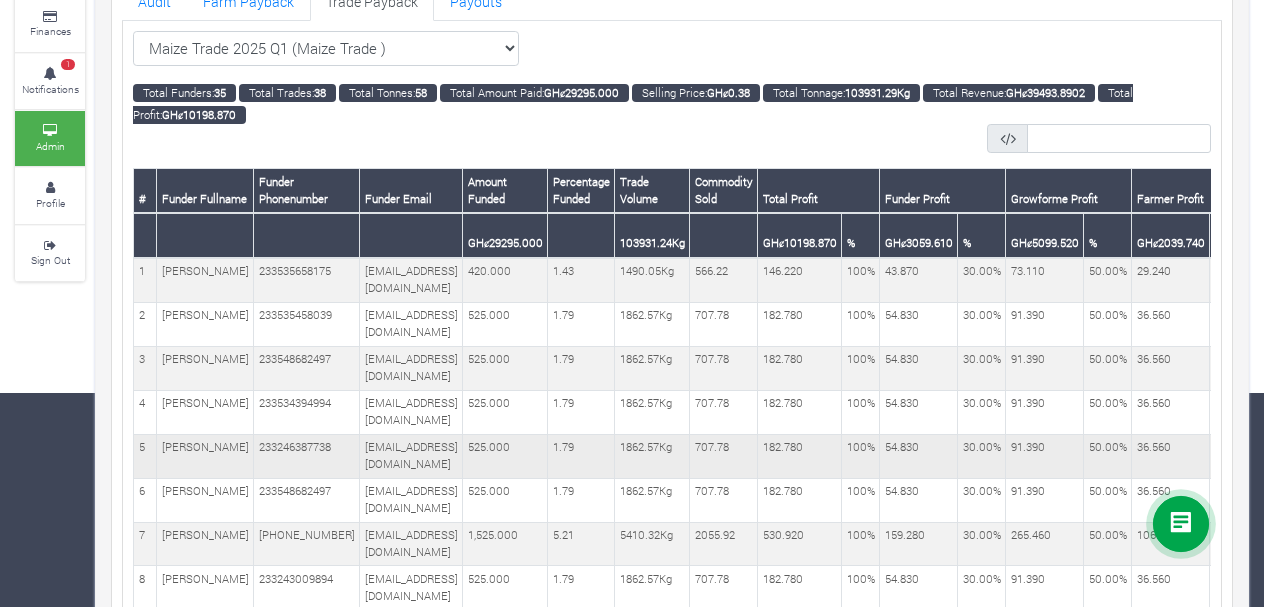 scroll, scrollTop: 266, scrollLeft: 0, axis: vertical 